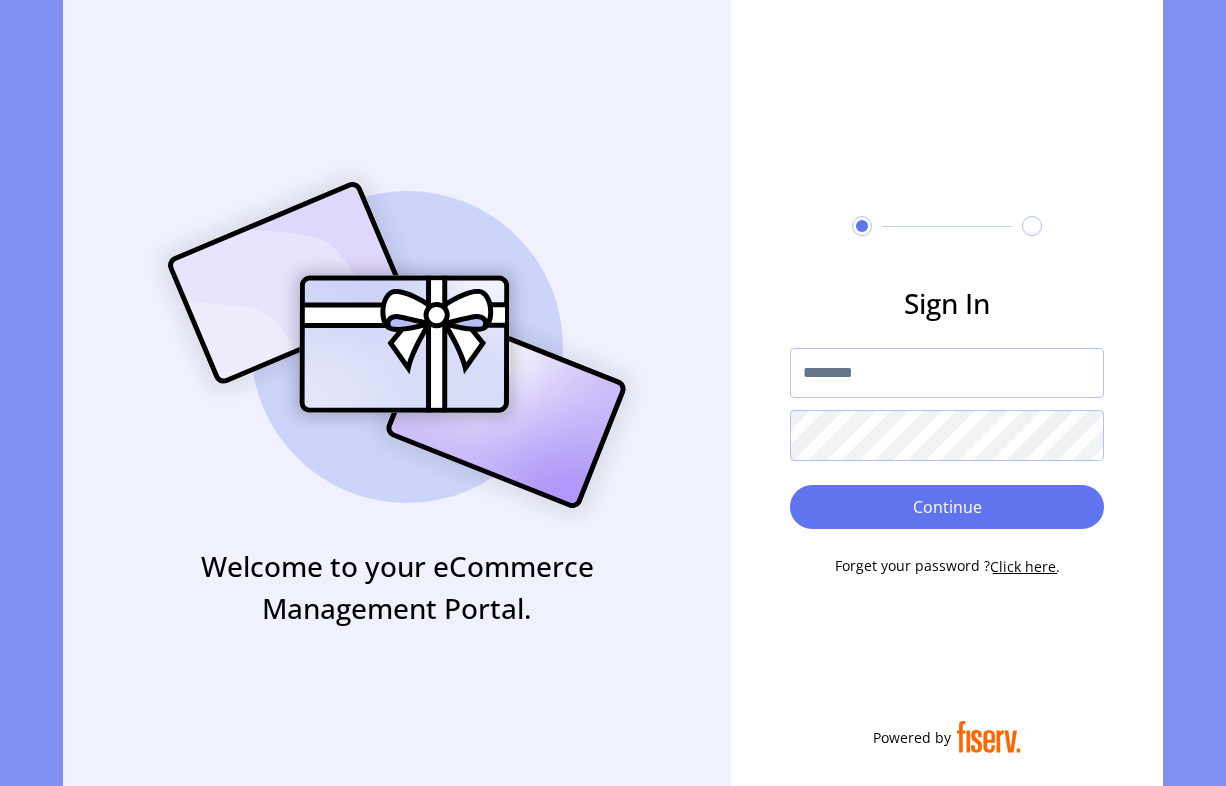 scroll, scrollTop: 0, scrollLeft: 0, axis: both 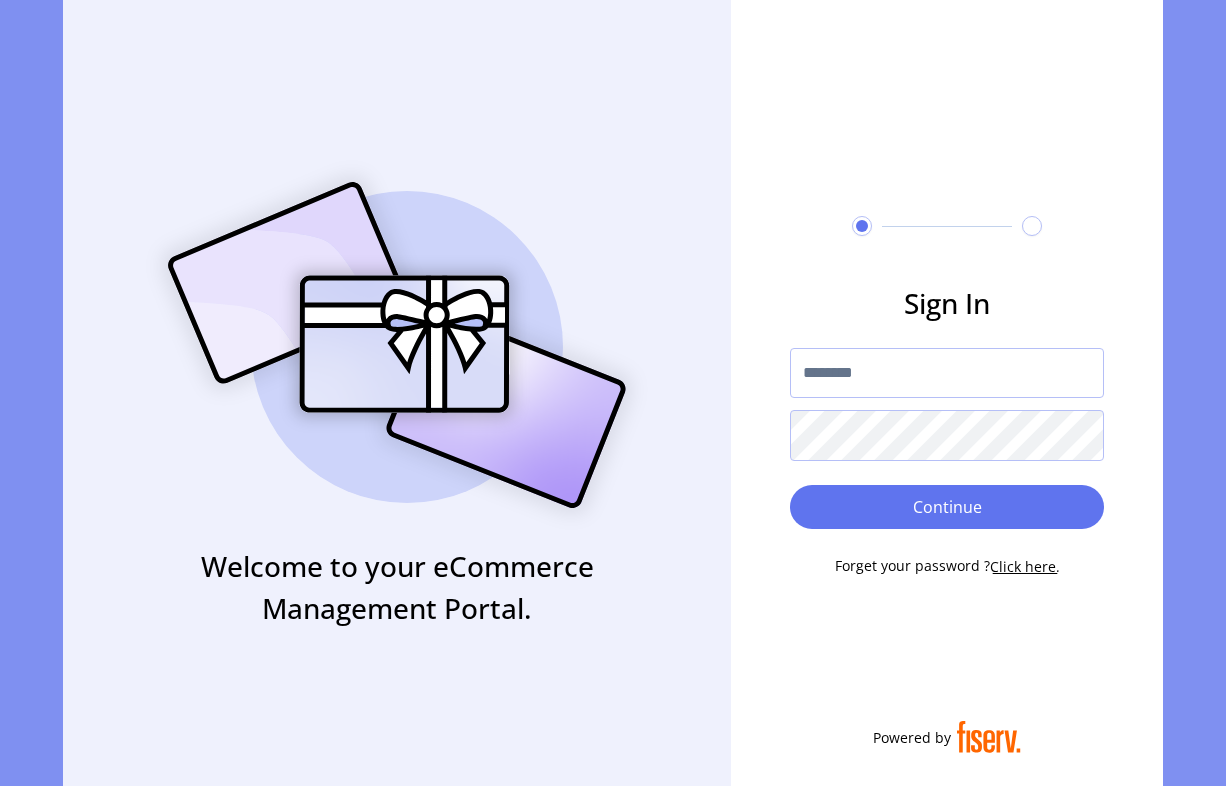 click at bounding box center [947, 373] 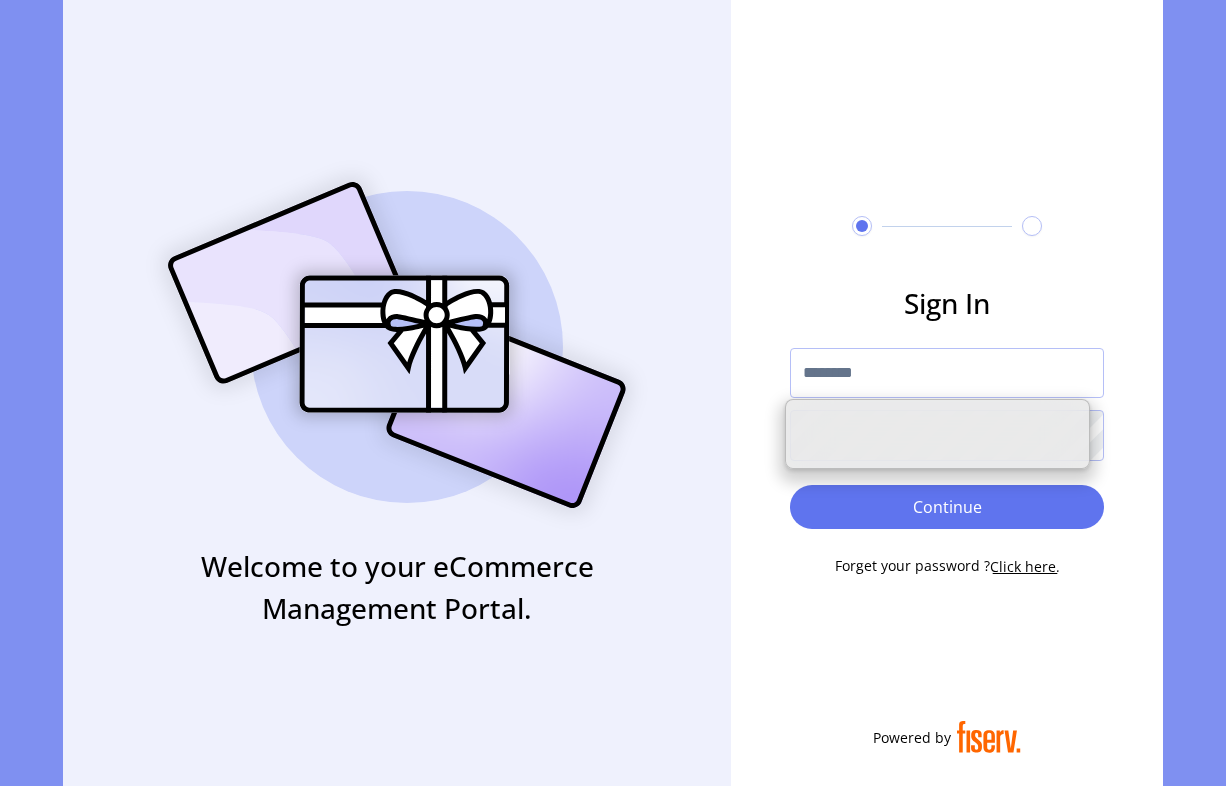 paste on "**********" 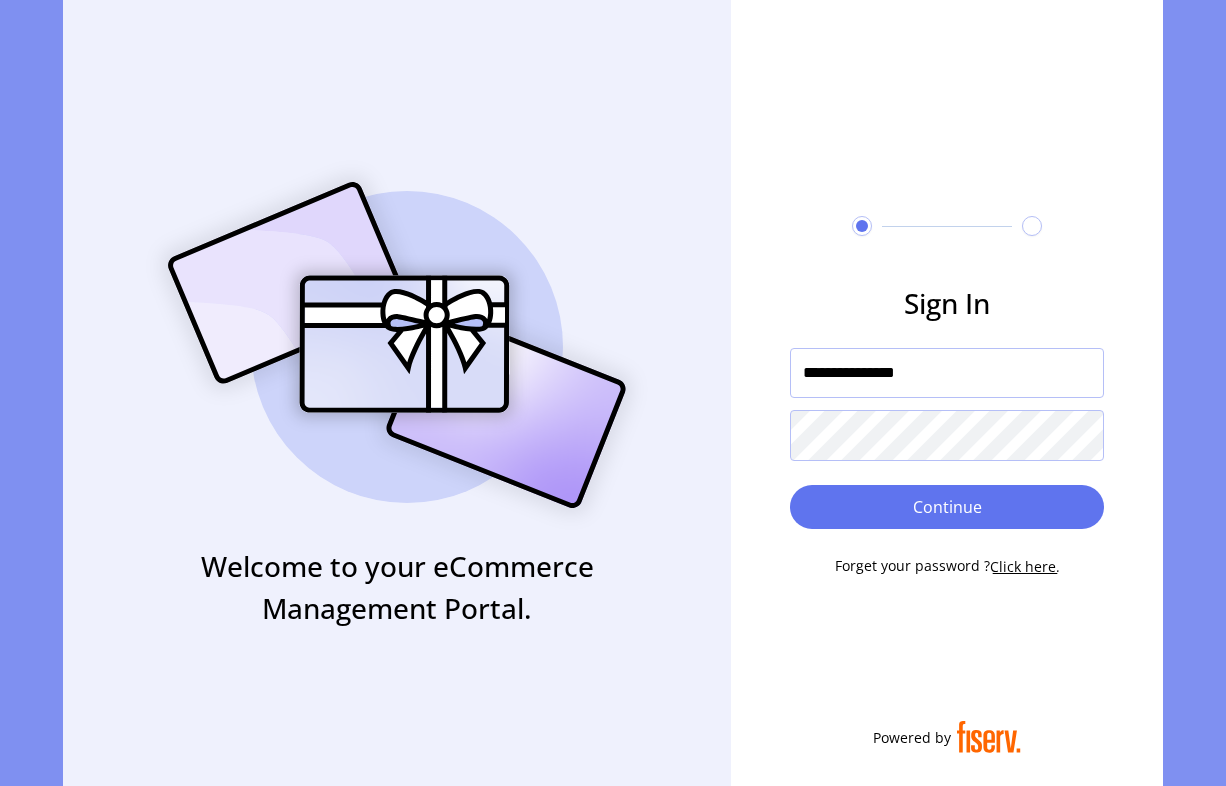 type on "**********" 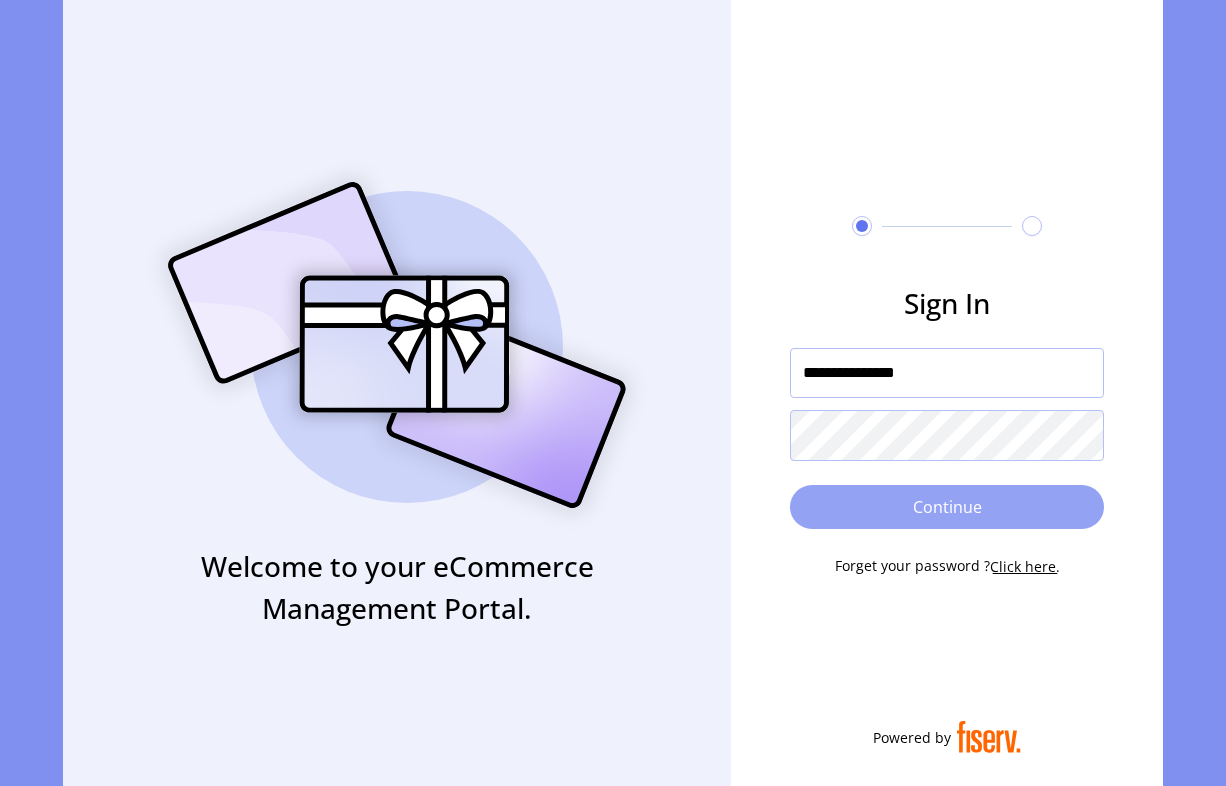 click on "Continue" at bounding box center [947, 507] 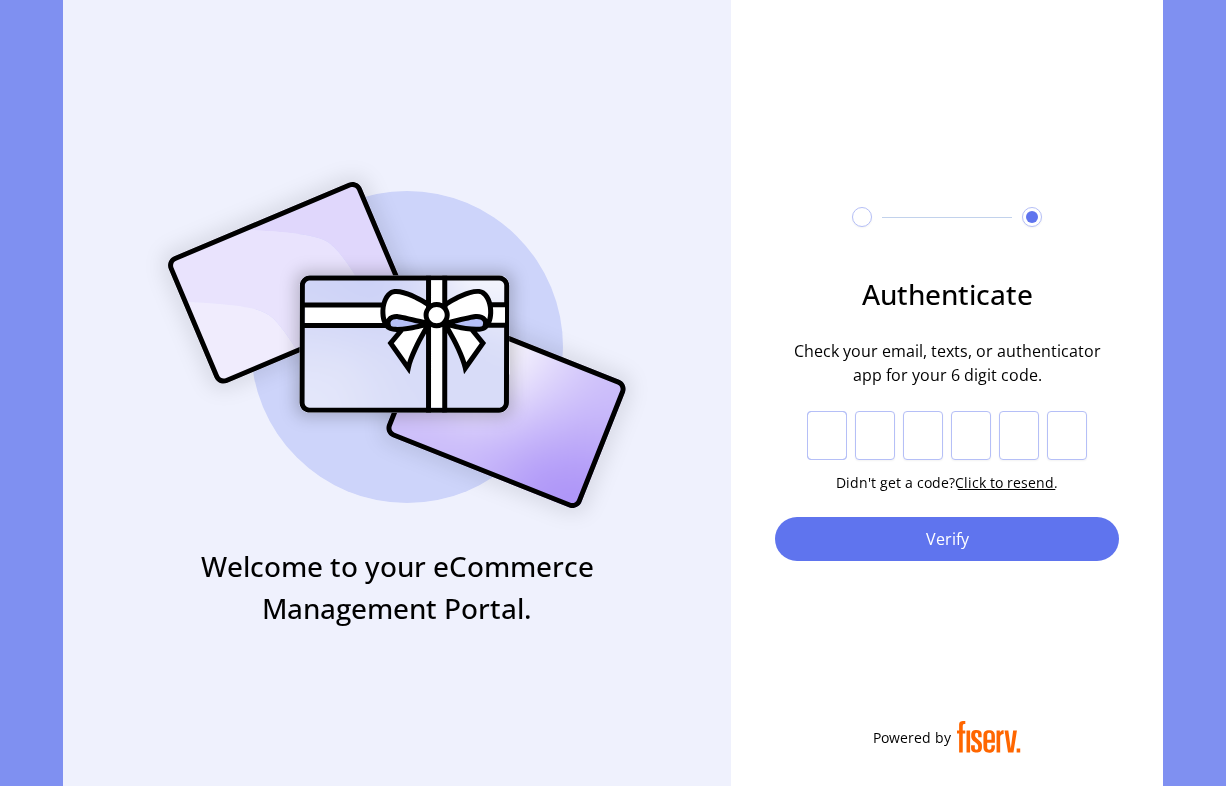 click at bounding box center [827, 436] 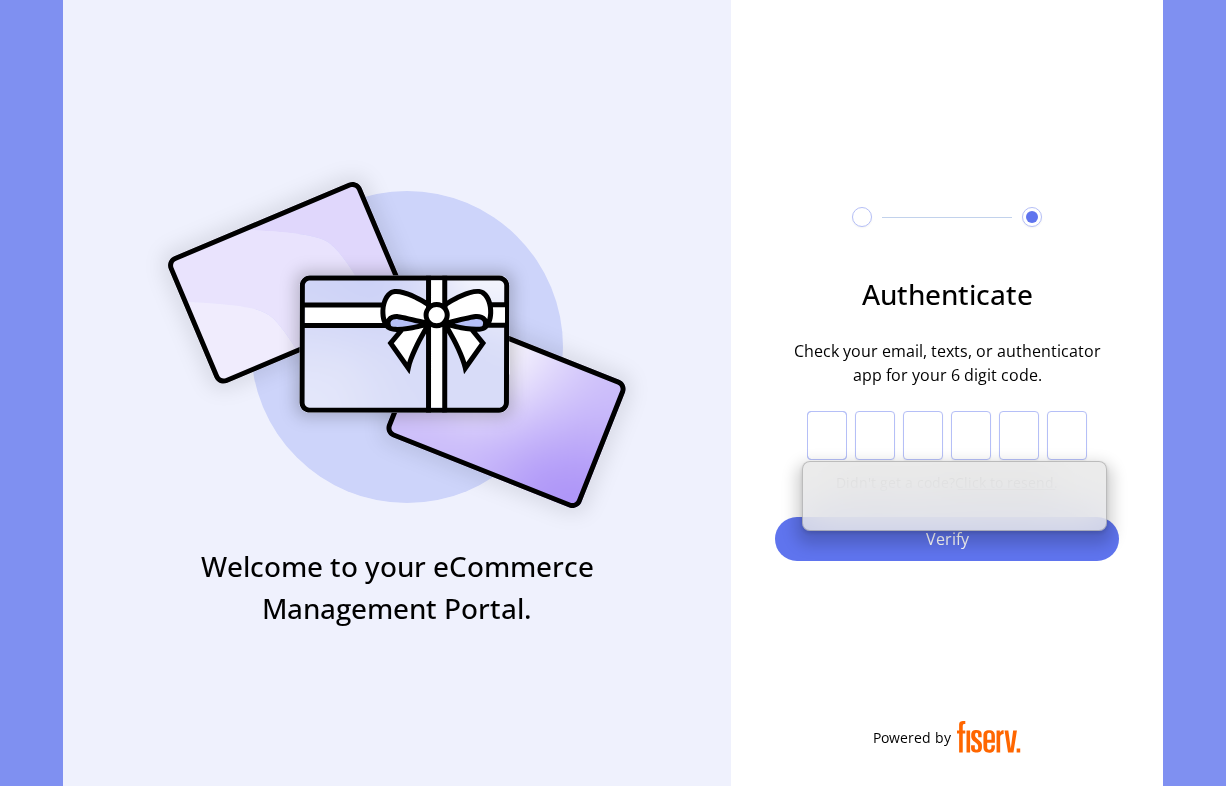 paste on "*" 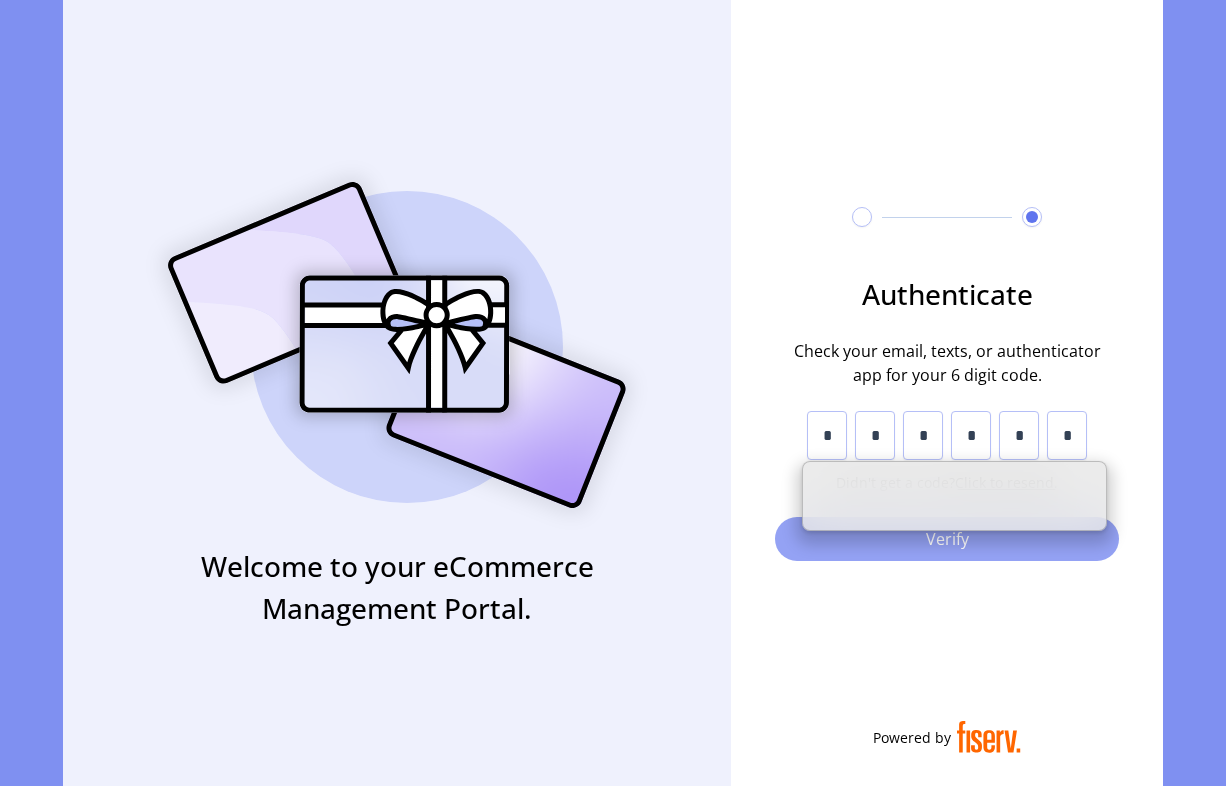 click on "Verify" at bounding box center [947, 539] 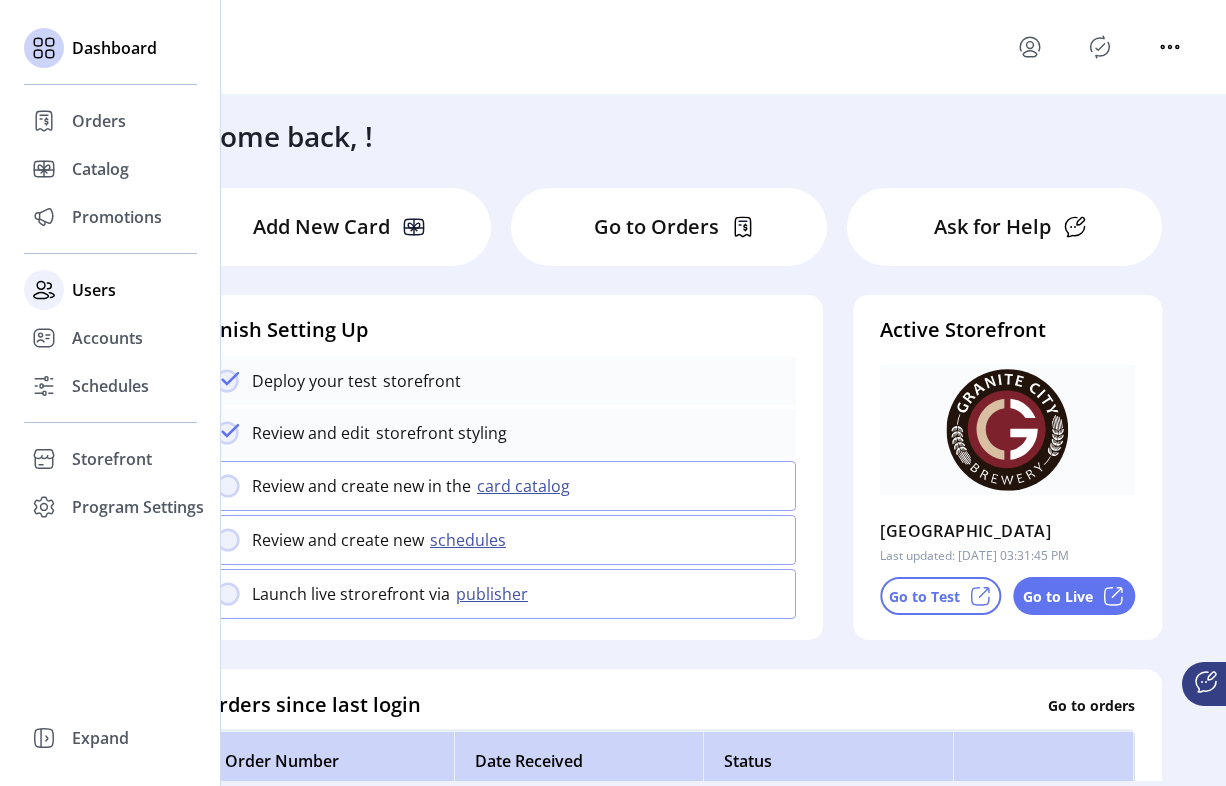 click 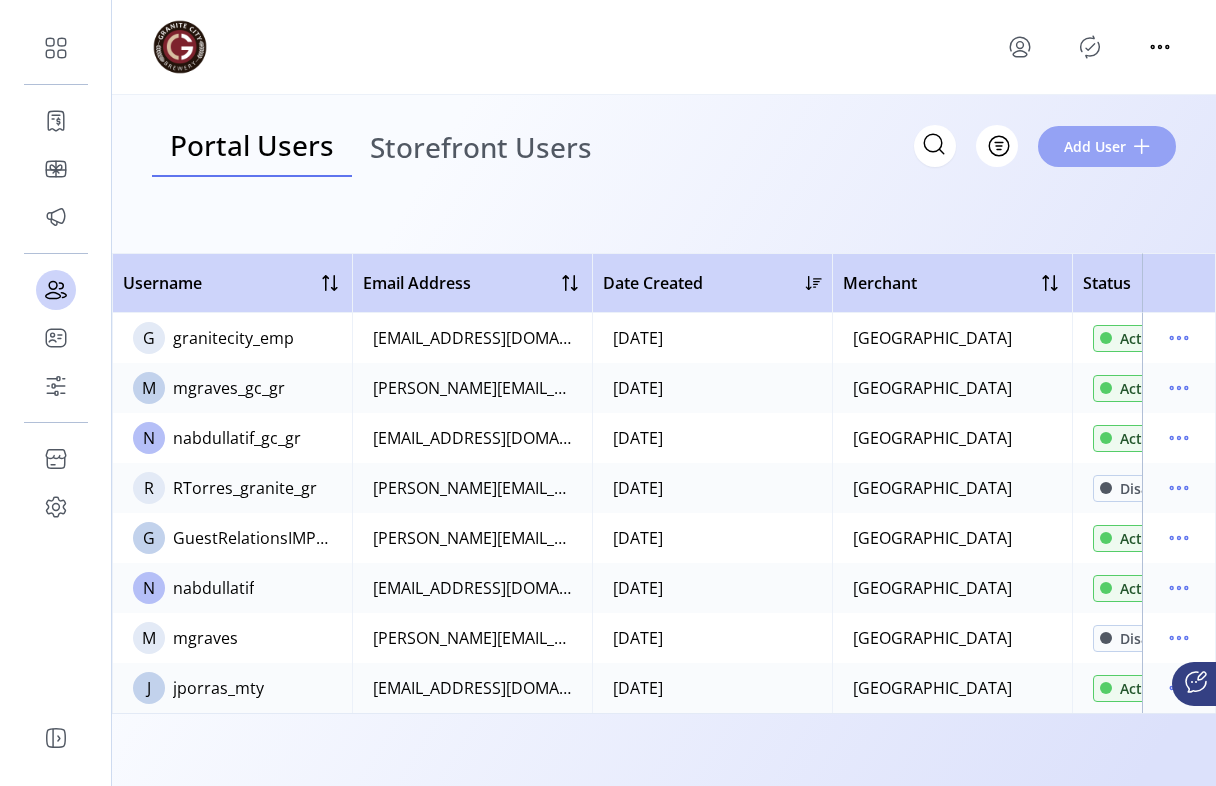 click on "Add User" 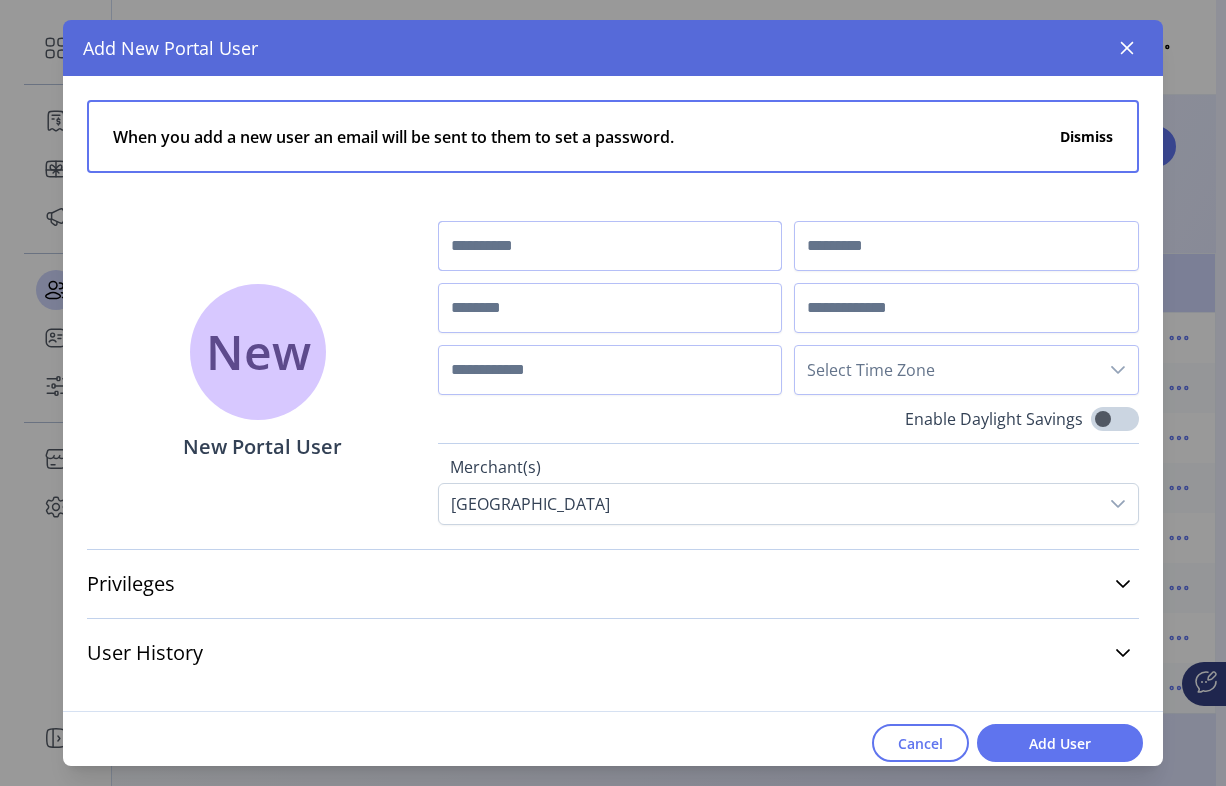 click at bounding box center (610, 246) 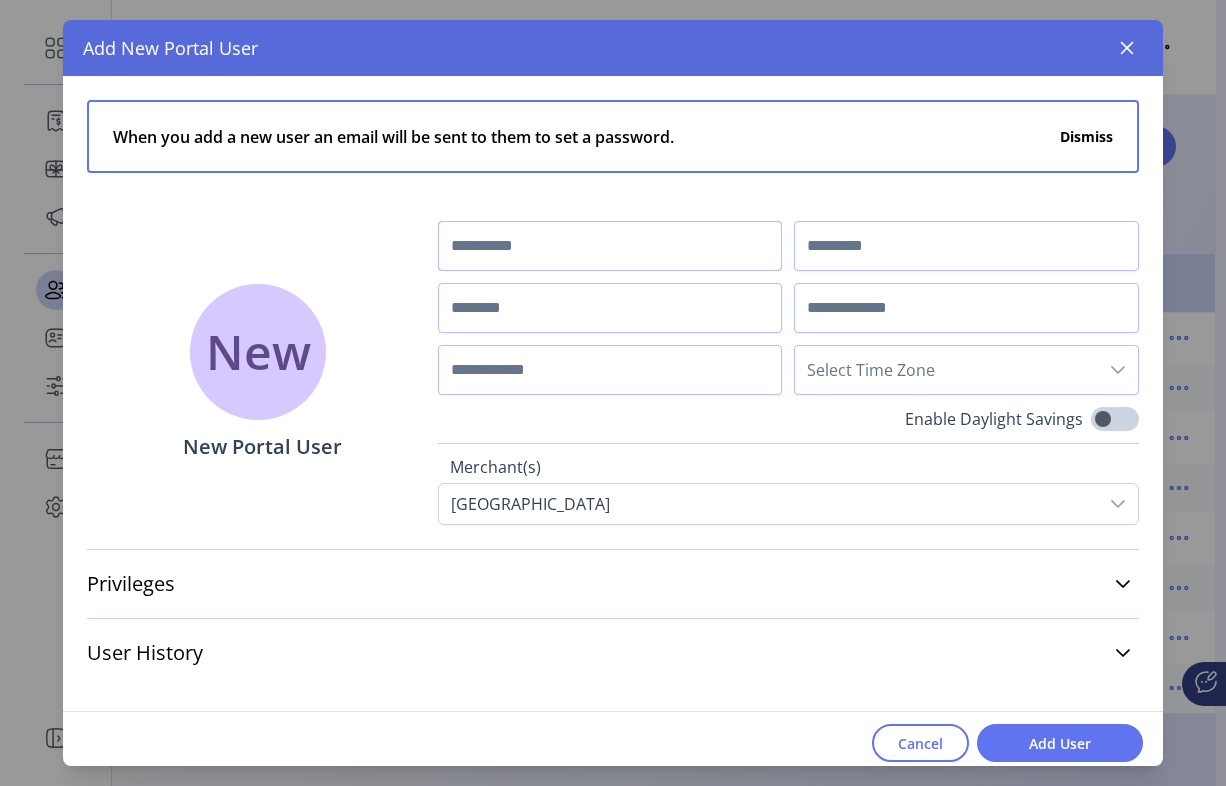 click at bounding box center [610, 246] 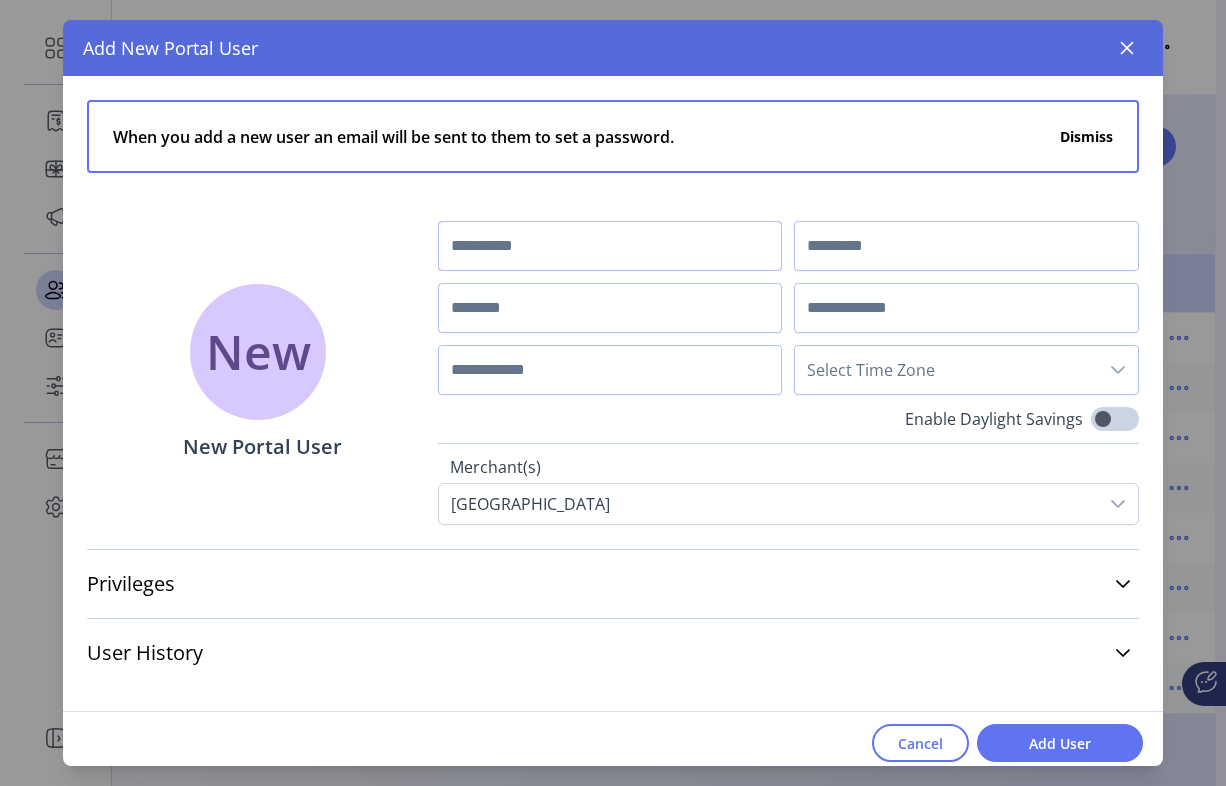paste on "*****" 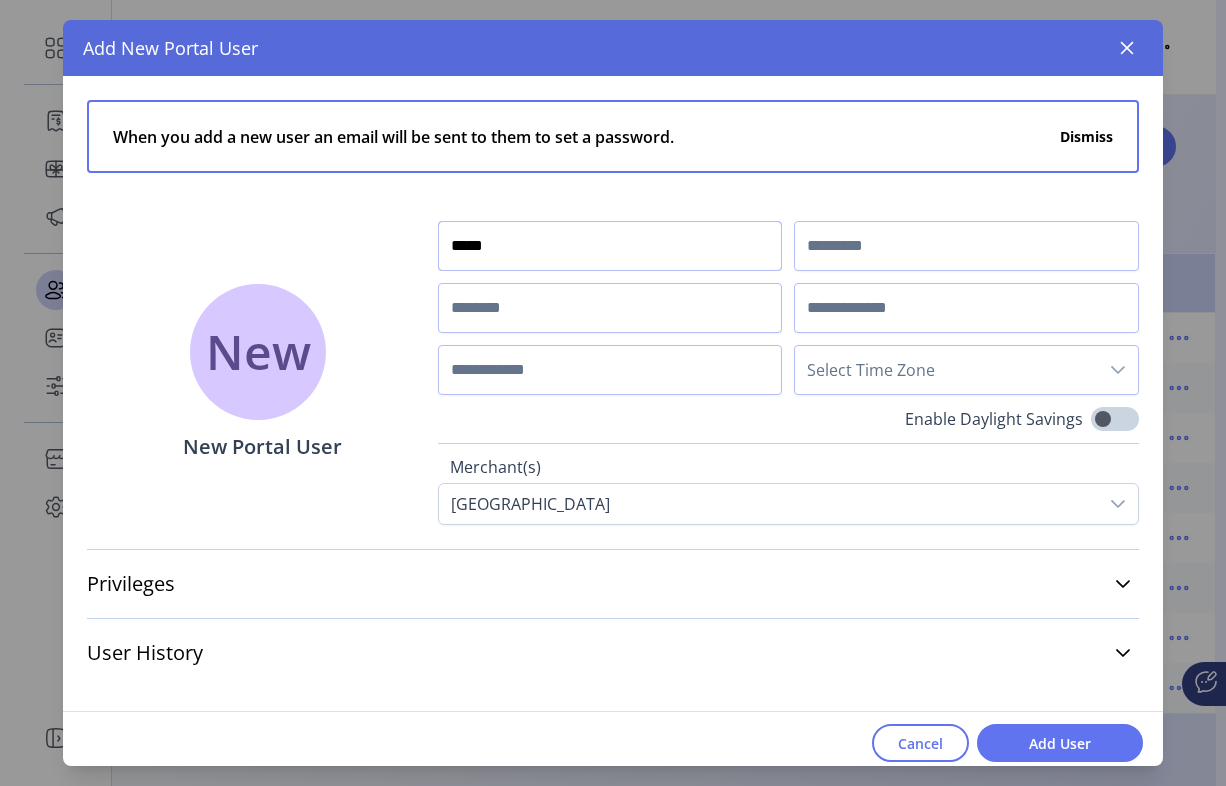 type on "*****" 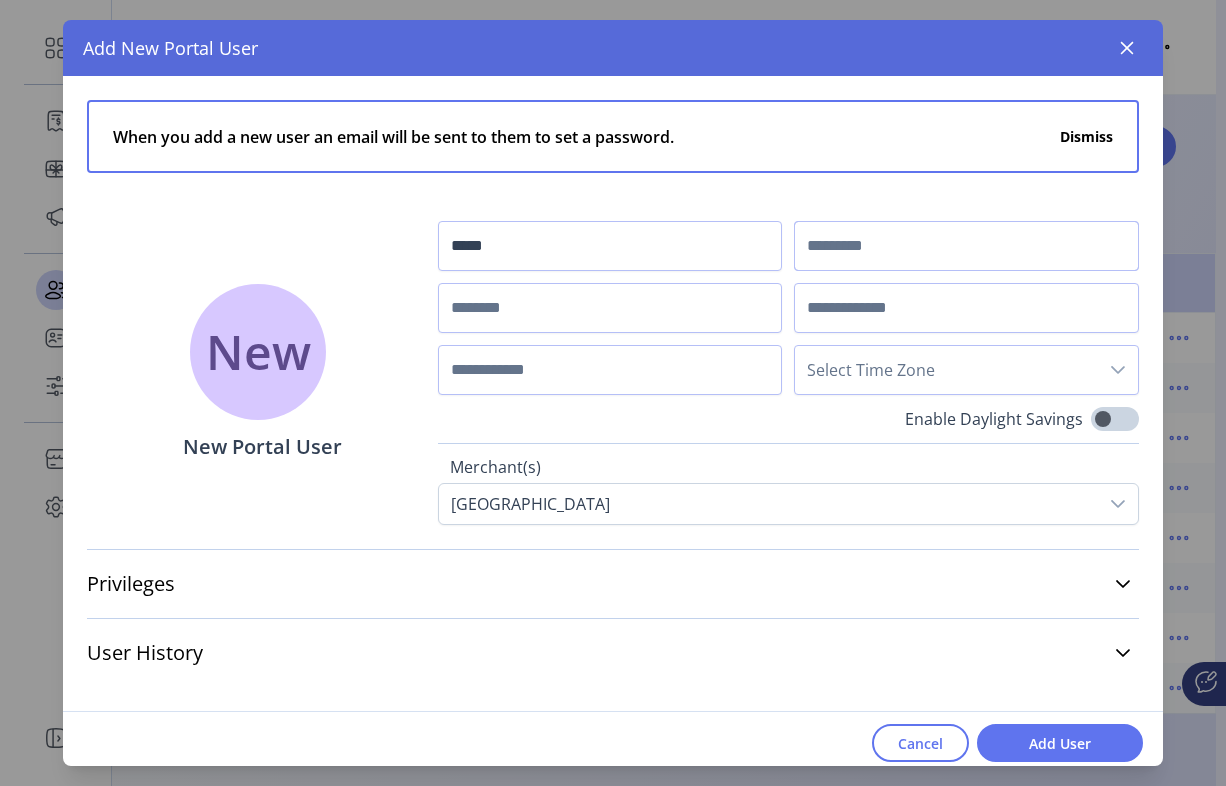 click at bounding box center [966, 246] 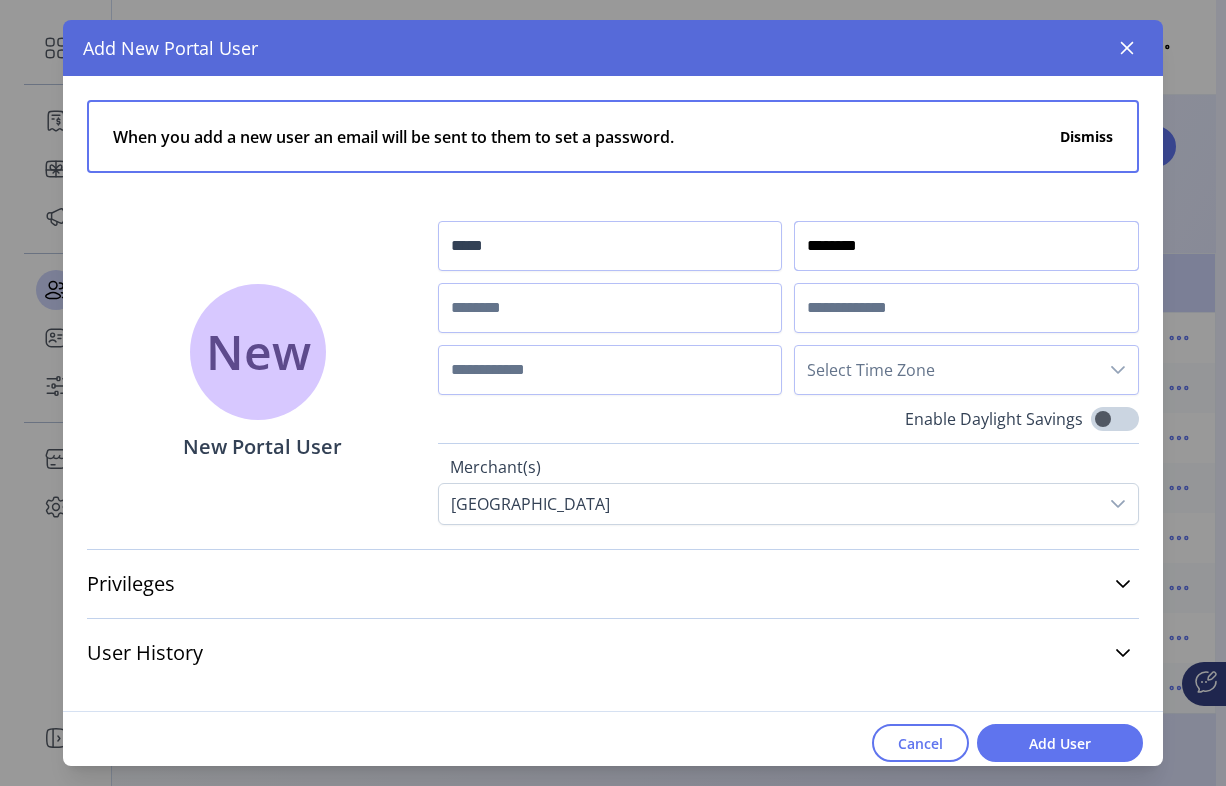 type on "********" 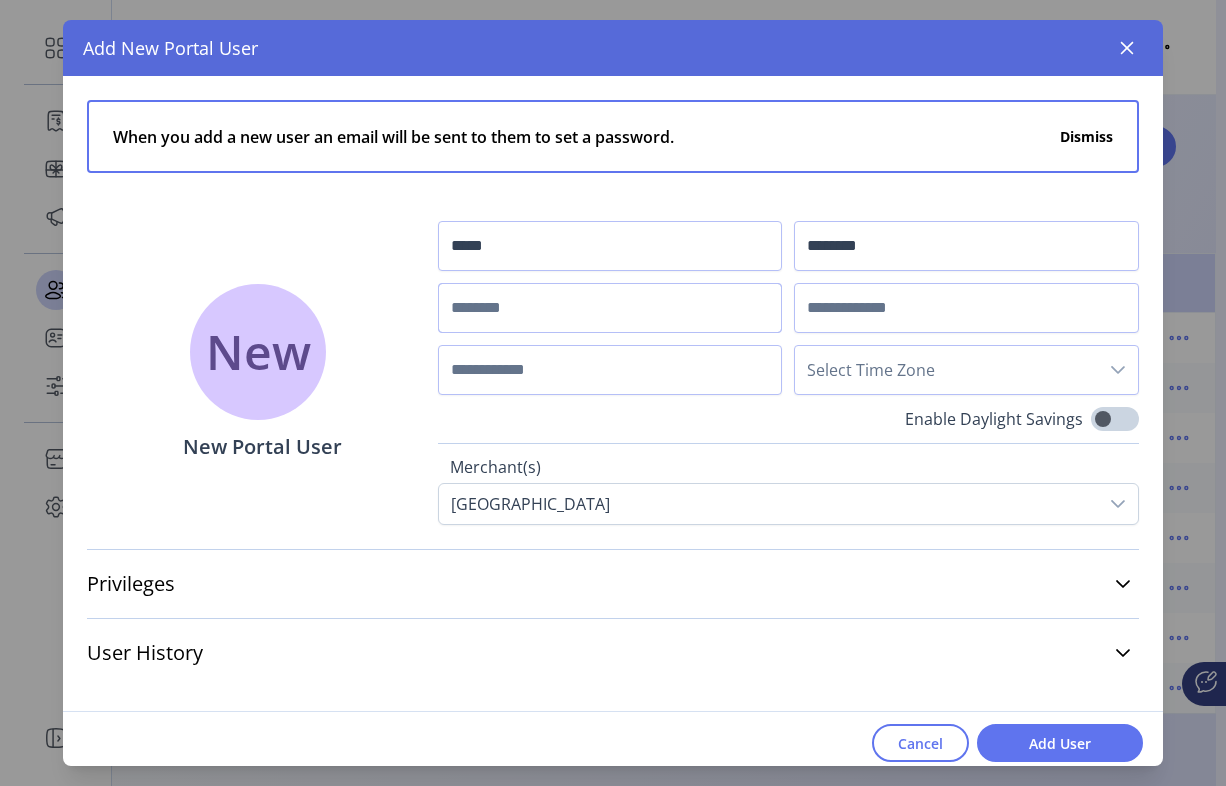 click at bounding box center (610, 308) 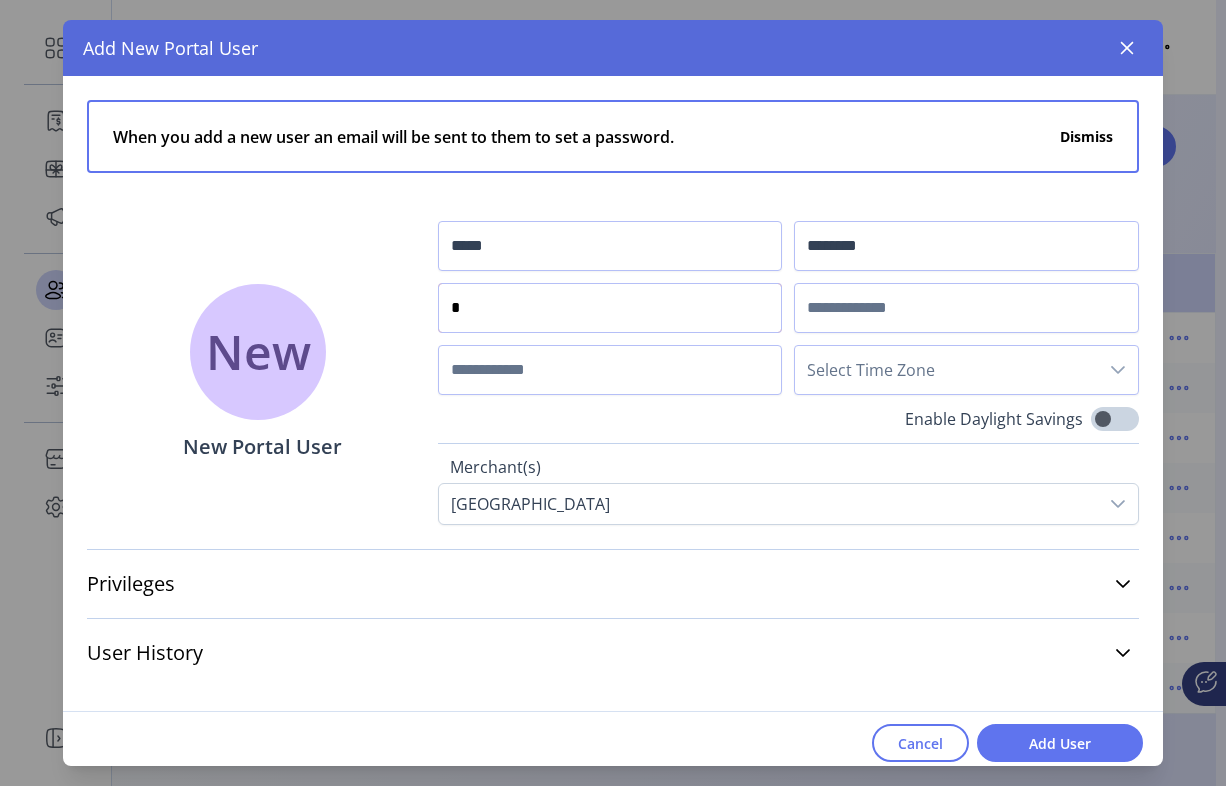 paste on "*********" 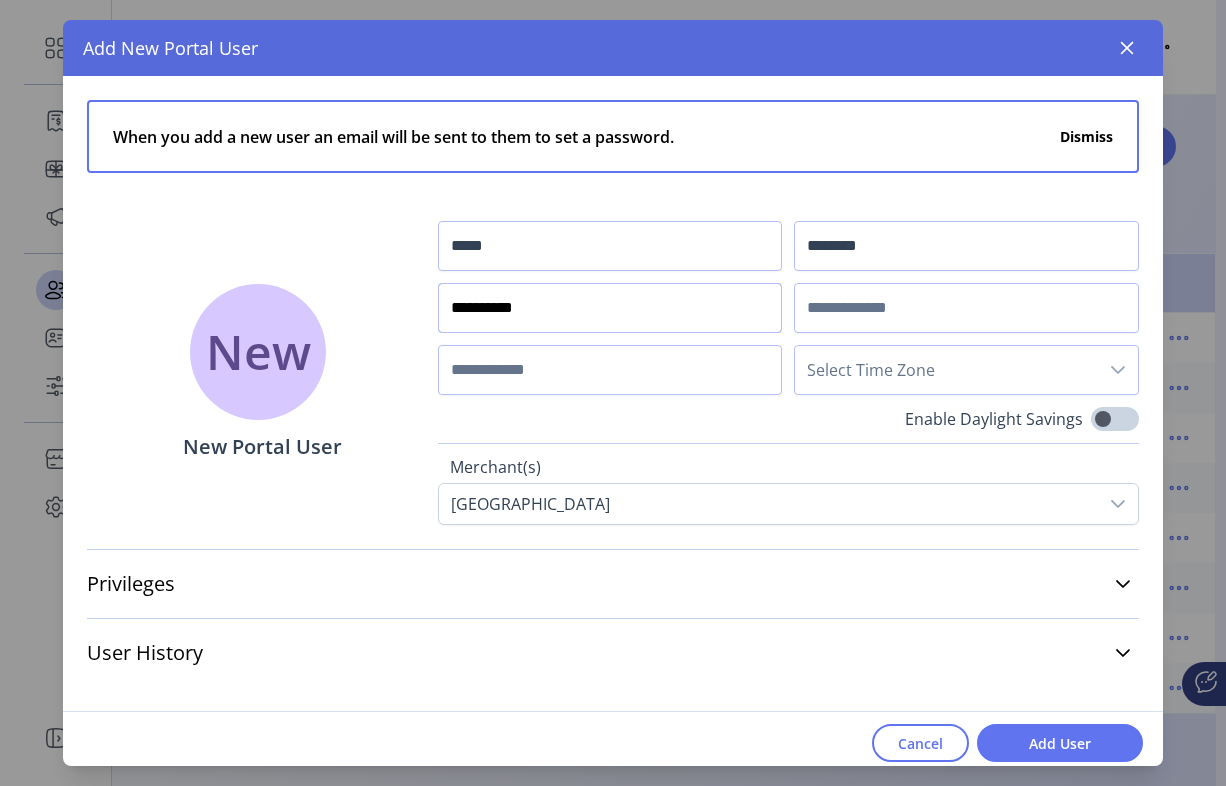 click on "**********" at bounding box center (610, 308) 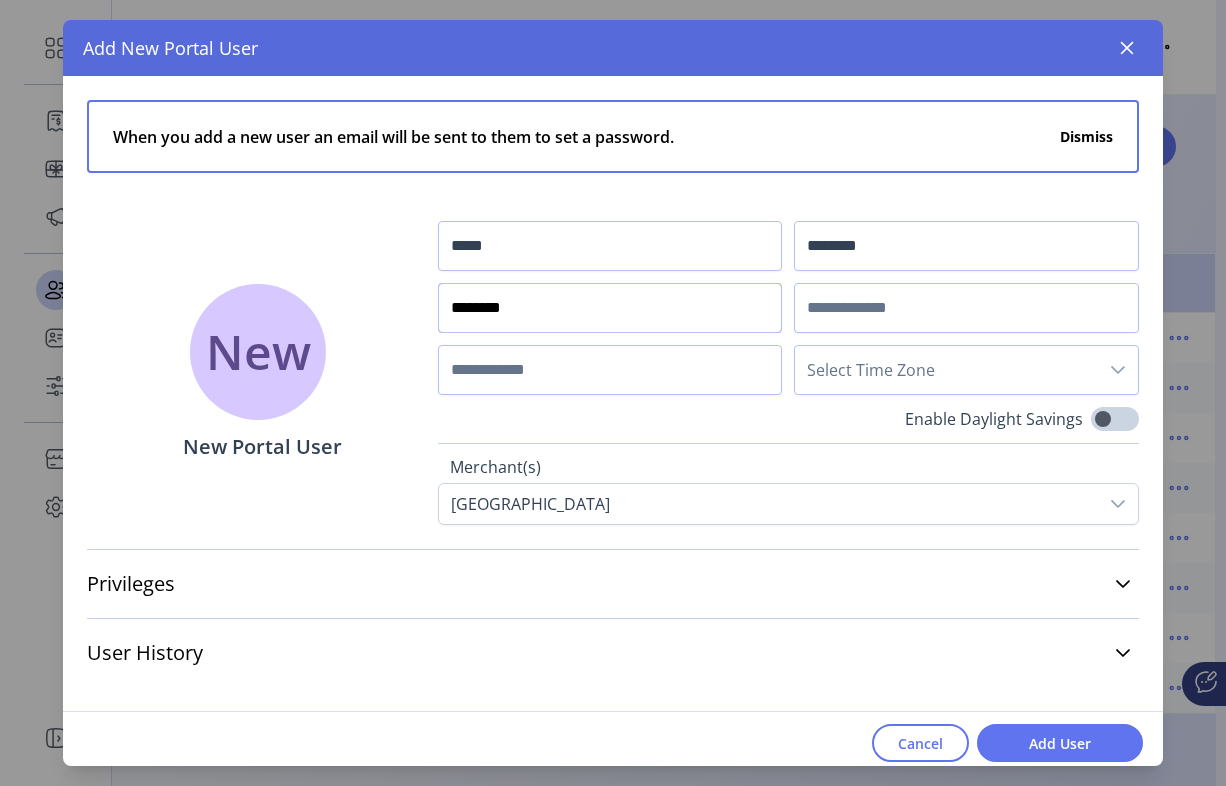 click on "********" at bounding box center [610, 308] 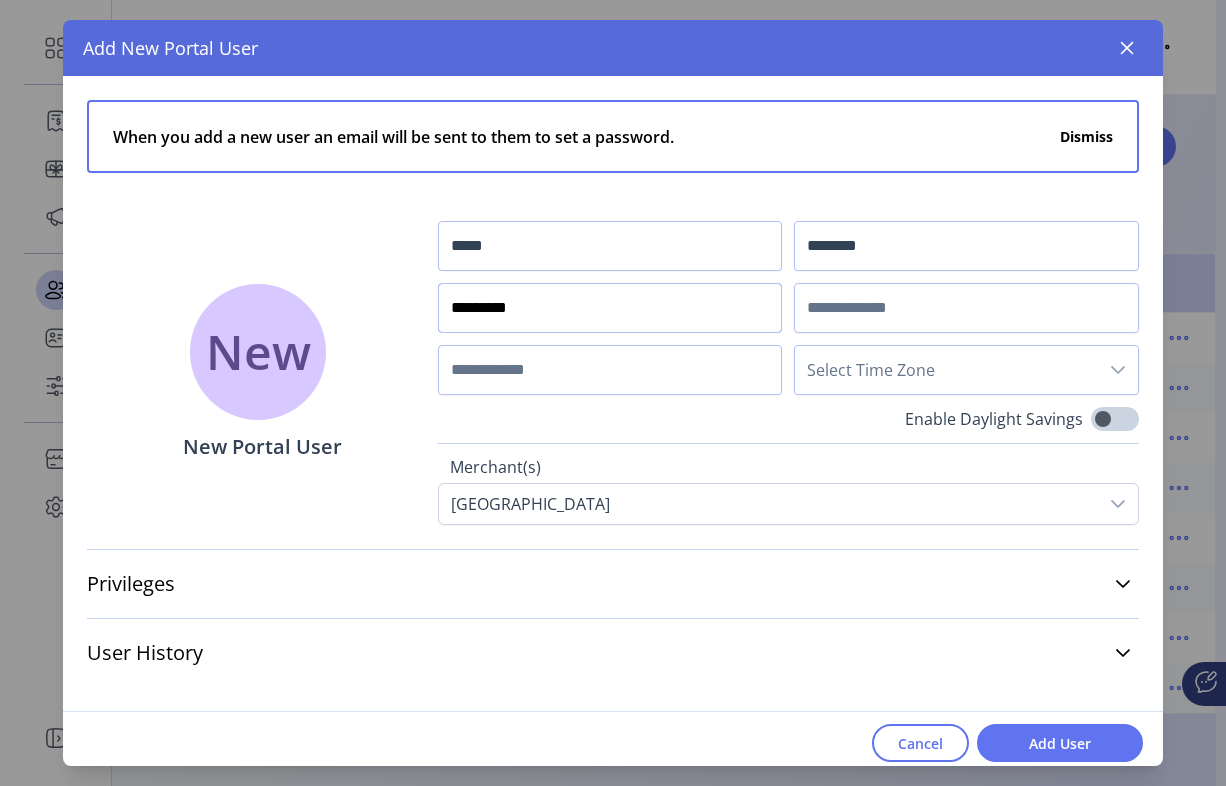 paste on "**********" 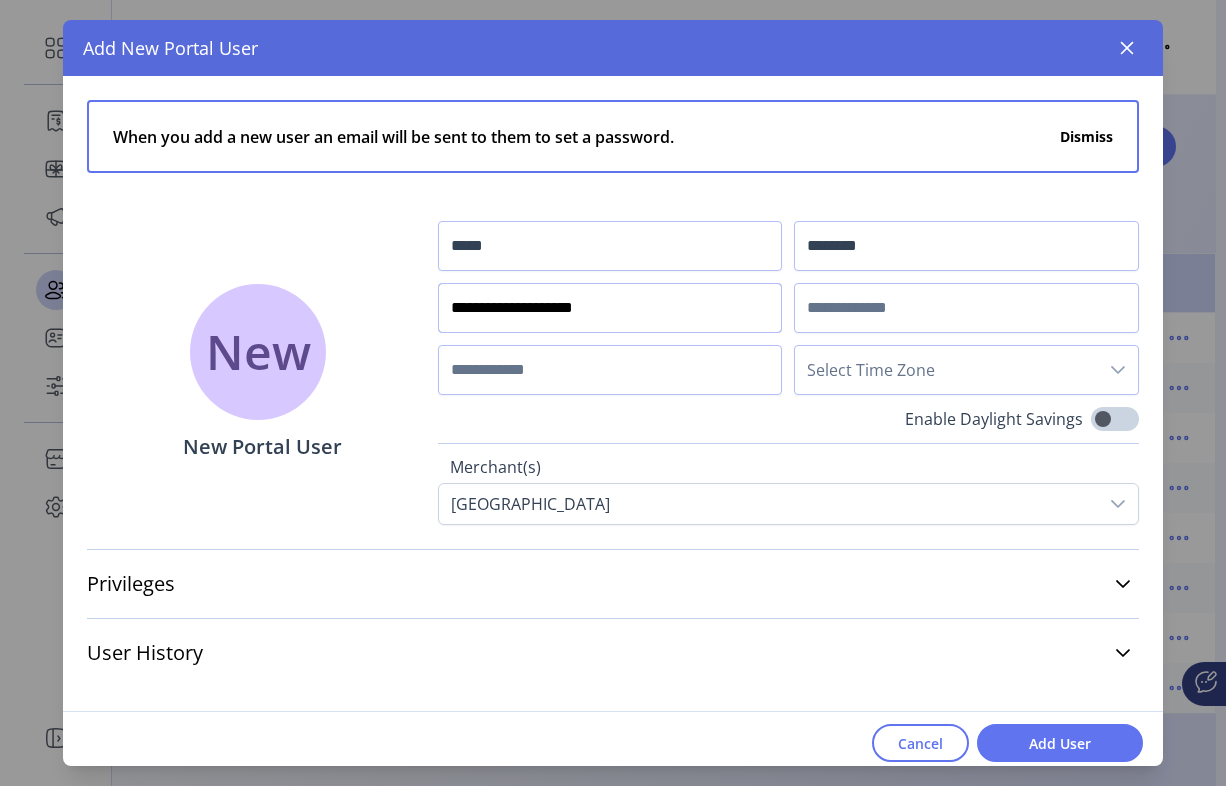 click on "**********" at bounding box center [610, 308] 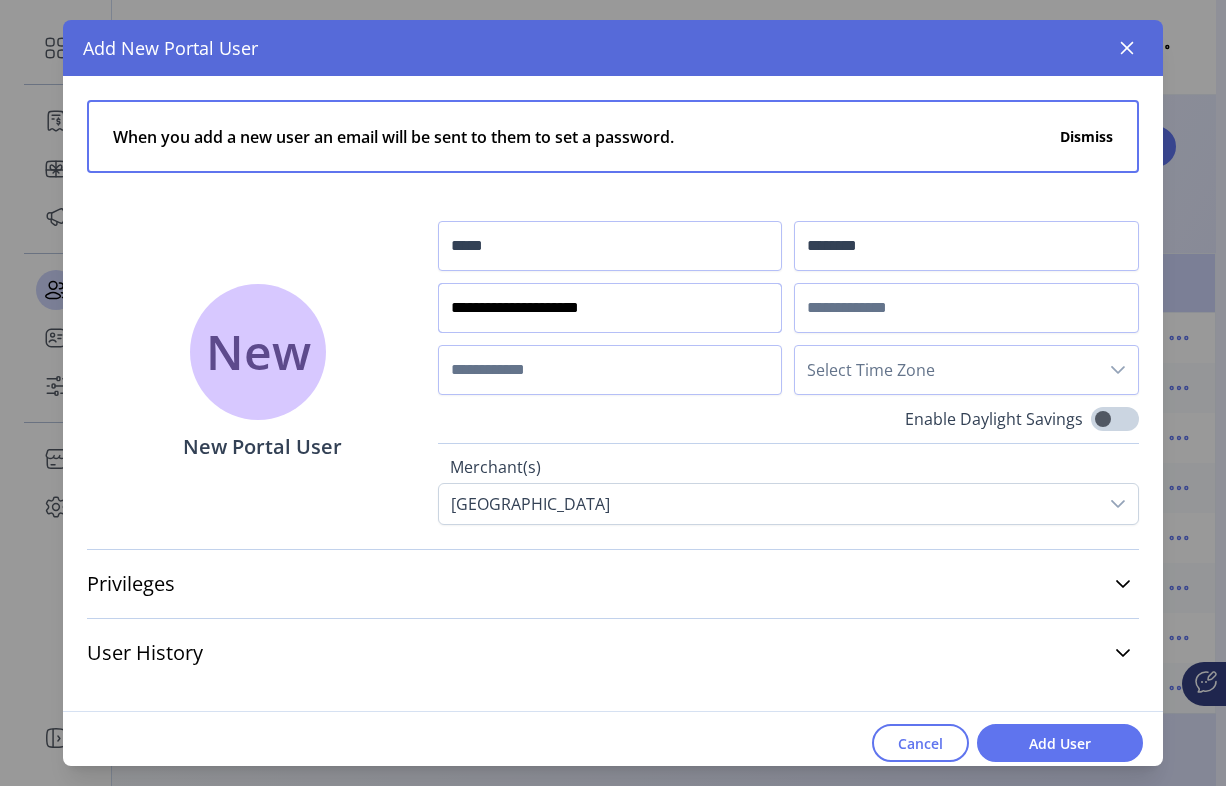 click on "**********" at bounding box center [610, 308] 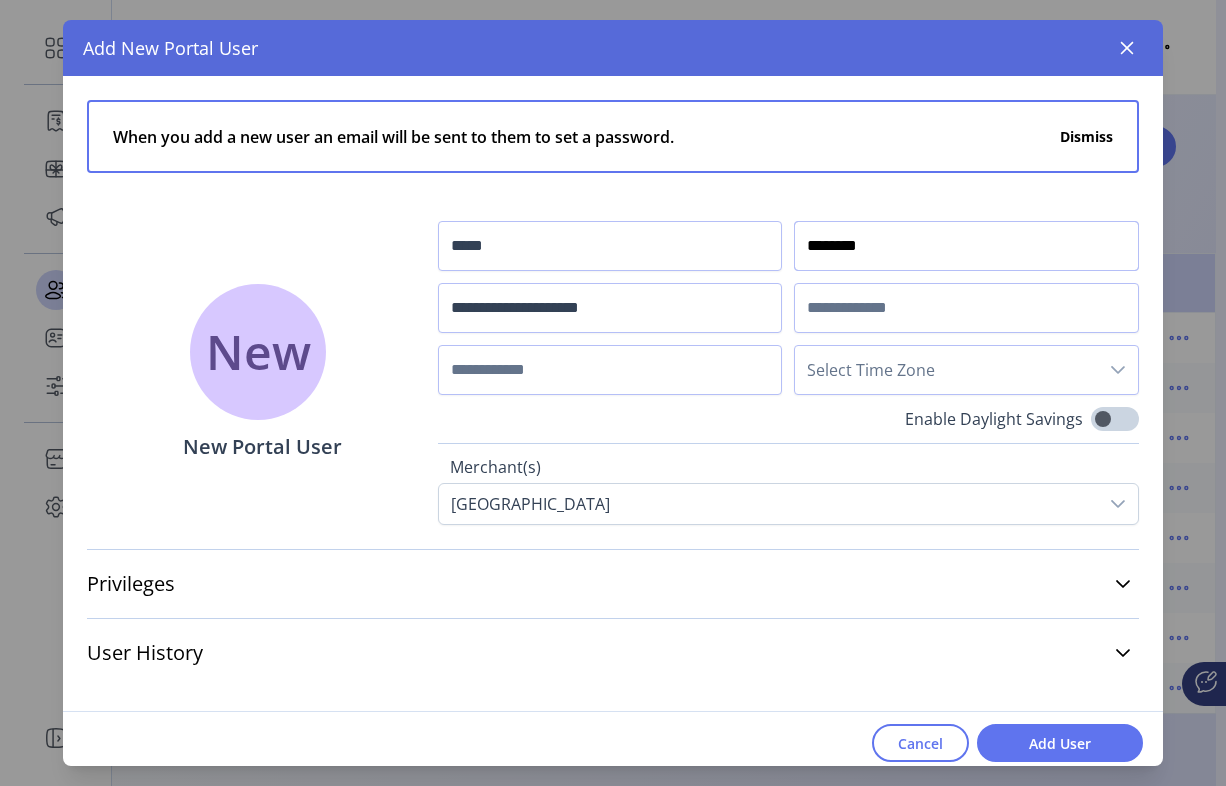 click on "********" at bounding box center (966, 246) 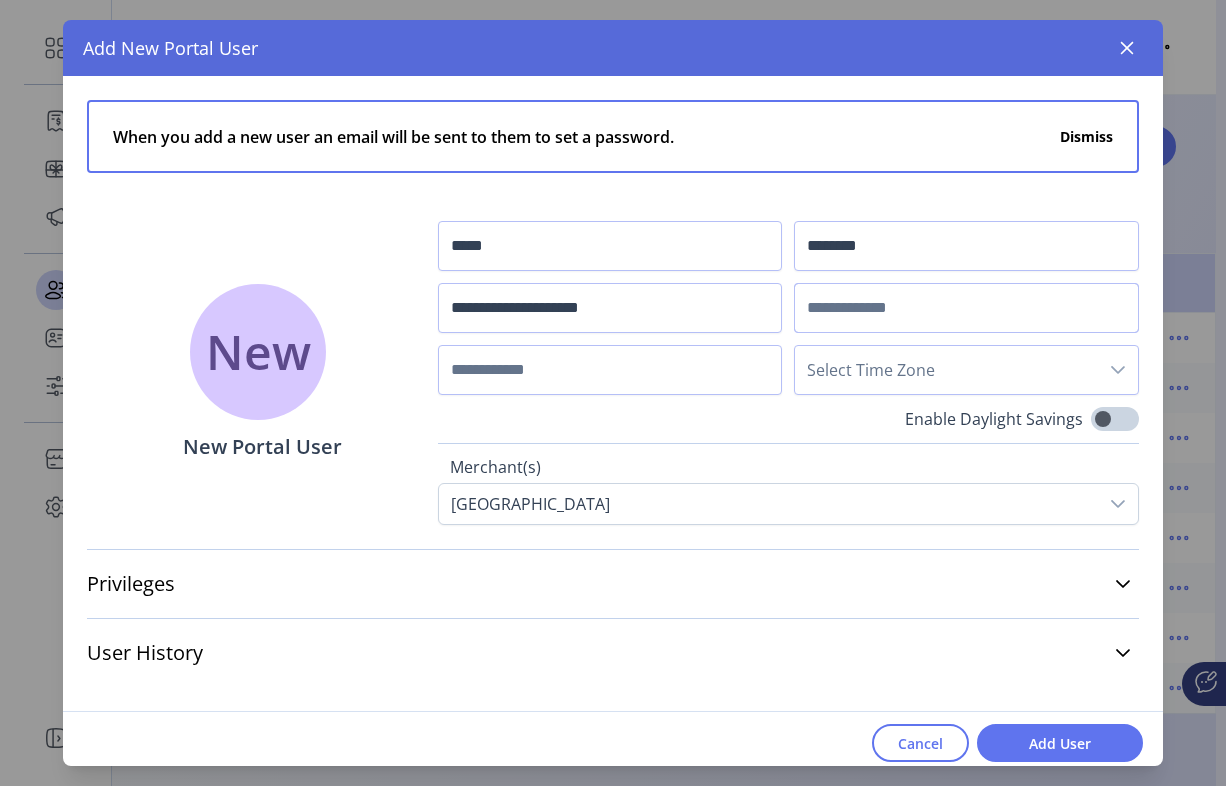 click at bounding box center [966, 308] 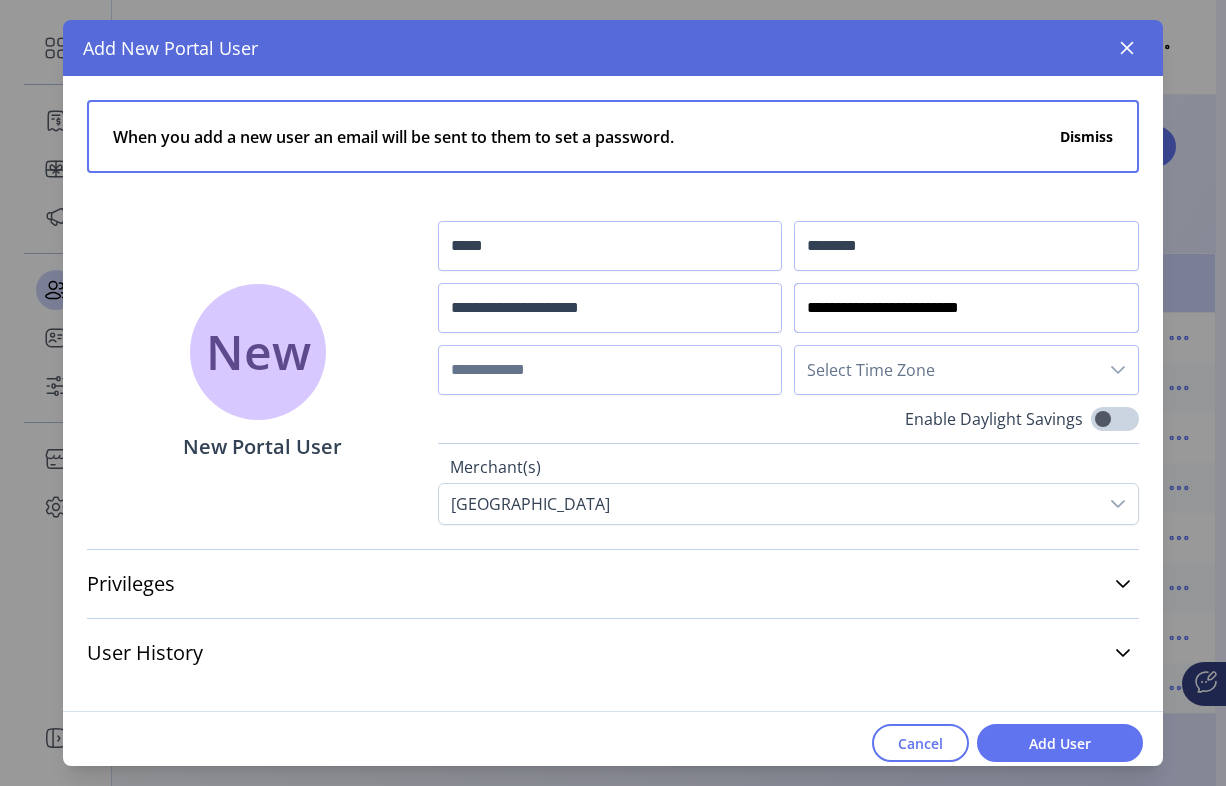 type on "**********" 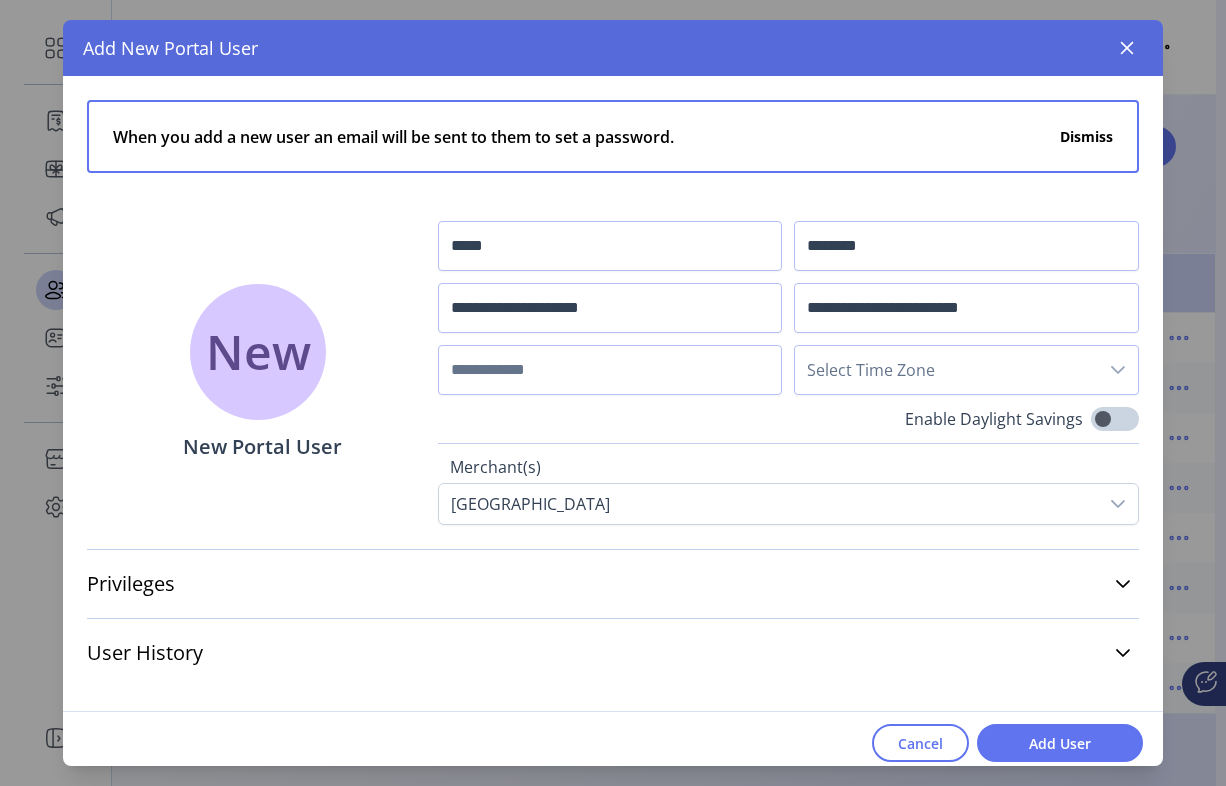 click on "Enable Daylight Savings" at bounding box center (788, 419) 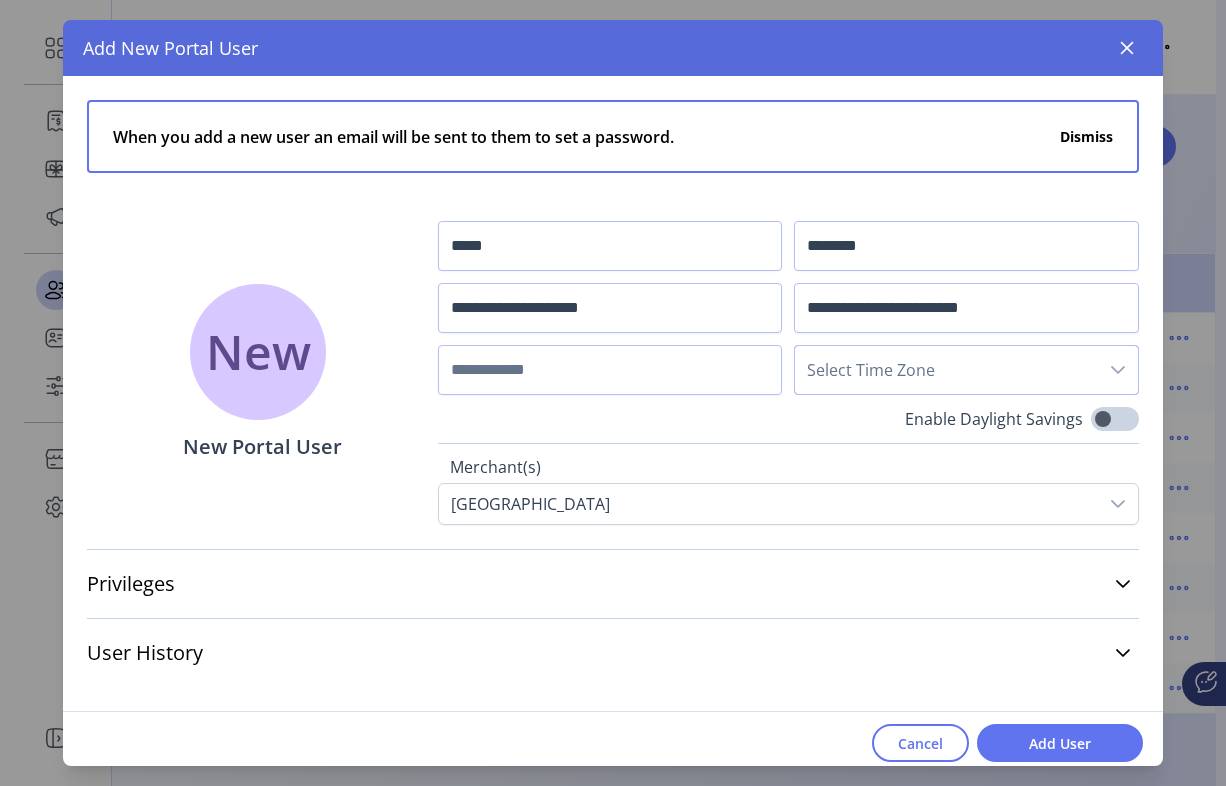 click on "Select Time Zone" at bounding box center [946, 370] 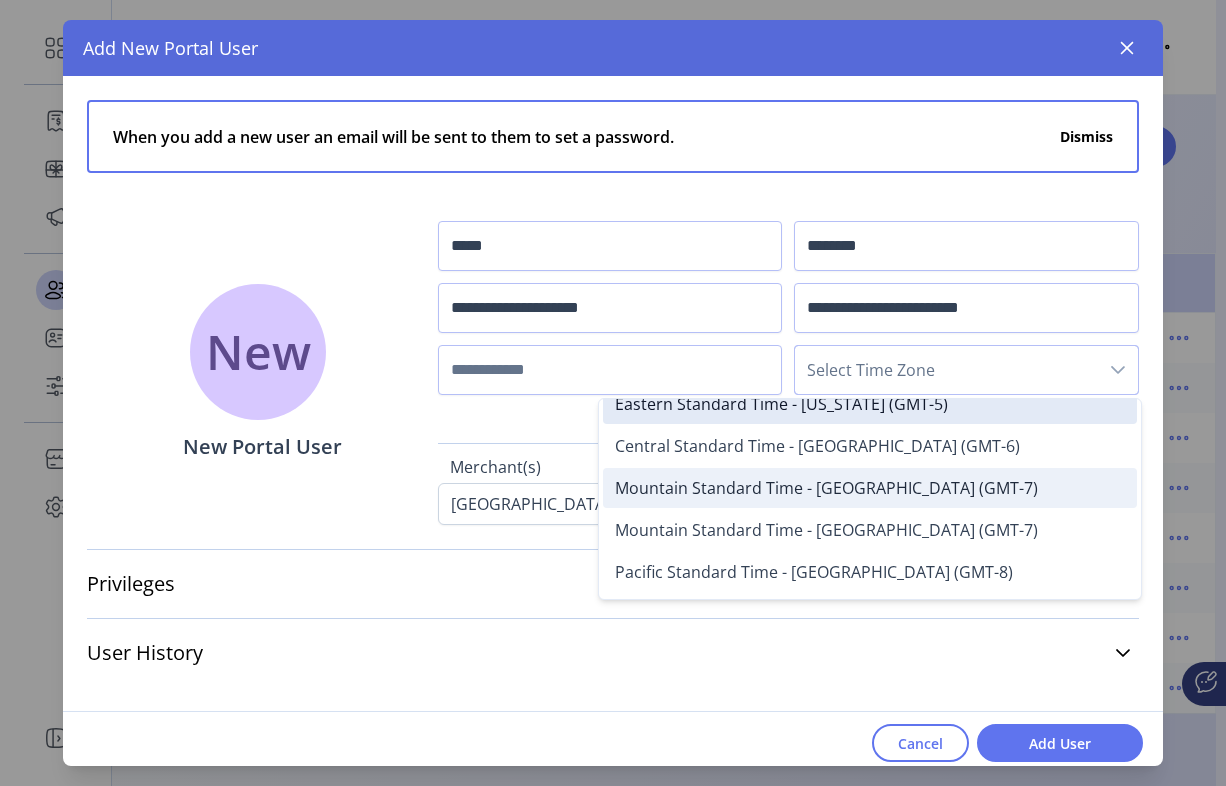scroll, scrollTop: 13, scrollLeft: 0, axis: vertical 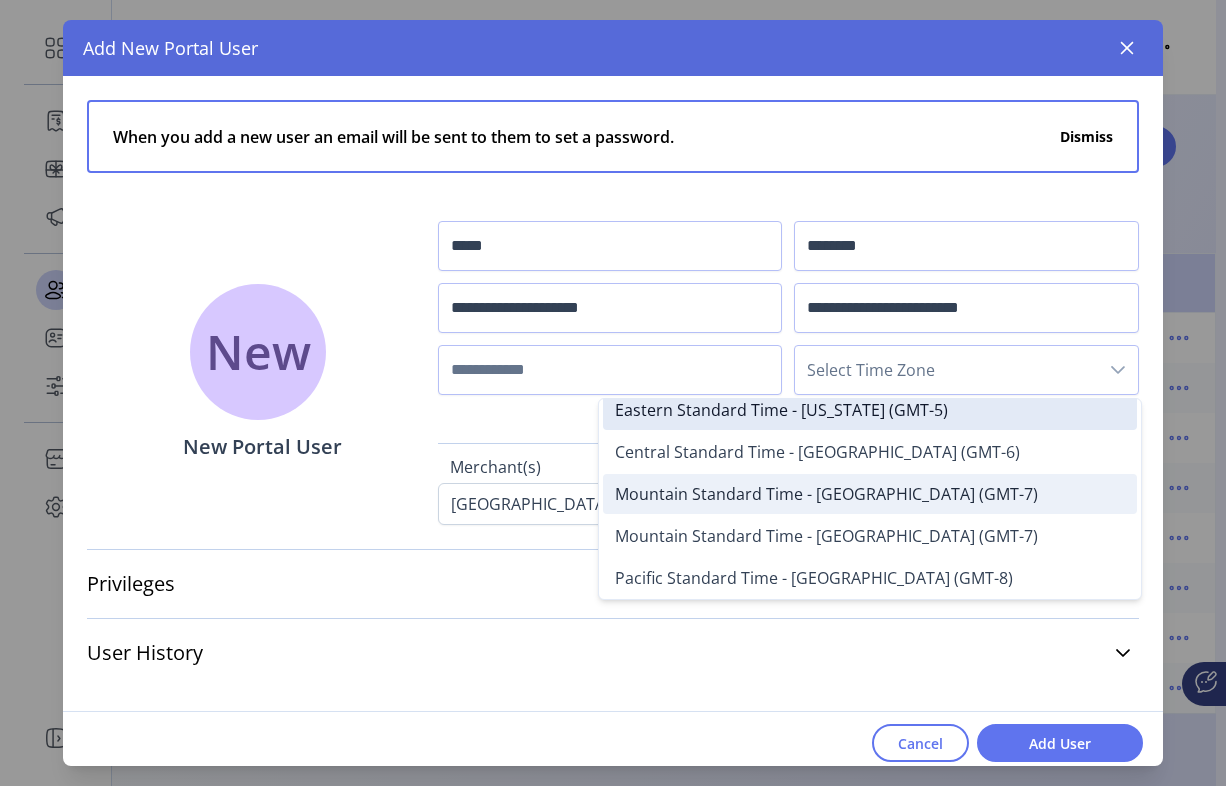 click on "Mountain Standard Time - Denver (GMT-7)" at bounding box center (870, 494) 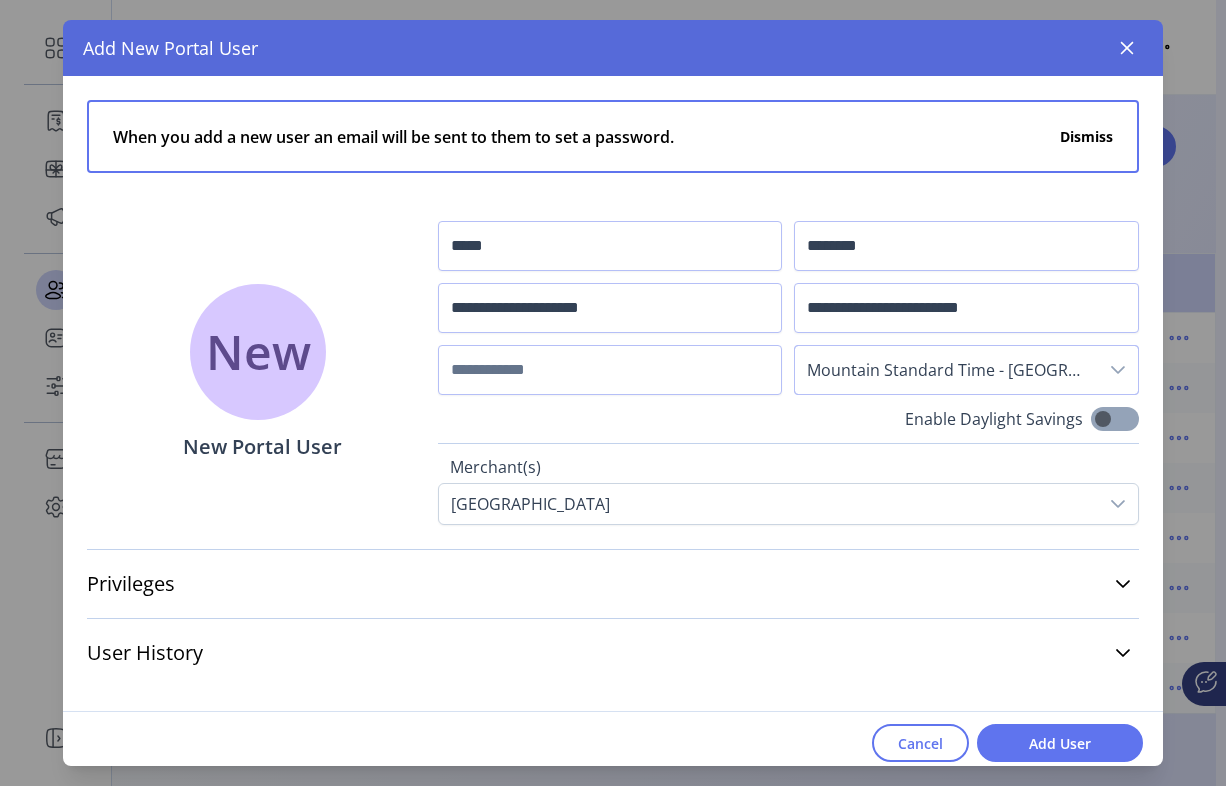 click at bounding box center [1115, 419] 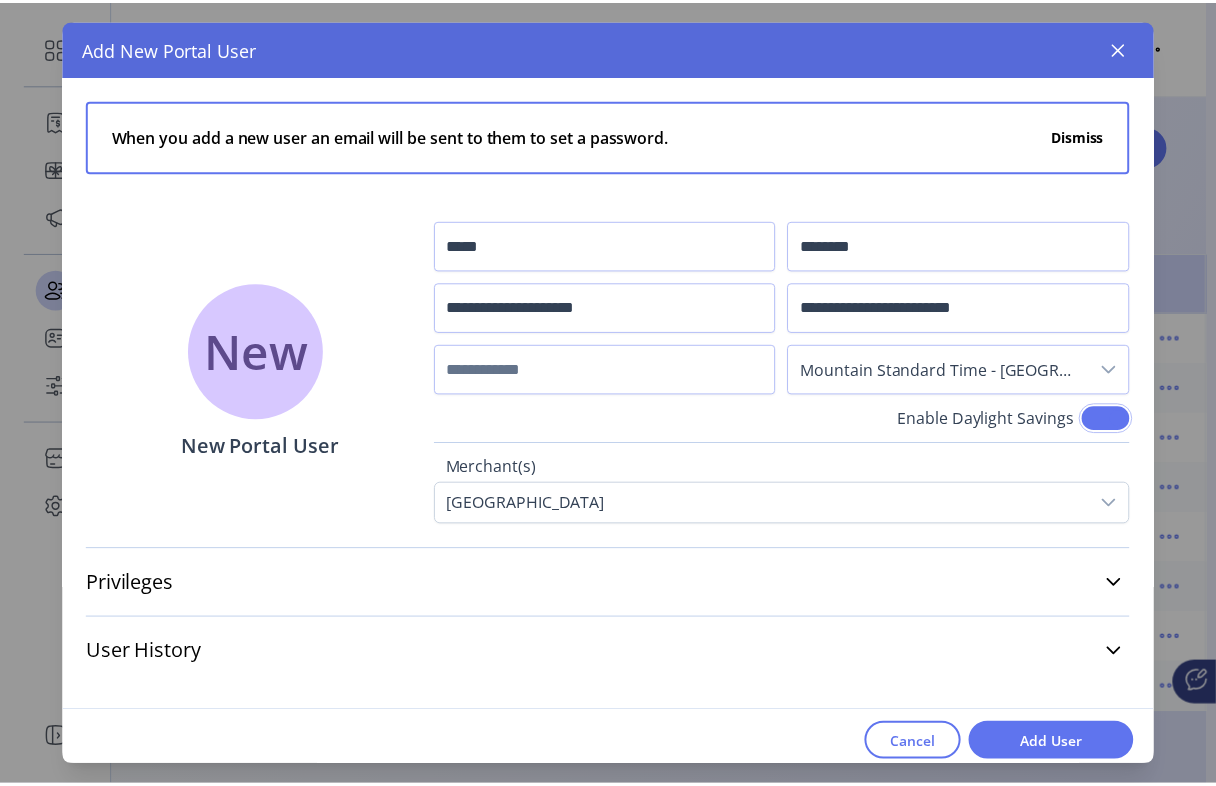 scroll, scrollTop: 11, scrollLeft: 6, axis: both 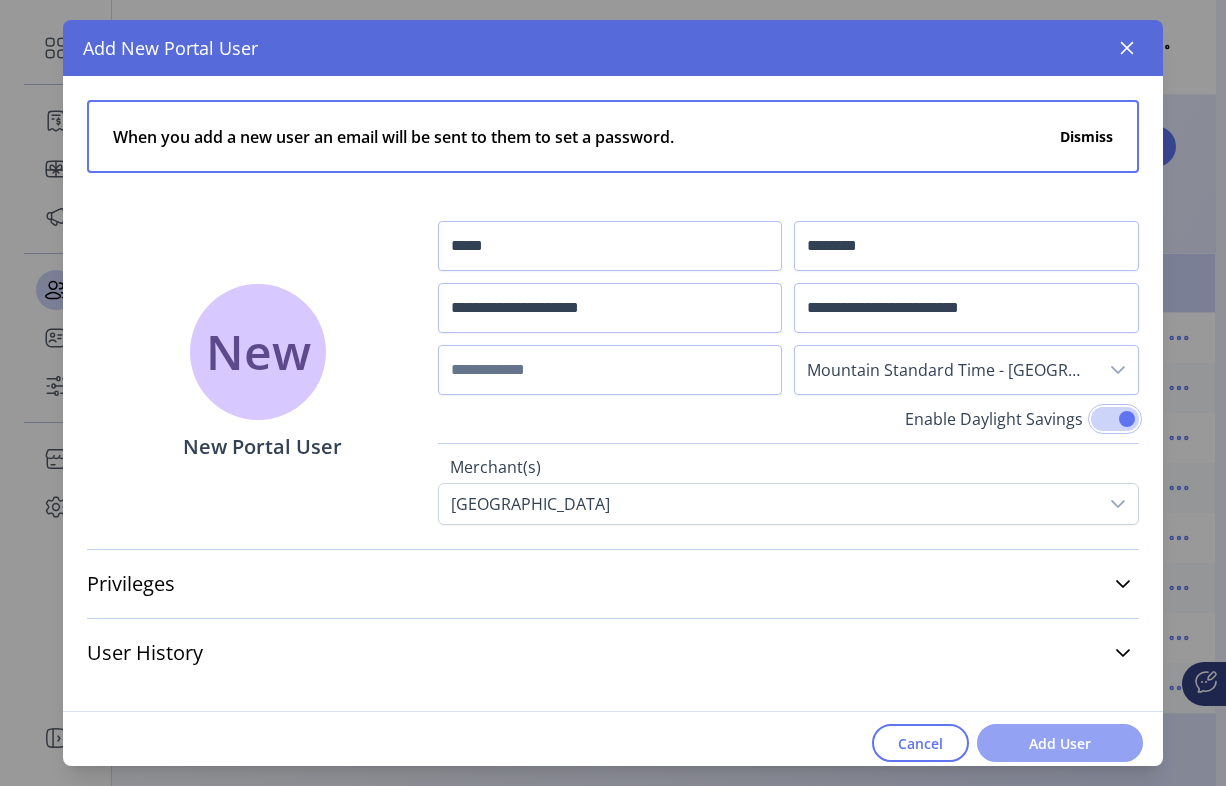 click on "Add User" at bounding box center (1060, 743) 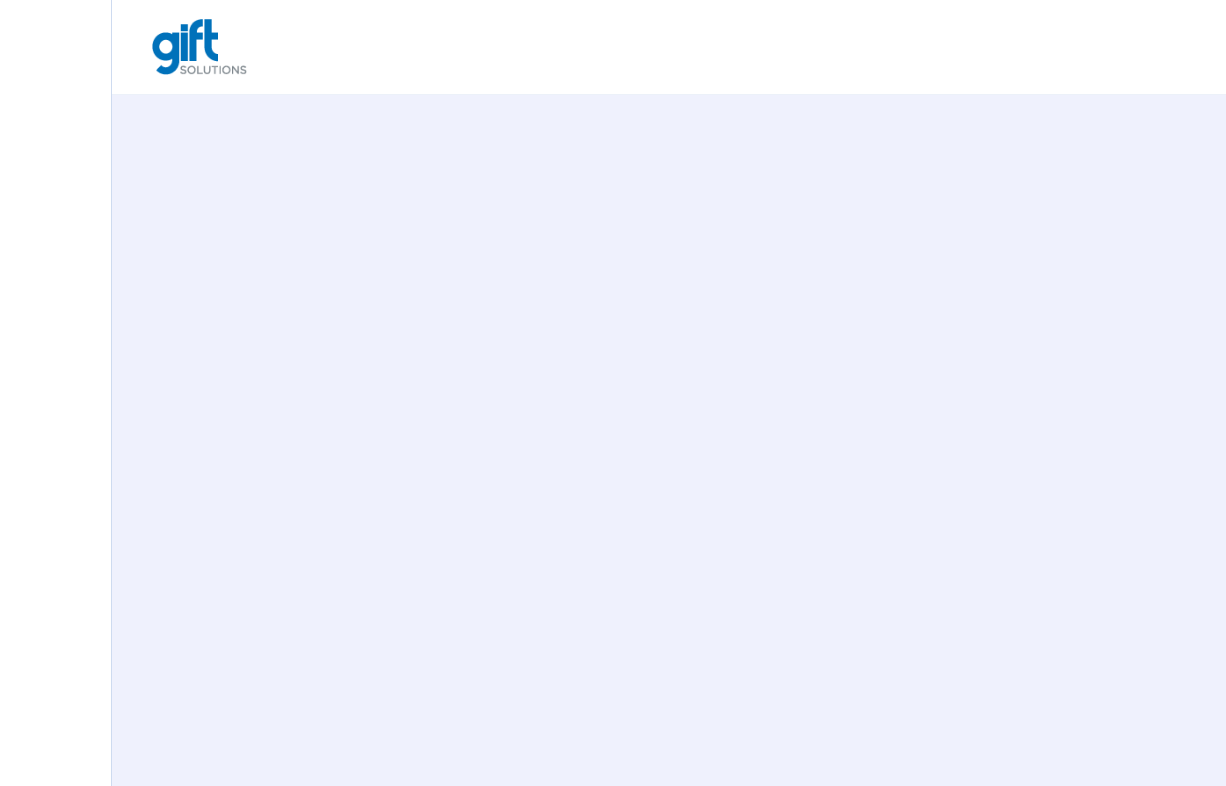 scroll, scrollTop: 0, scrollLeft: 0, axis: both 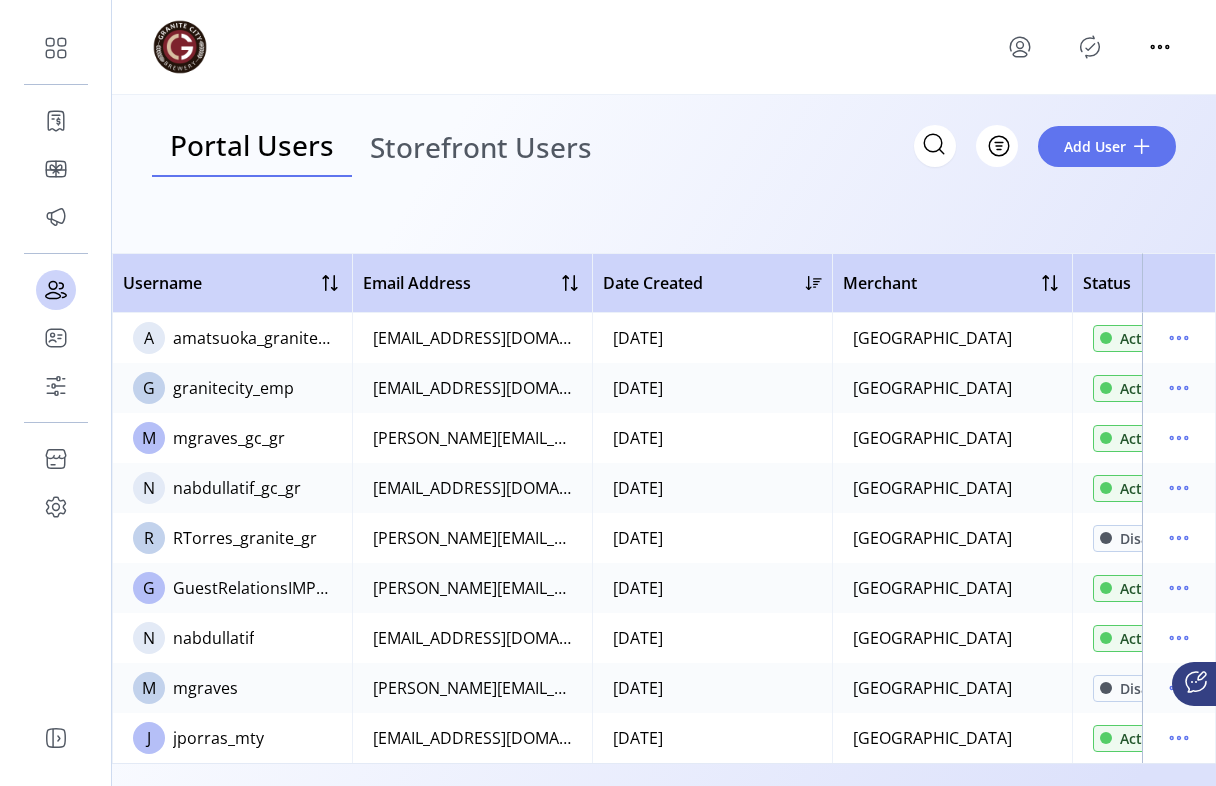 click 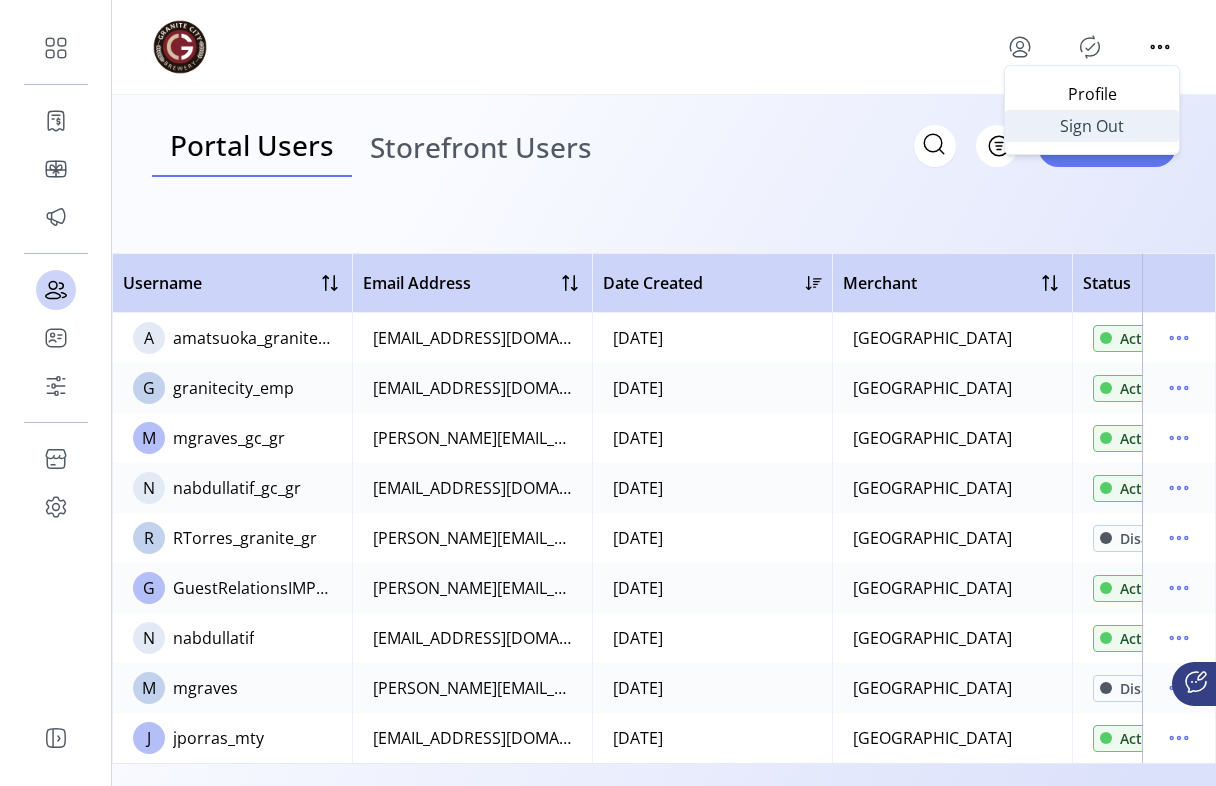 click on "Sign Out" at bounding box center (1092, 126) 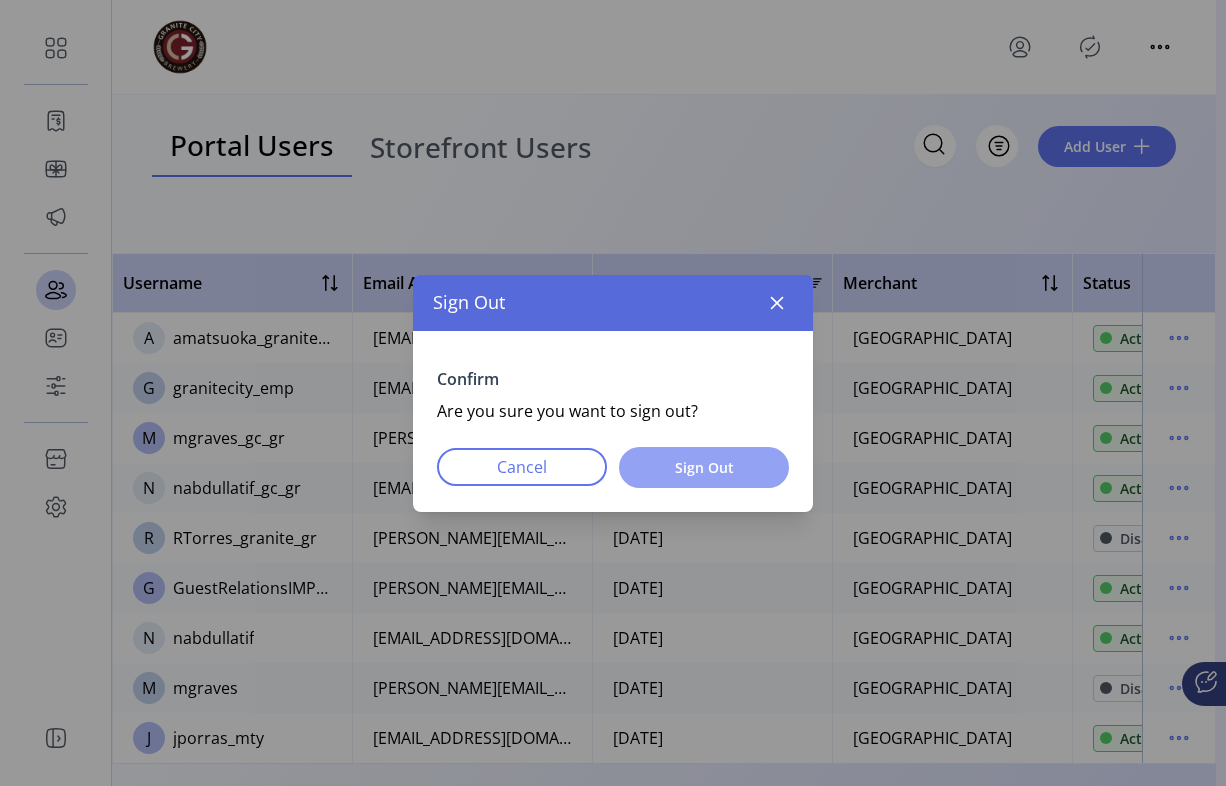 click on "Sign Out" at bounding box center (704, 467) 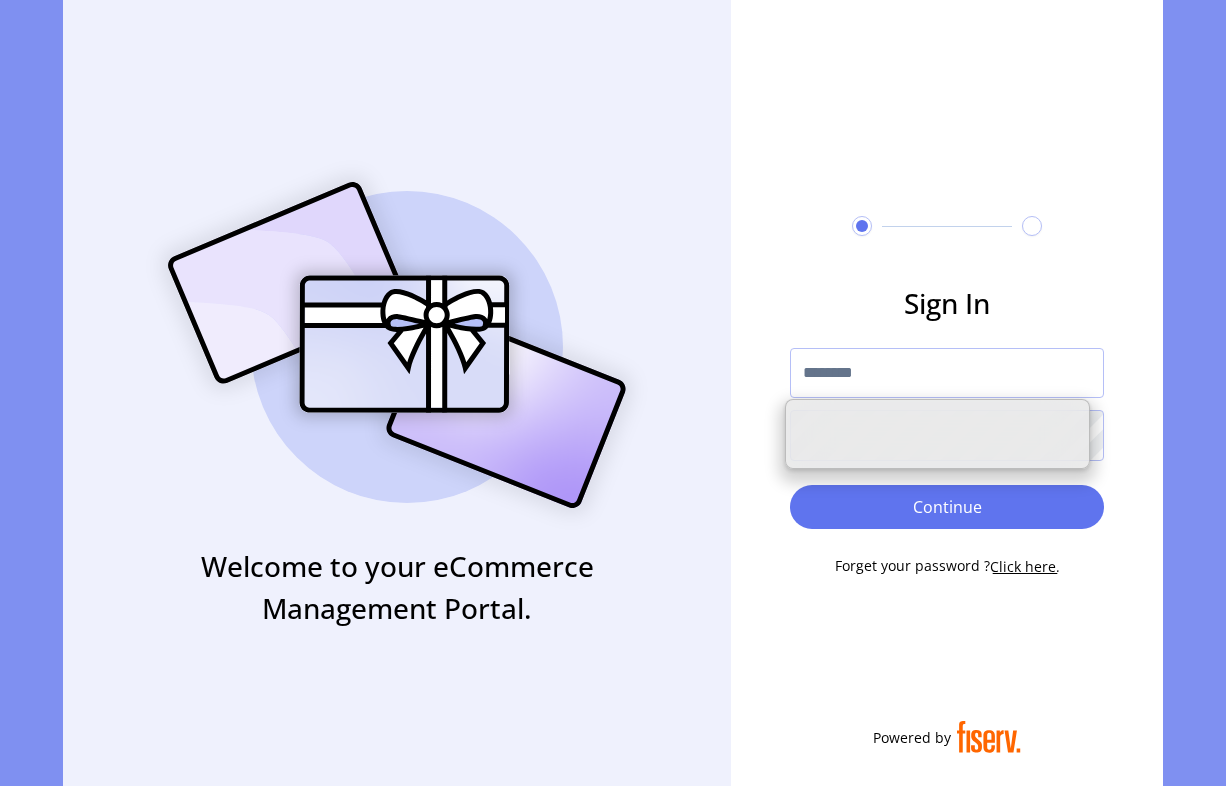 click at bounding box center [947, 373] 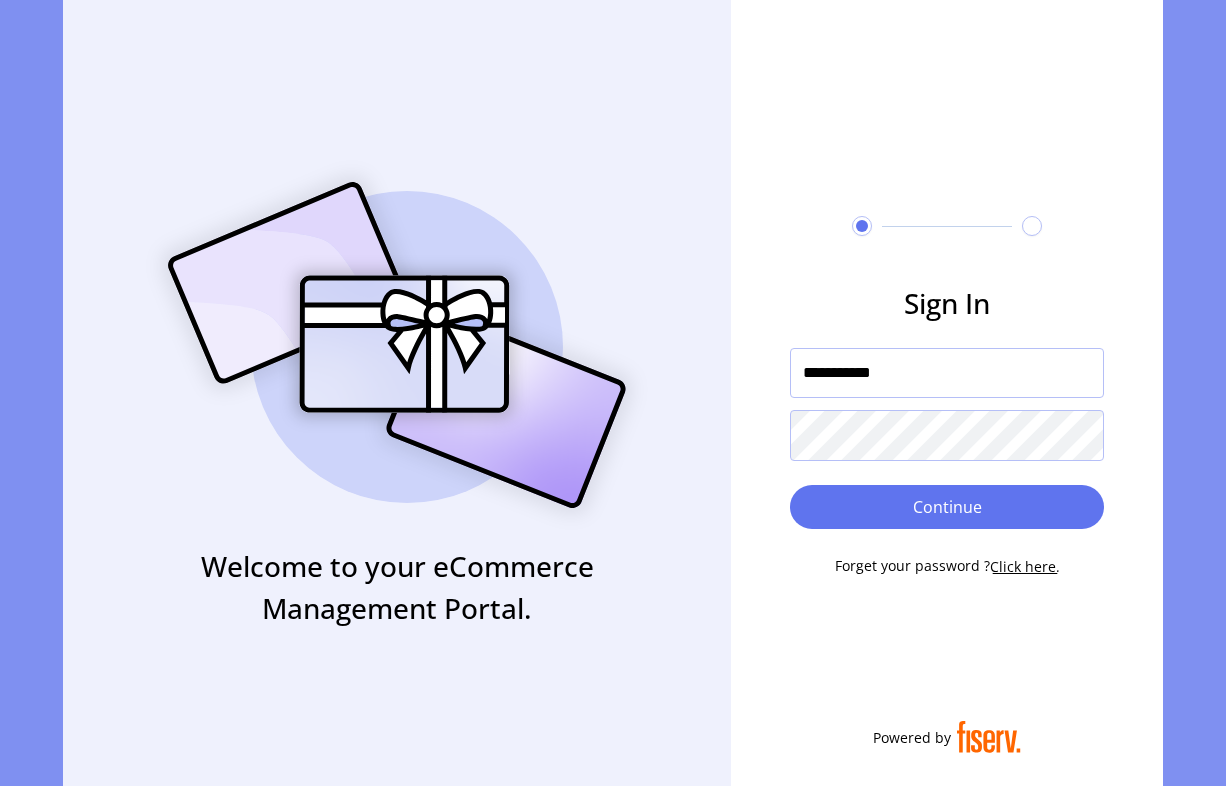 type on "**********" 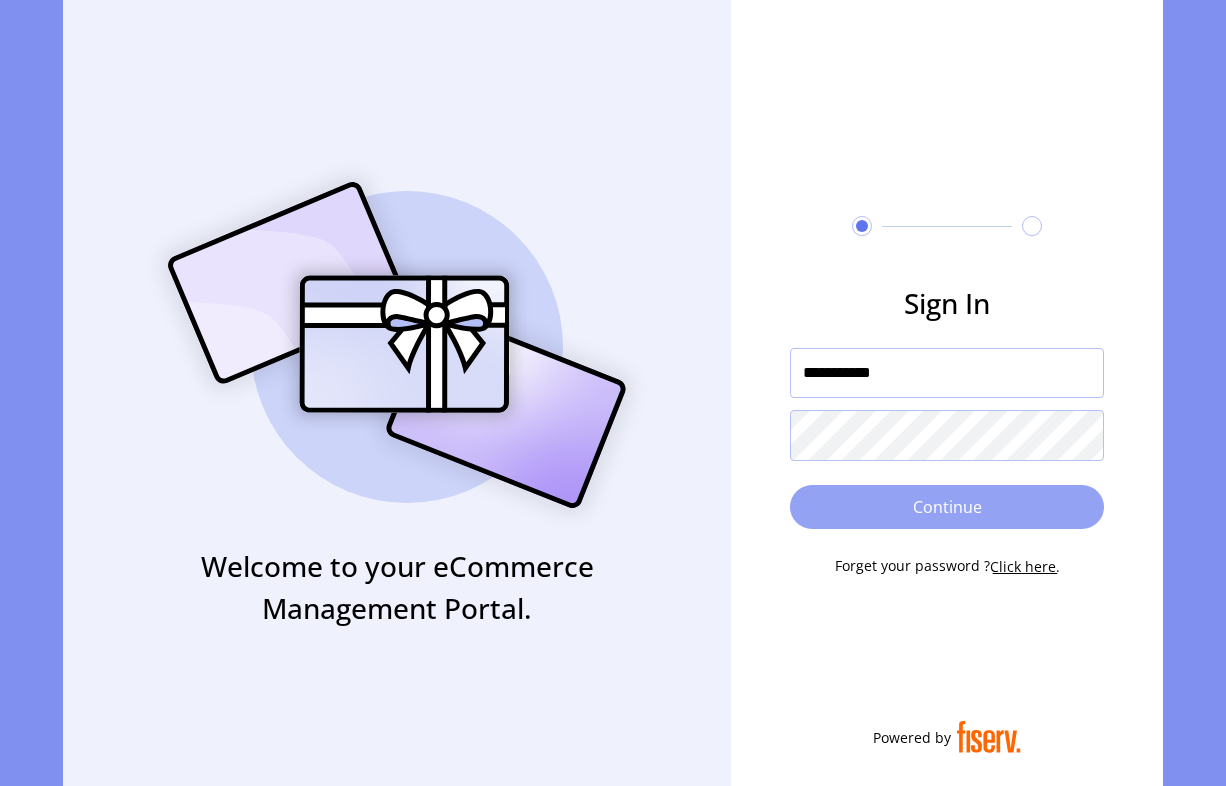 click on "Continue" at bounding box center [947, 507] 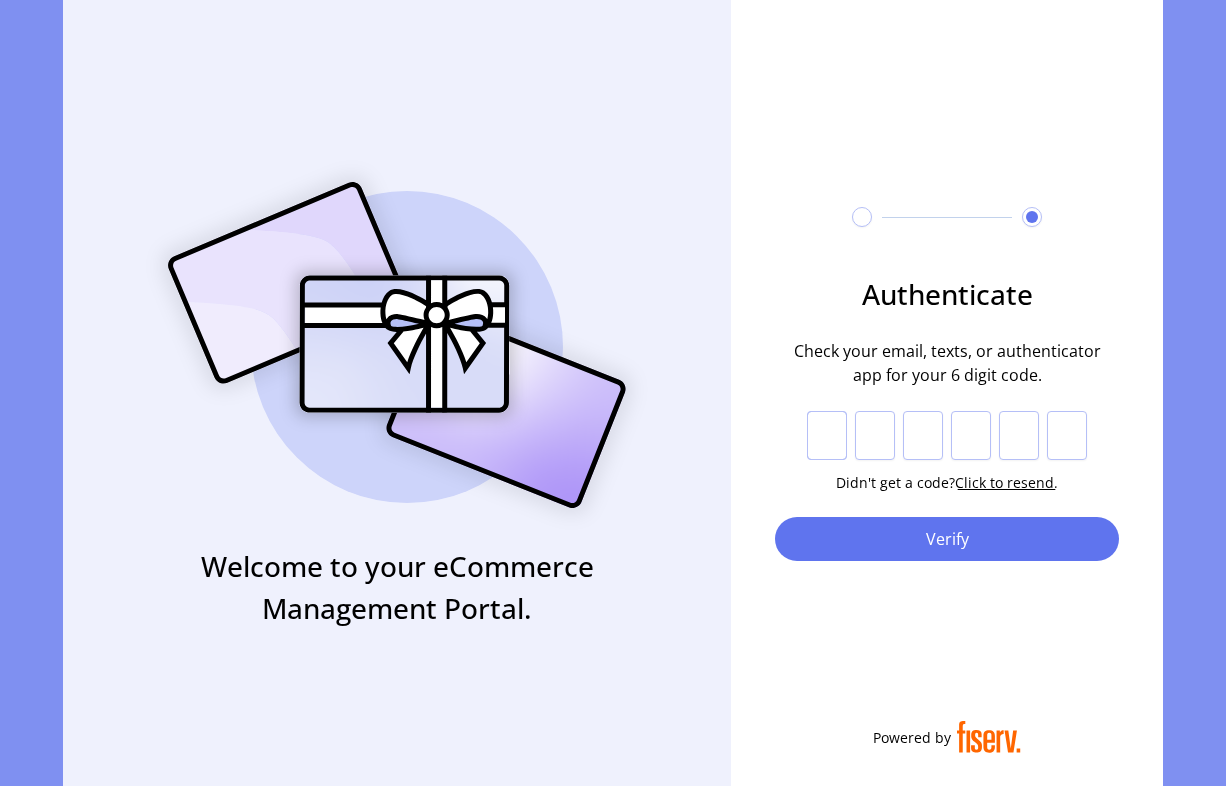 click at bounding box center (827, 436) 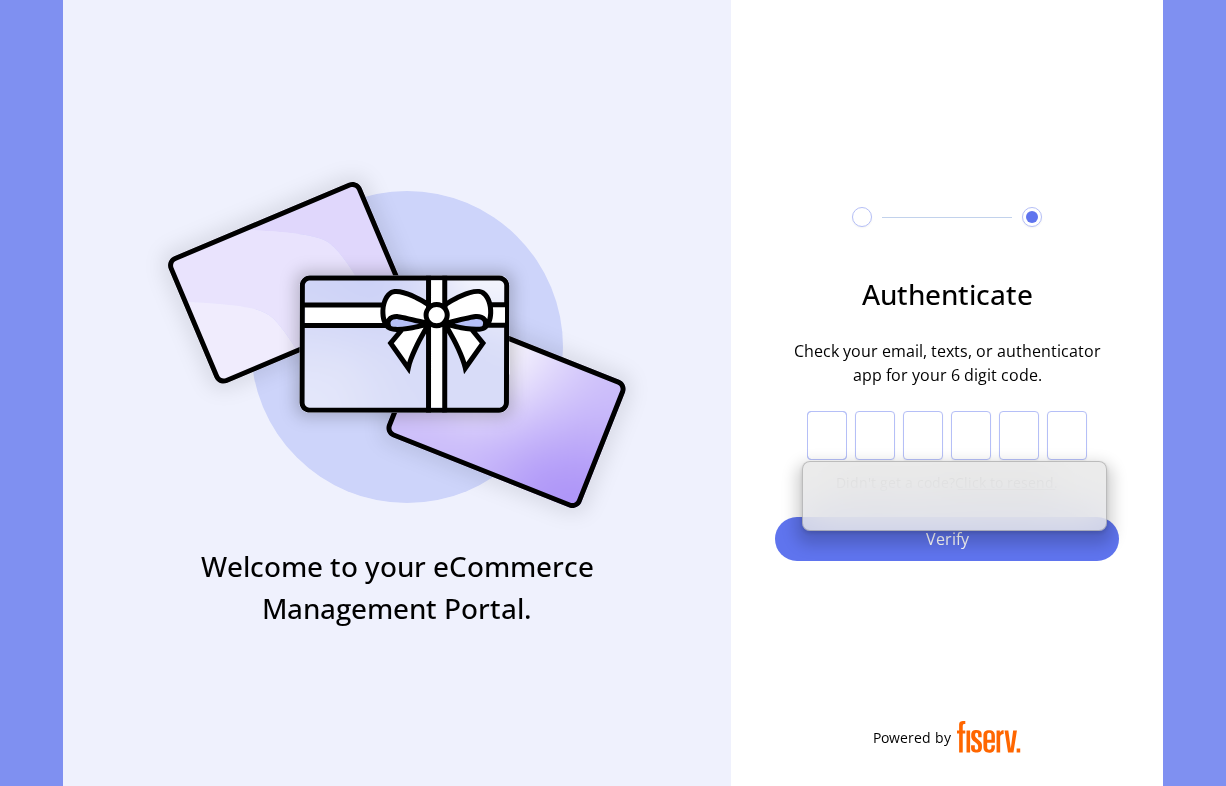 paste on "*" 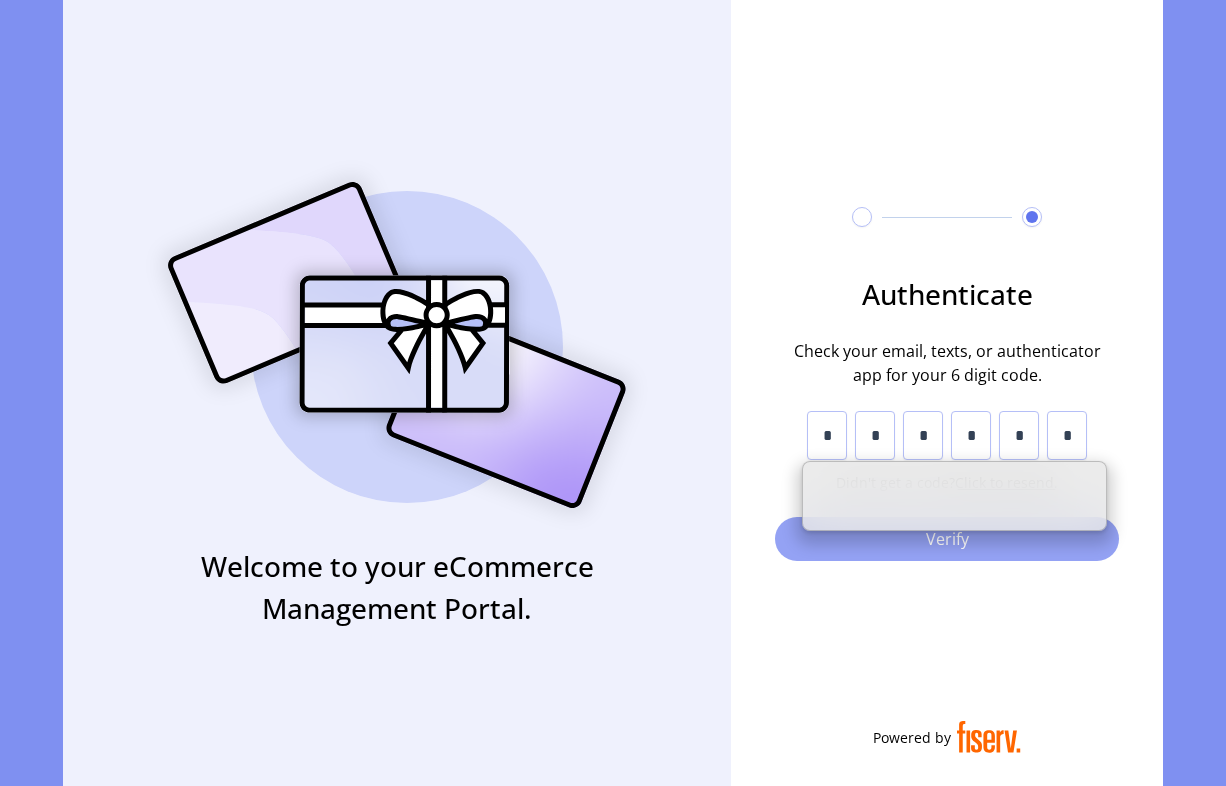 click on "Verify" at bounding box center (947, 539) 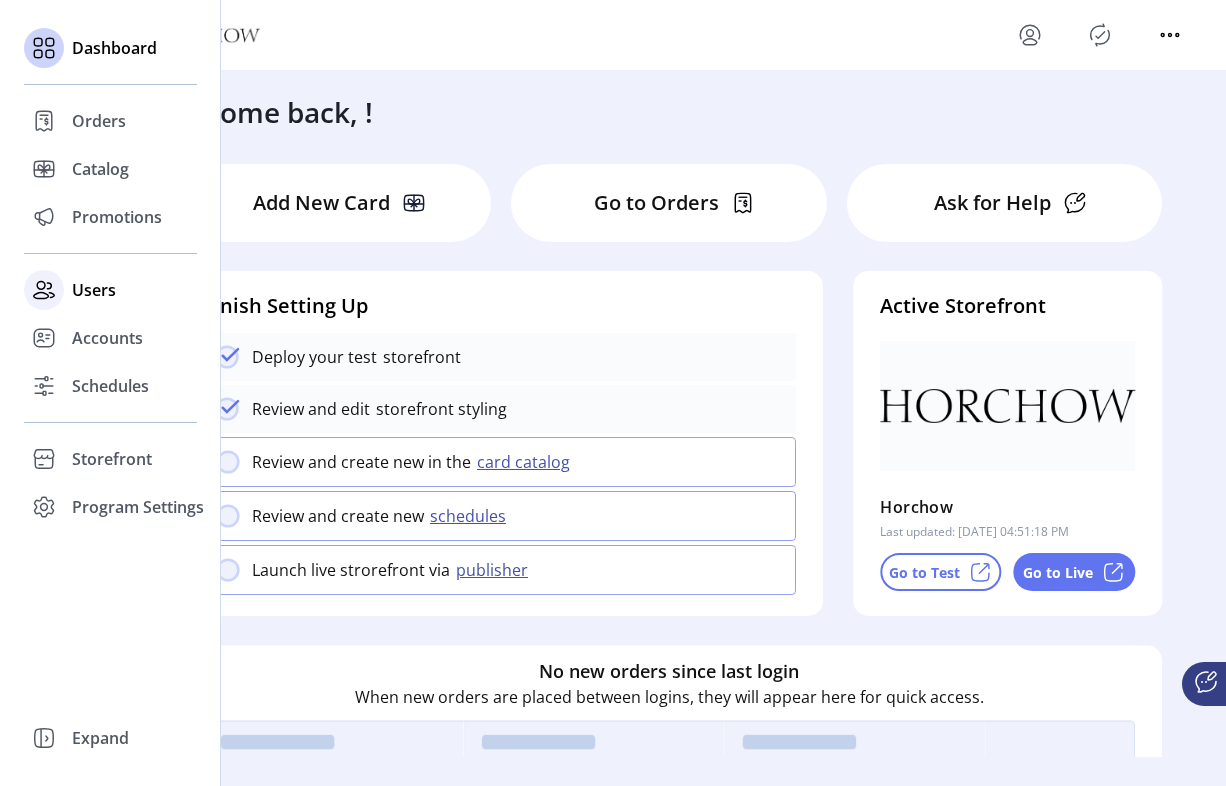 click 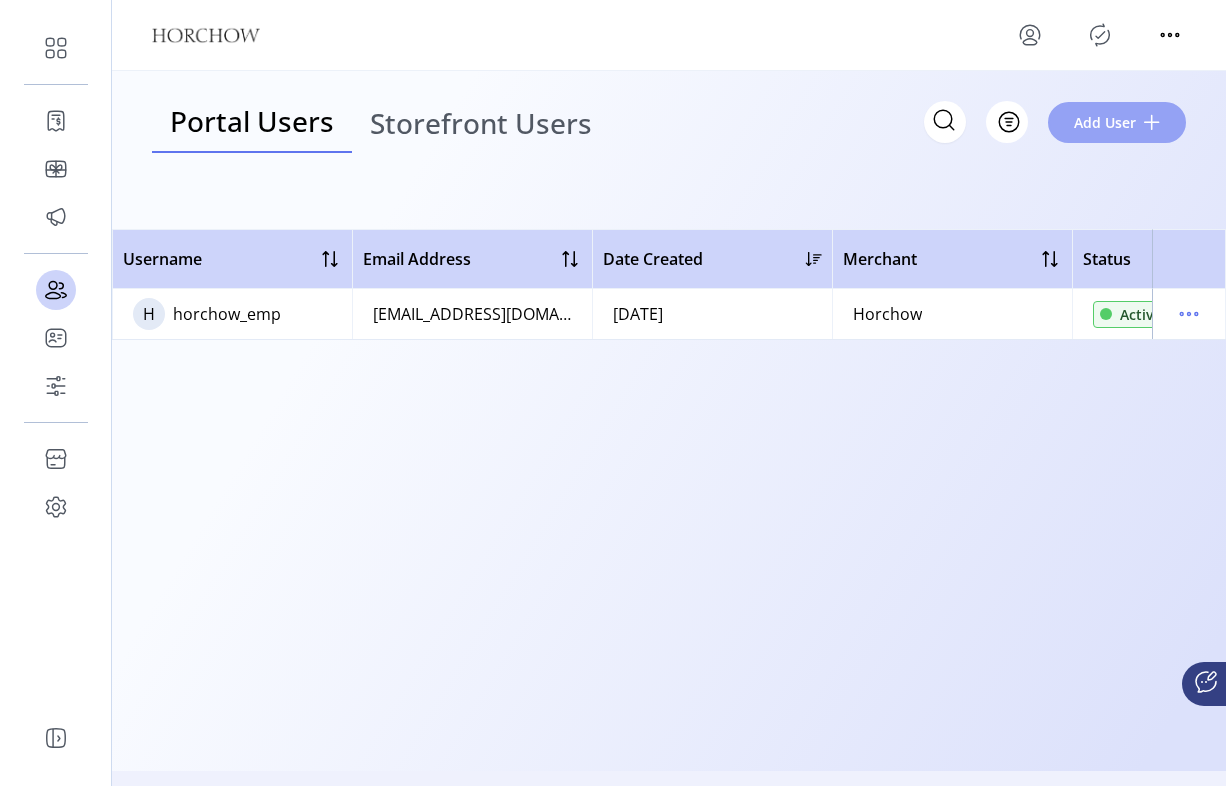 click on "Add User" 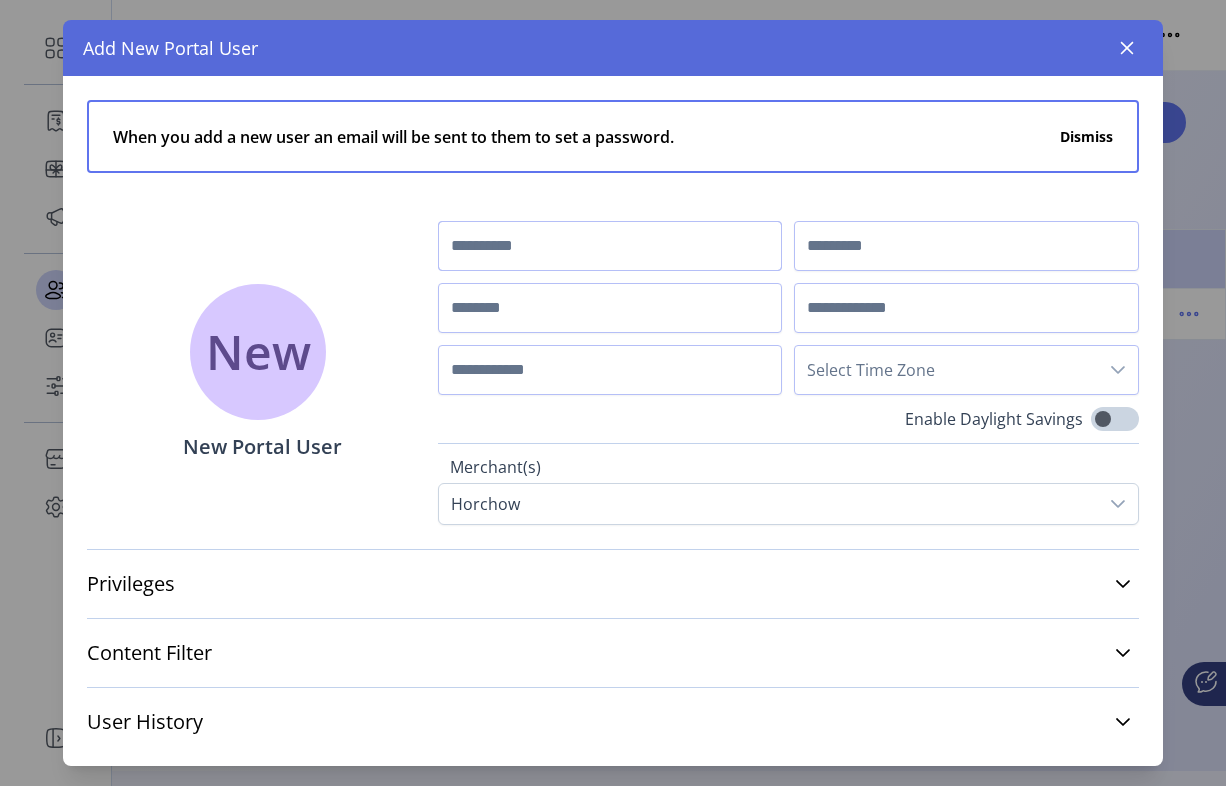 click at bounding box center [610, 246] 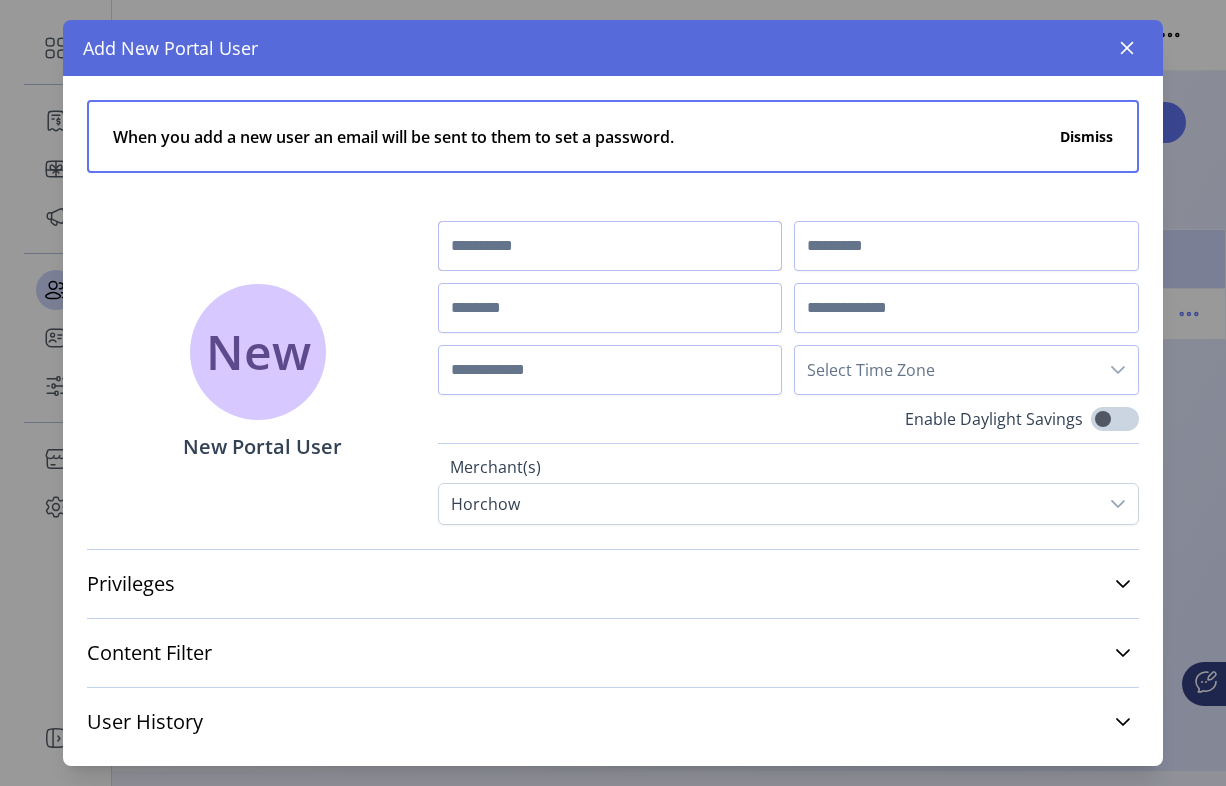 paste on "*****" 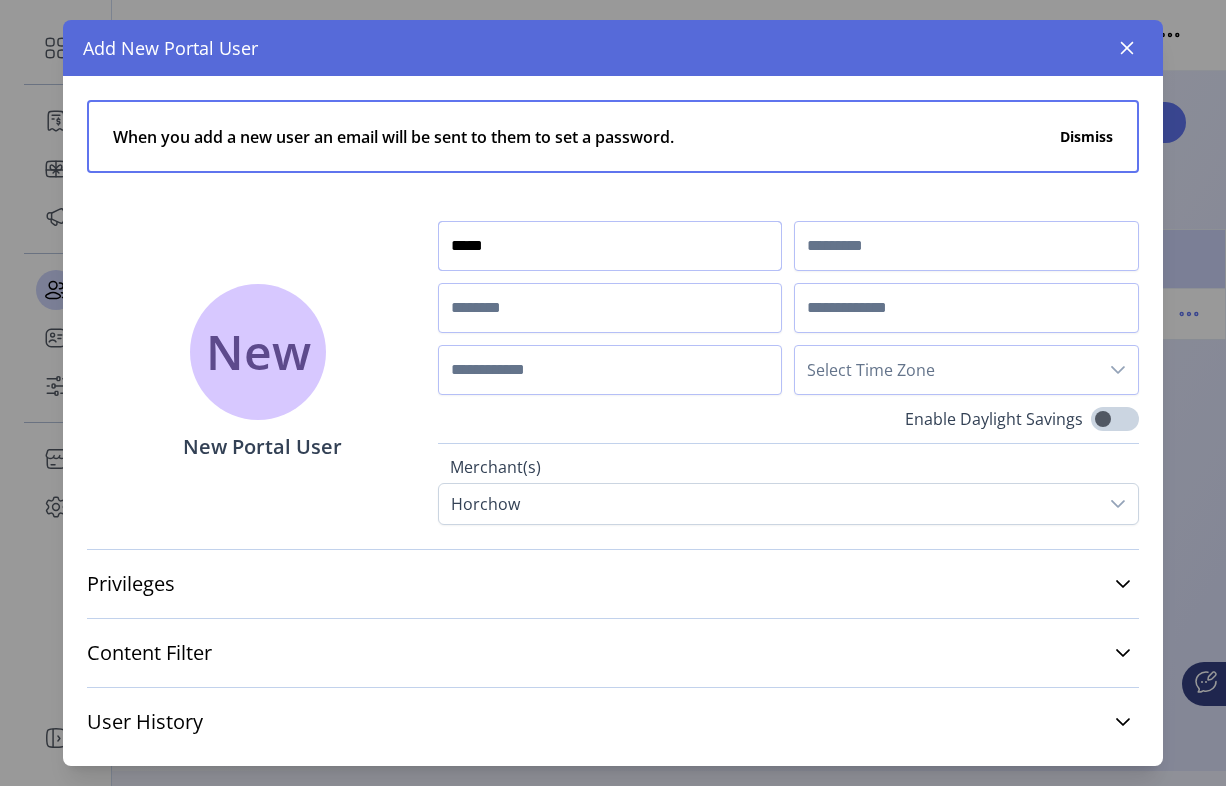 type on "*****" 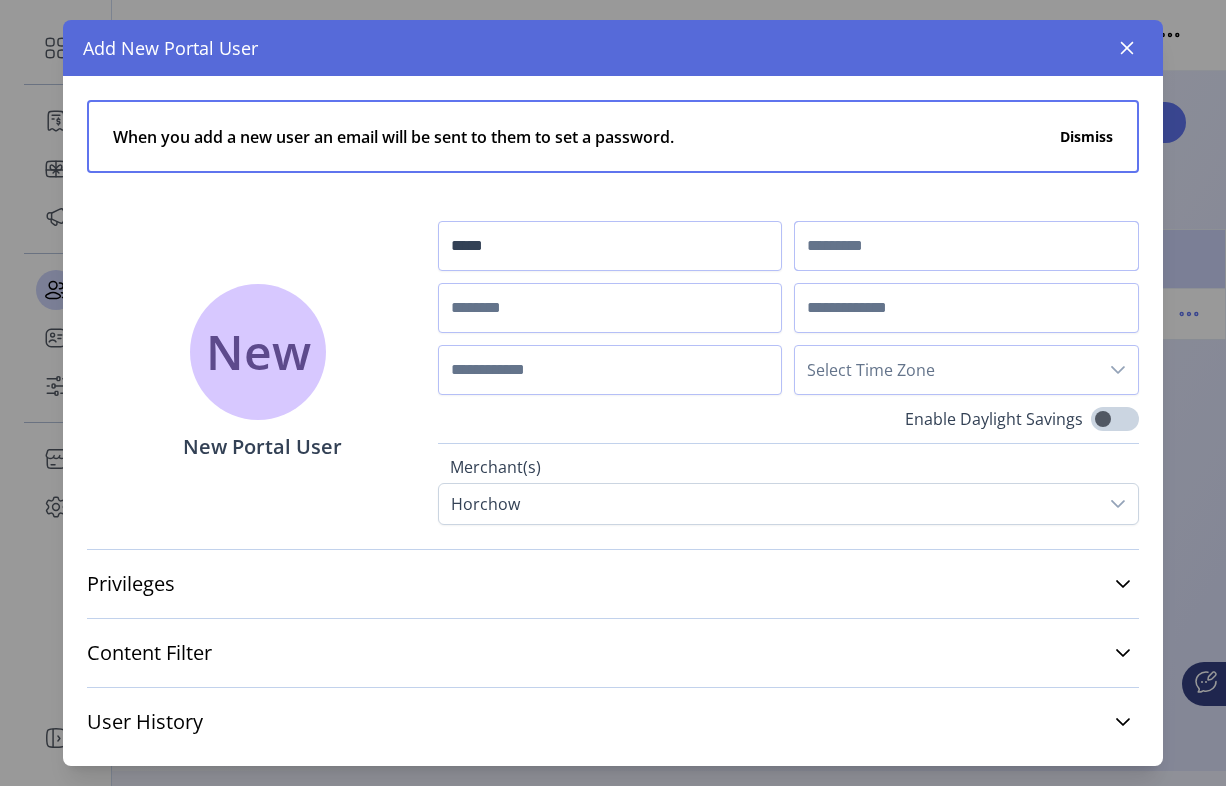 click at bounding box center [966, 246] 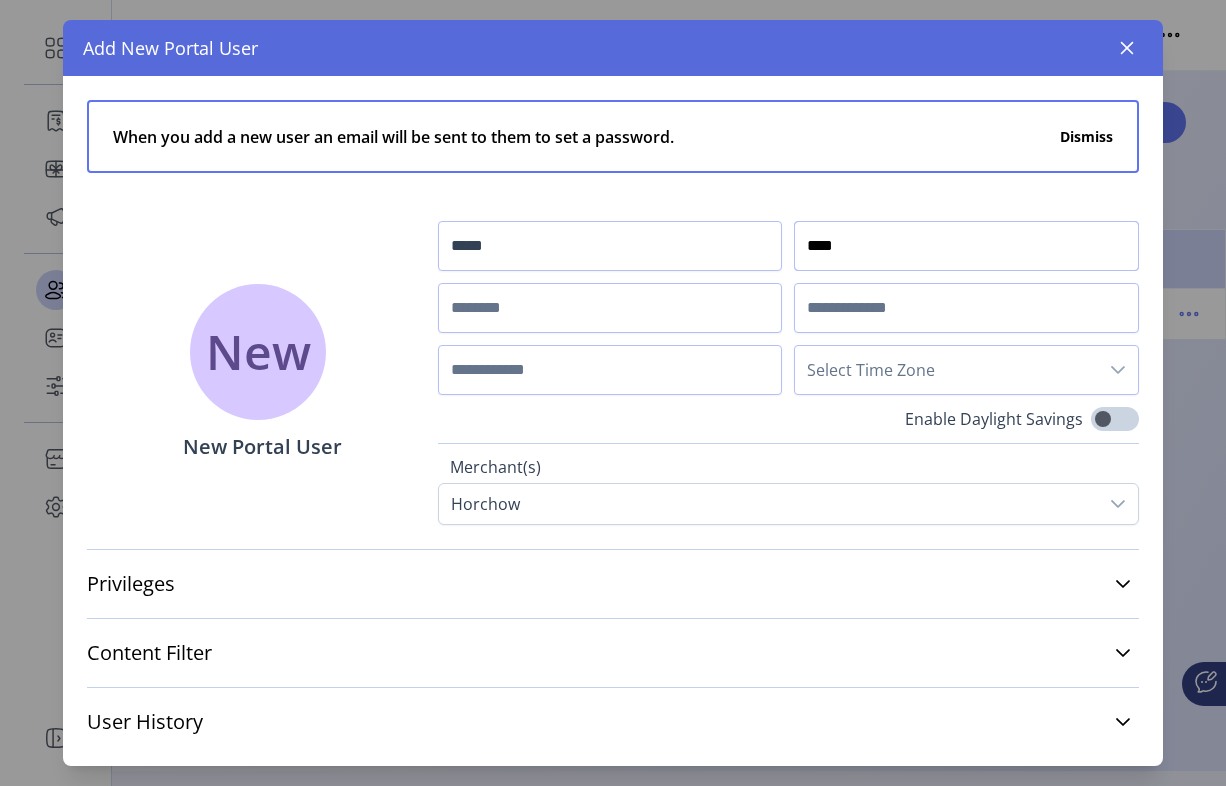 type on "****" 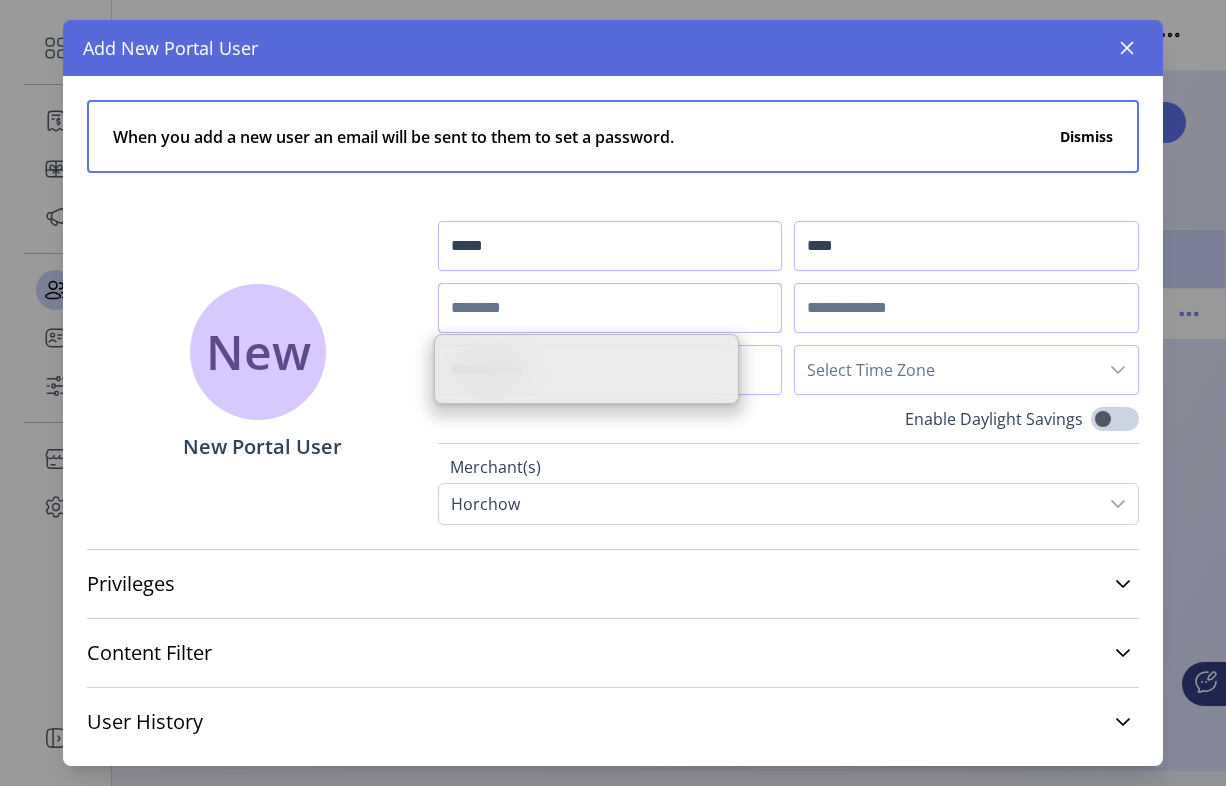 click at bounding box center [610, 308] 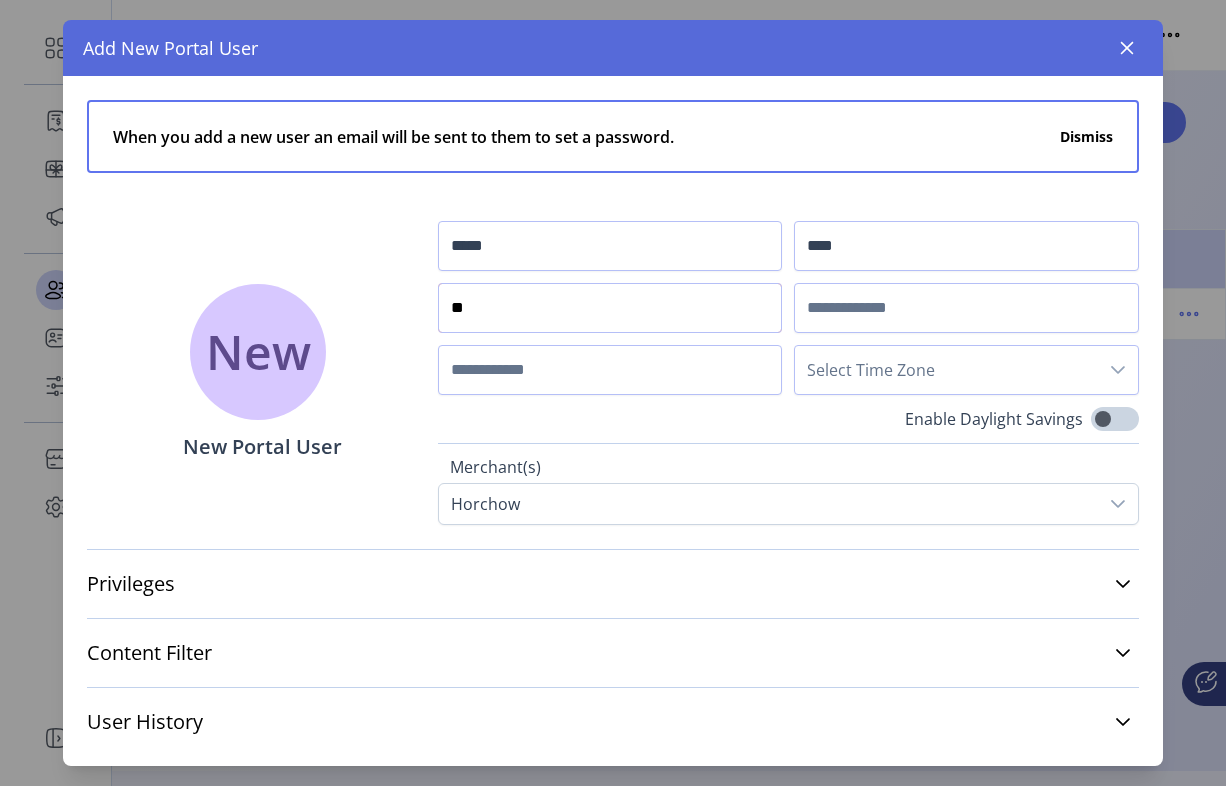 paste on "*****" 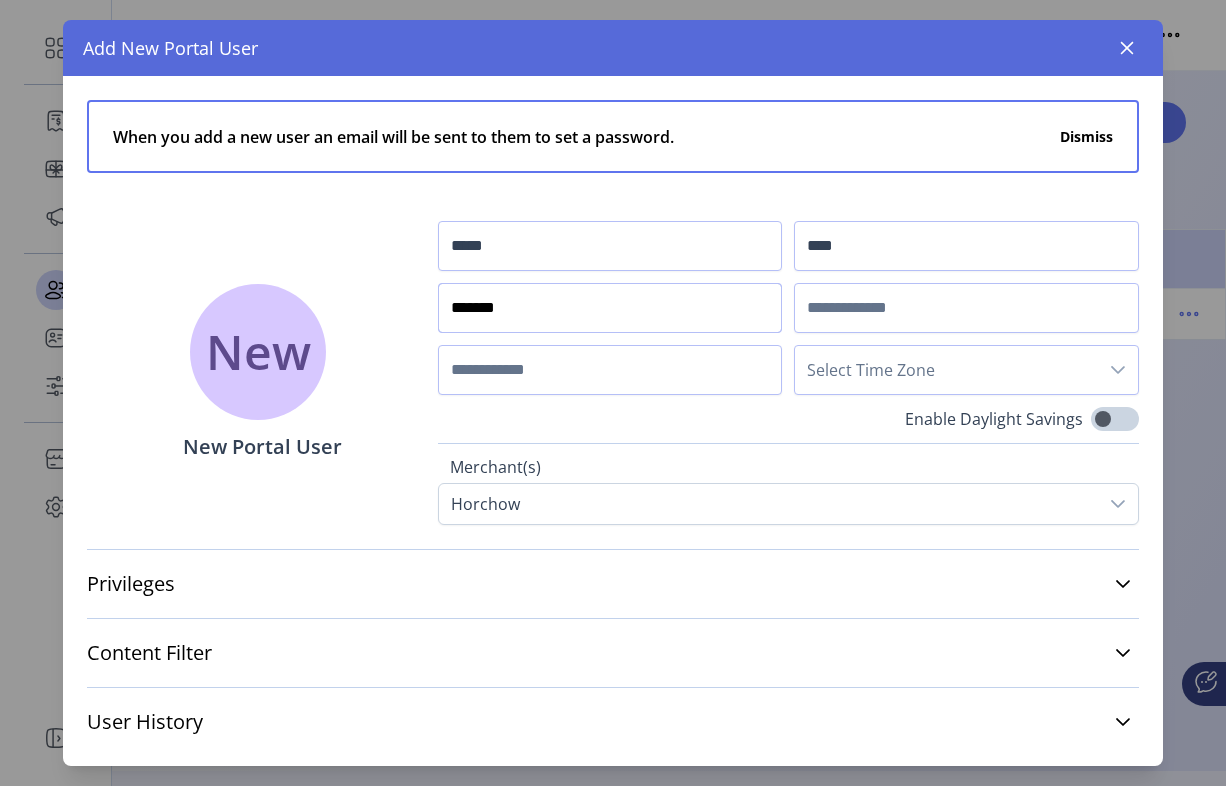 click on "*******" at bounding box center (610, 308) 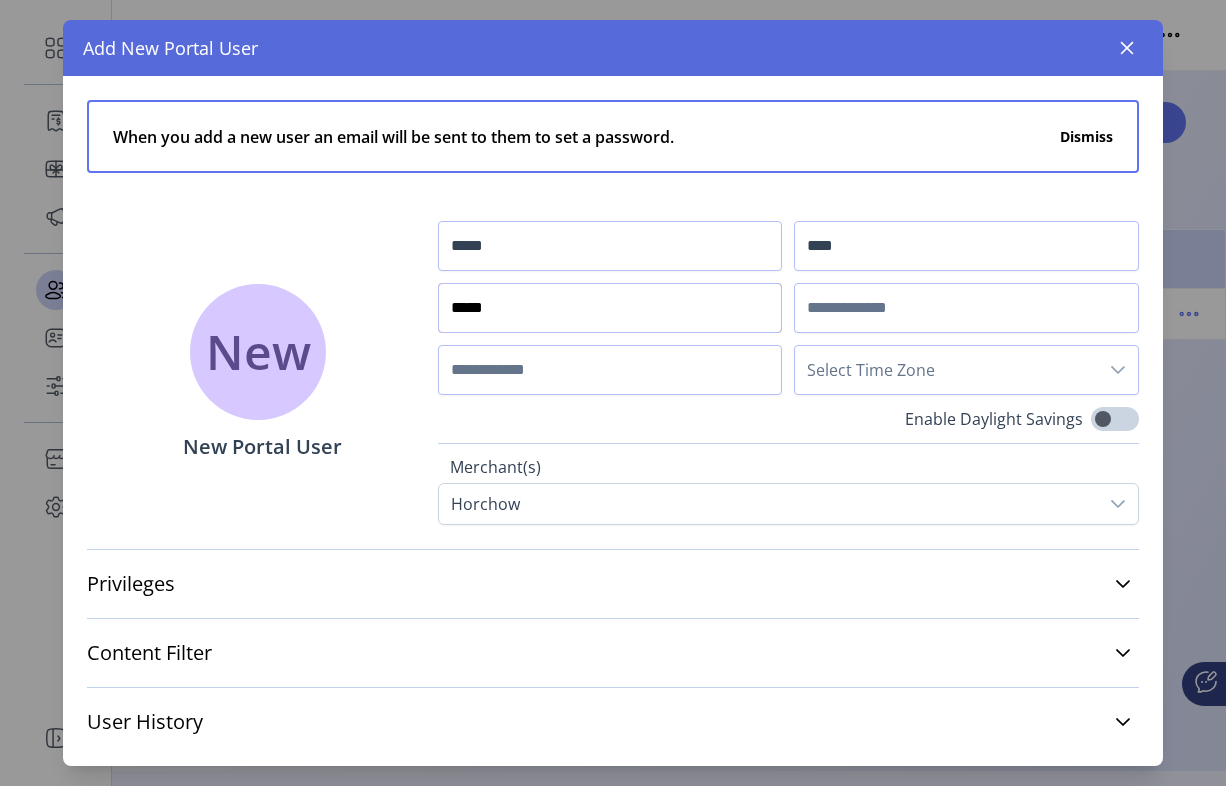 click on "*****" at bounding box center [610, 308] 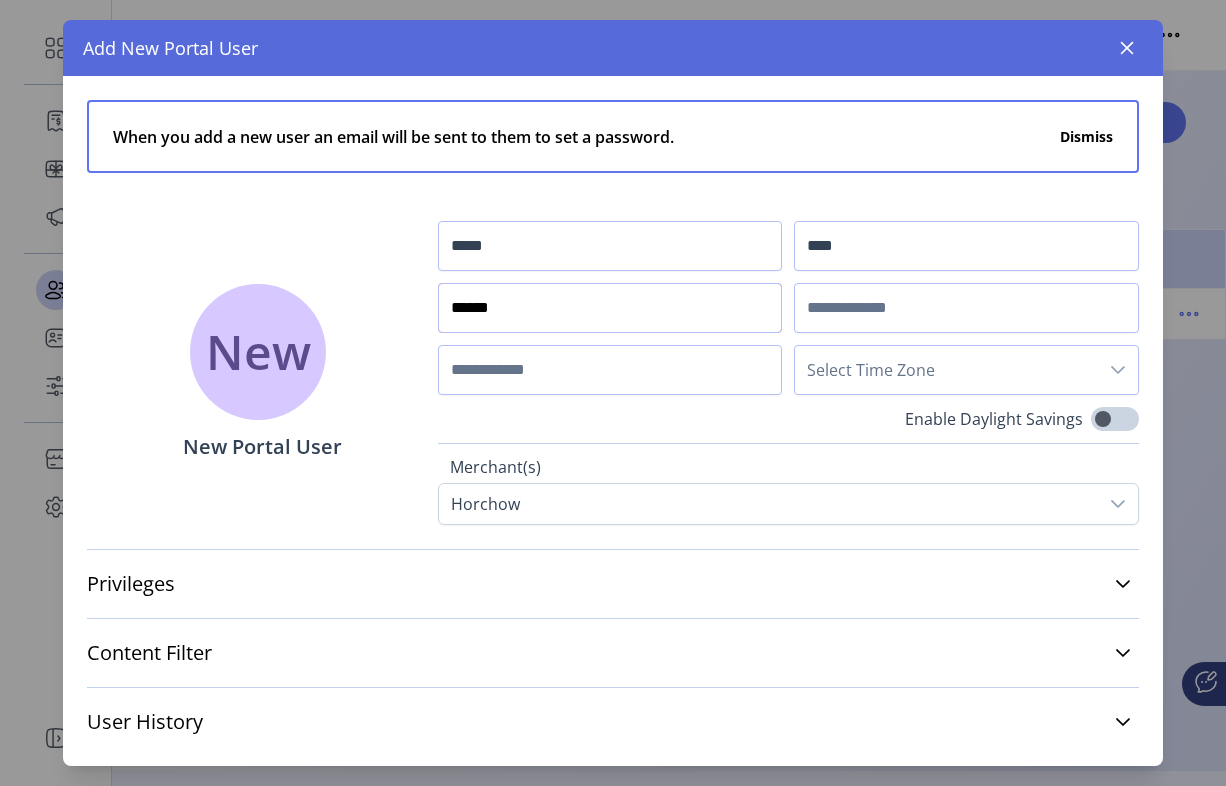 paste on "*******" 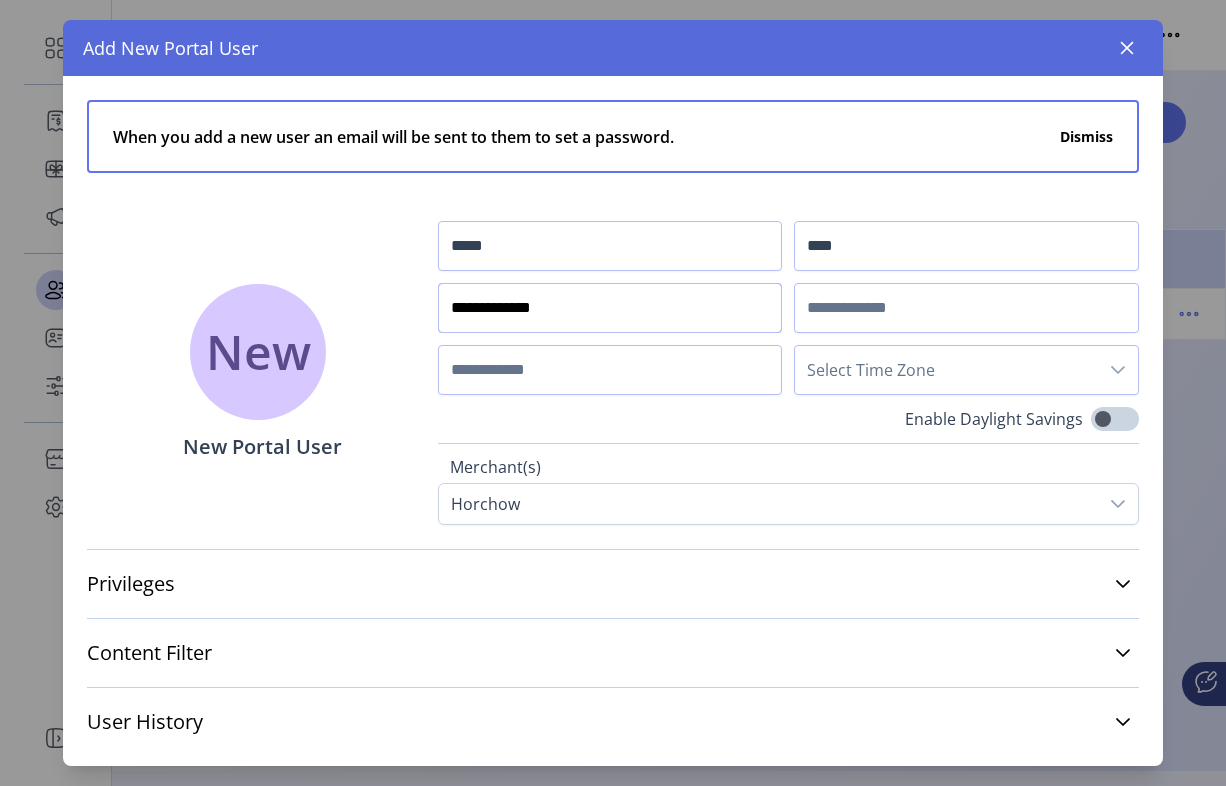 type on "**********" 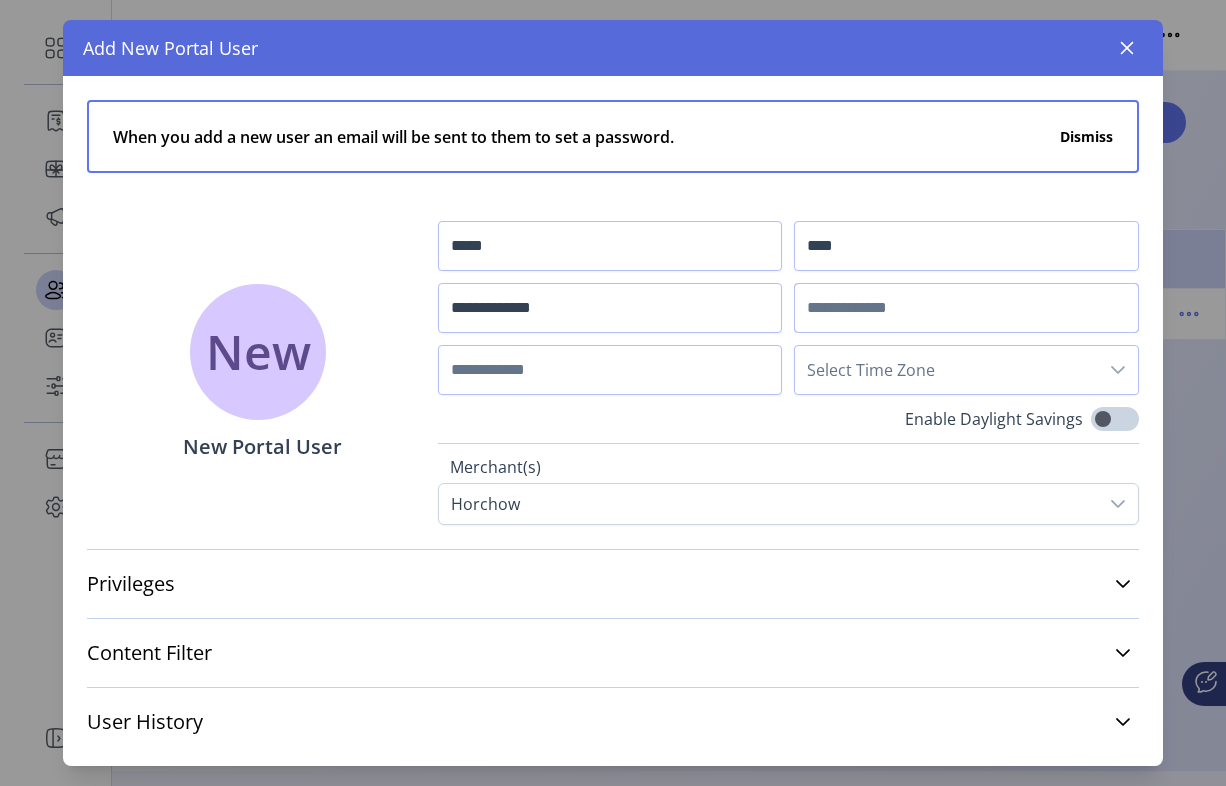 click at bounding box center [966, 308] 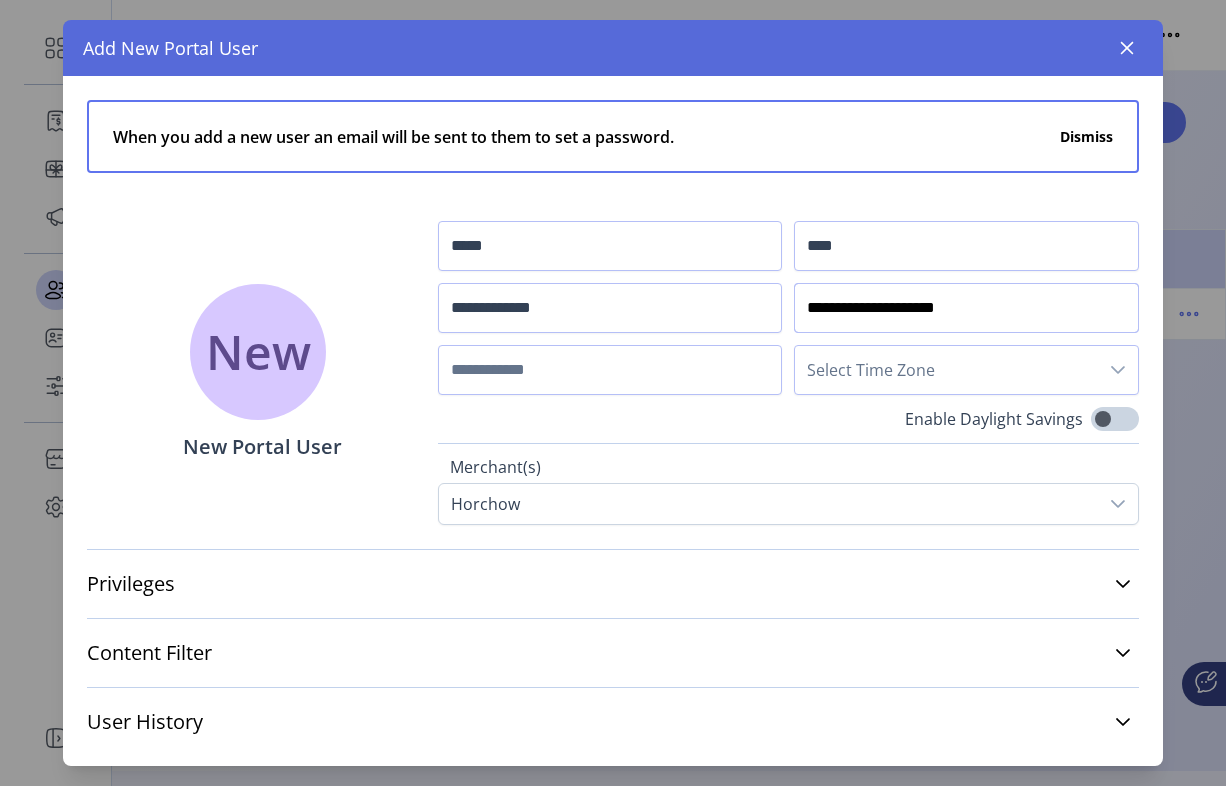 type on "**********" 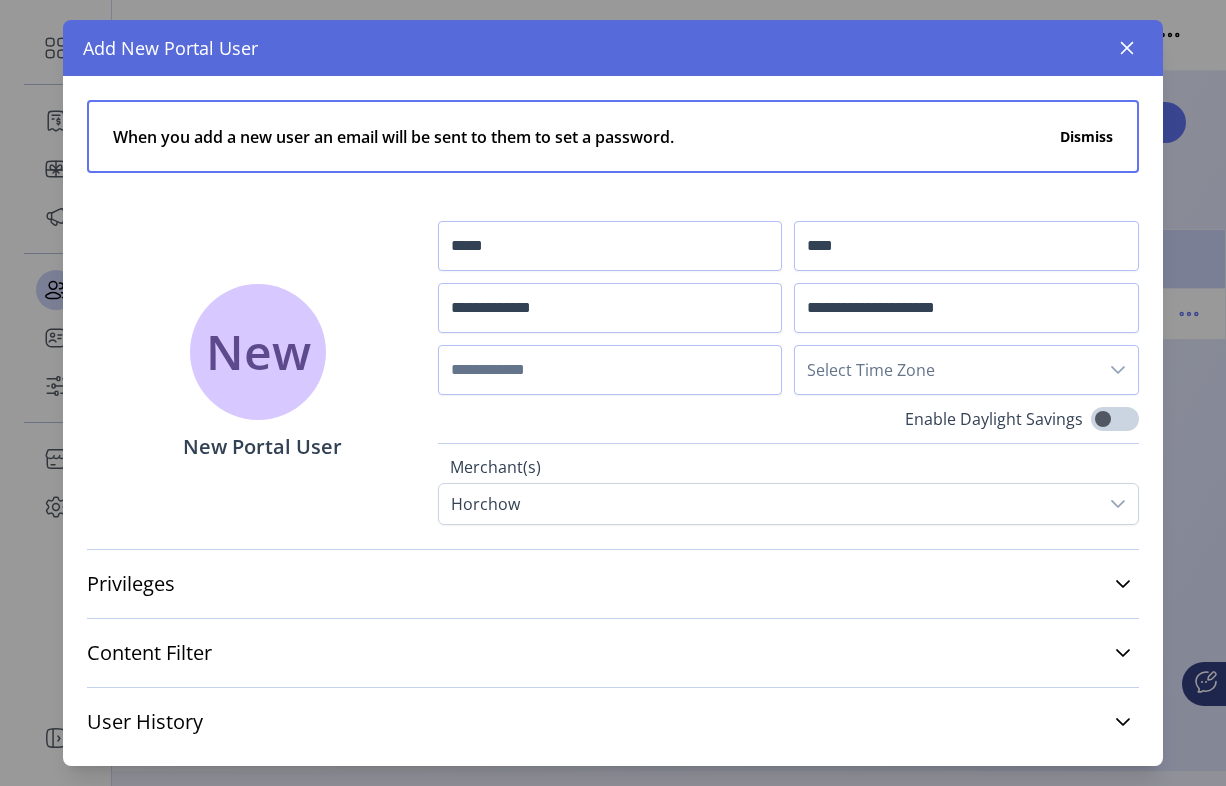 click on "Select Time Zone" at bounding box center [946, 370] 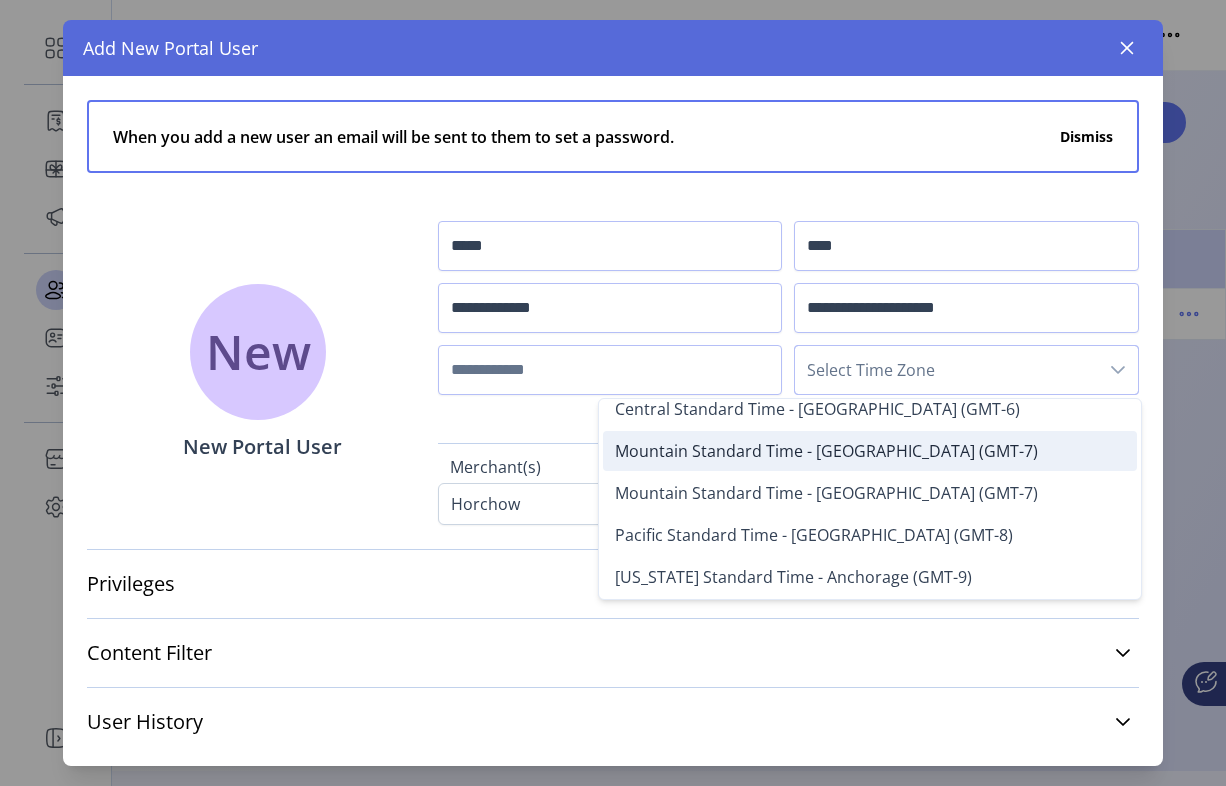 scroll, scrollTop: 0, scrollLeft: 0, axis: both 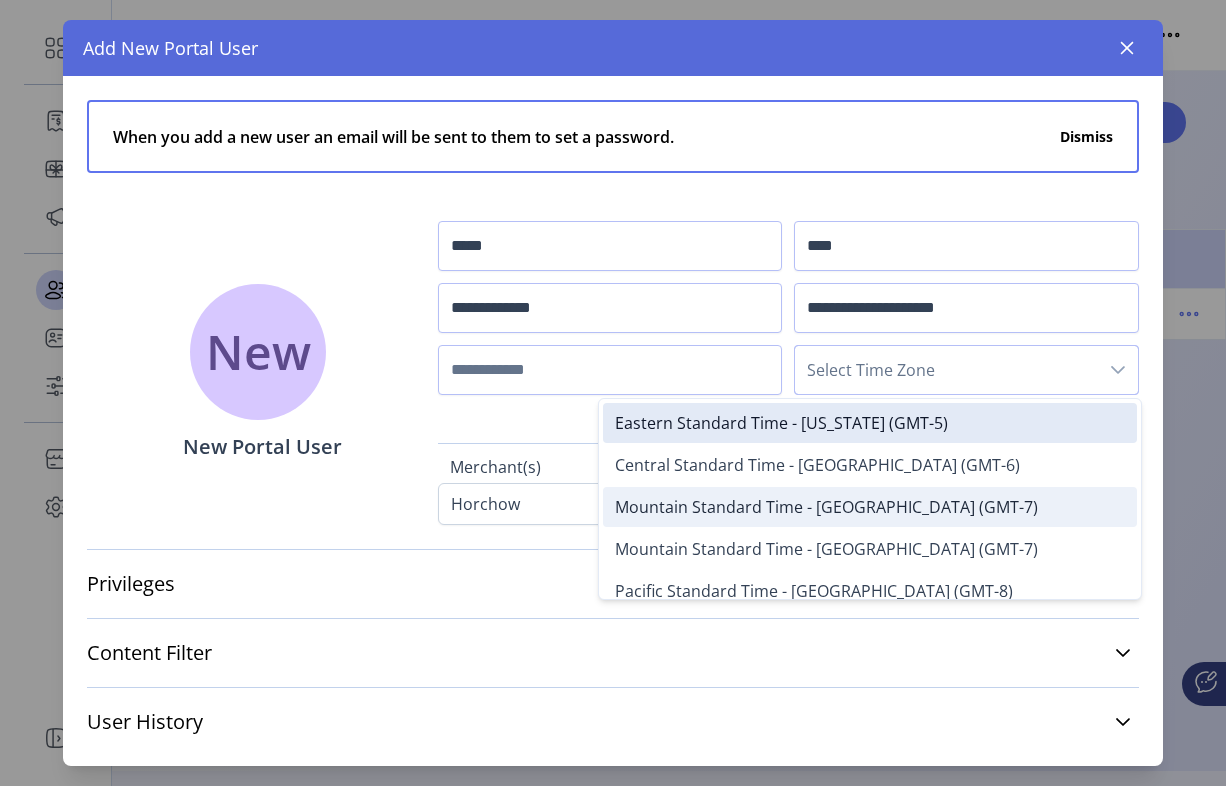 click on "Mountain Standard Time - [GEOGRAPHIC_DATA] (GMT-7)" at bounding box center (826, 507) 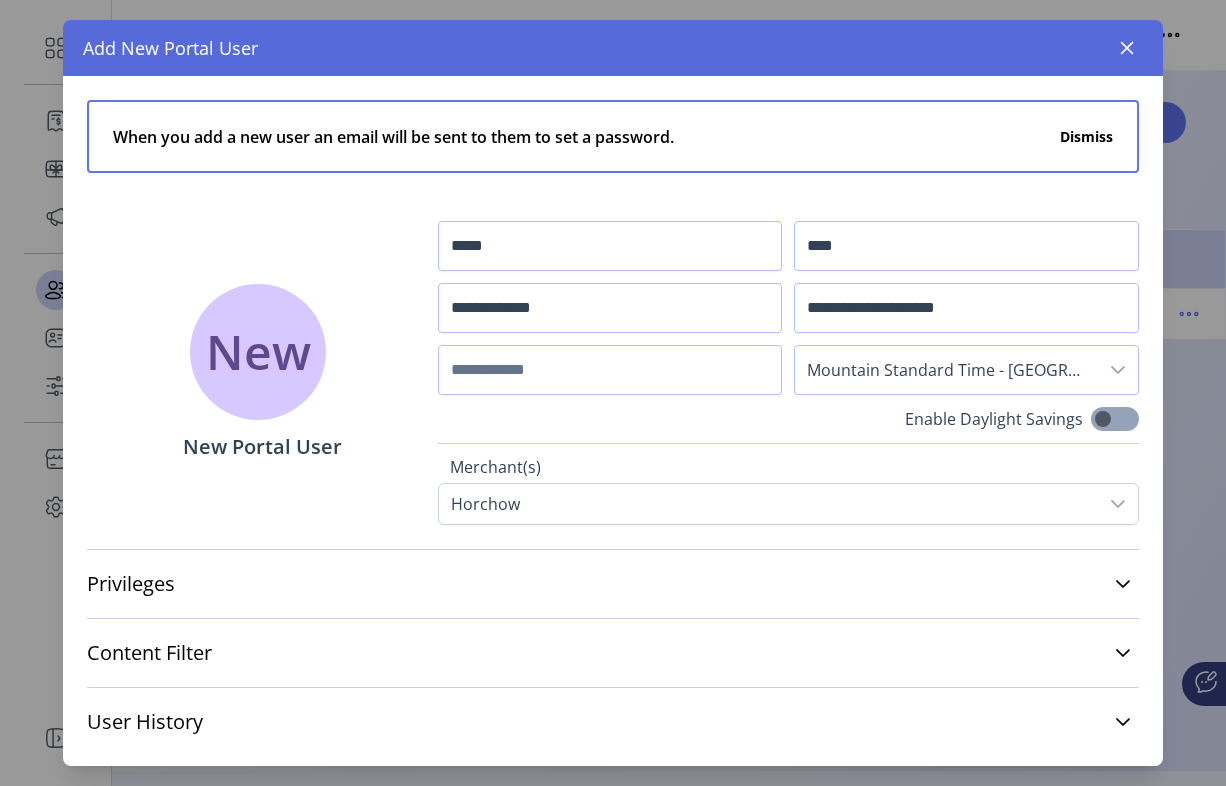 click at bounding box center (1115, 419) 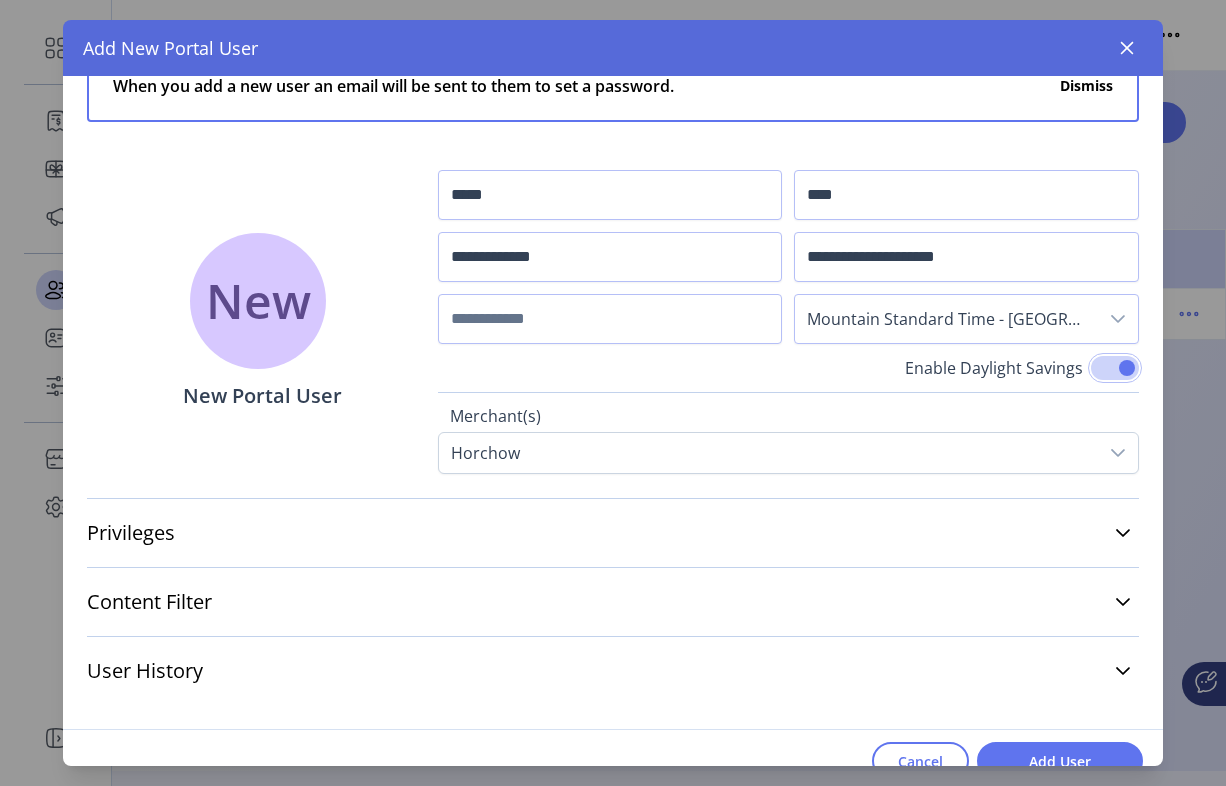 scroll, scrollTop: 77, scrollLeft: 0, axis: vertical 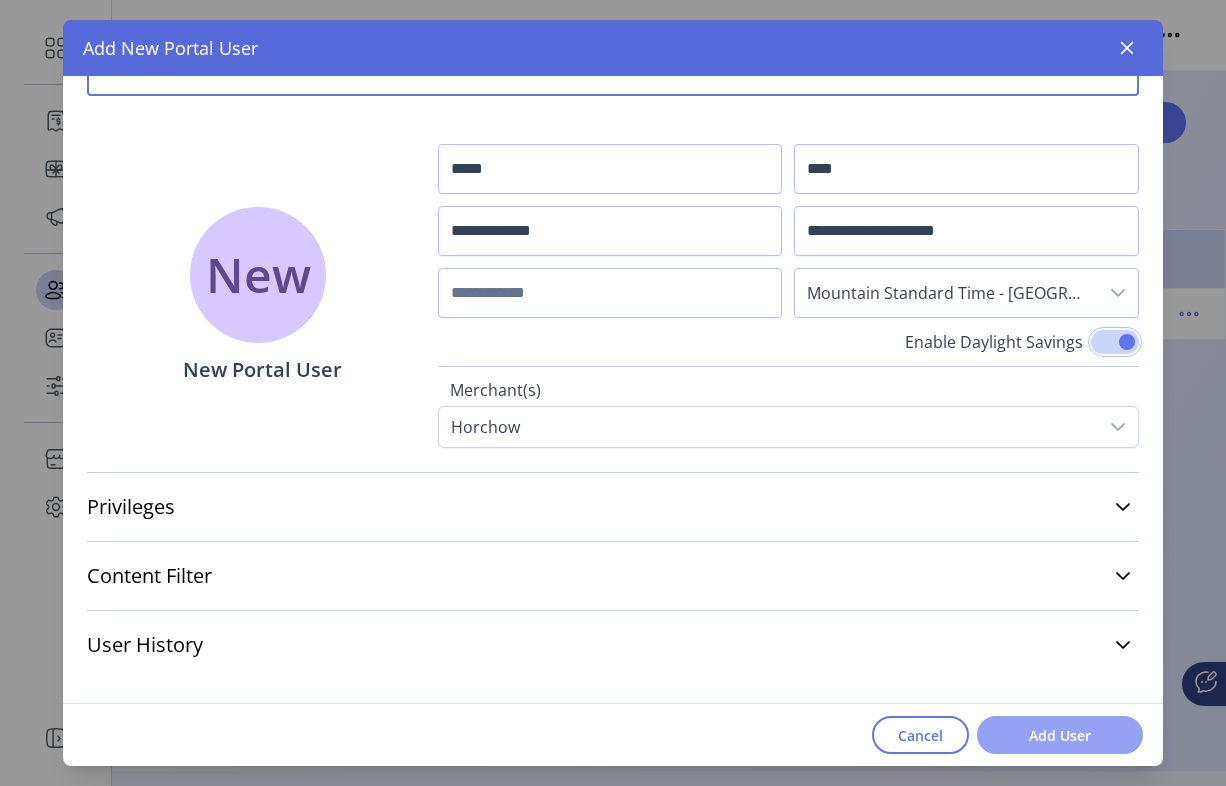 click on "Add User" at bounding box center [1060, 735] 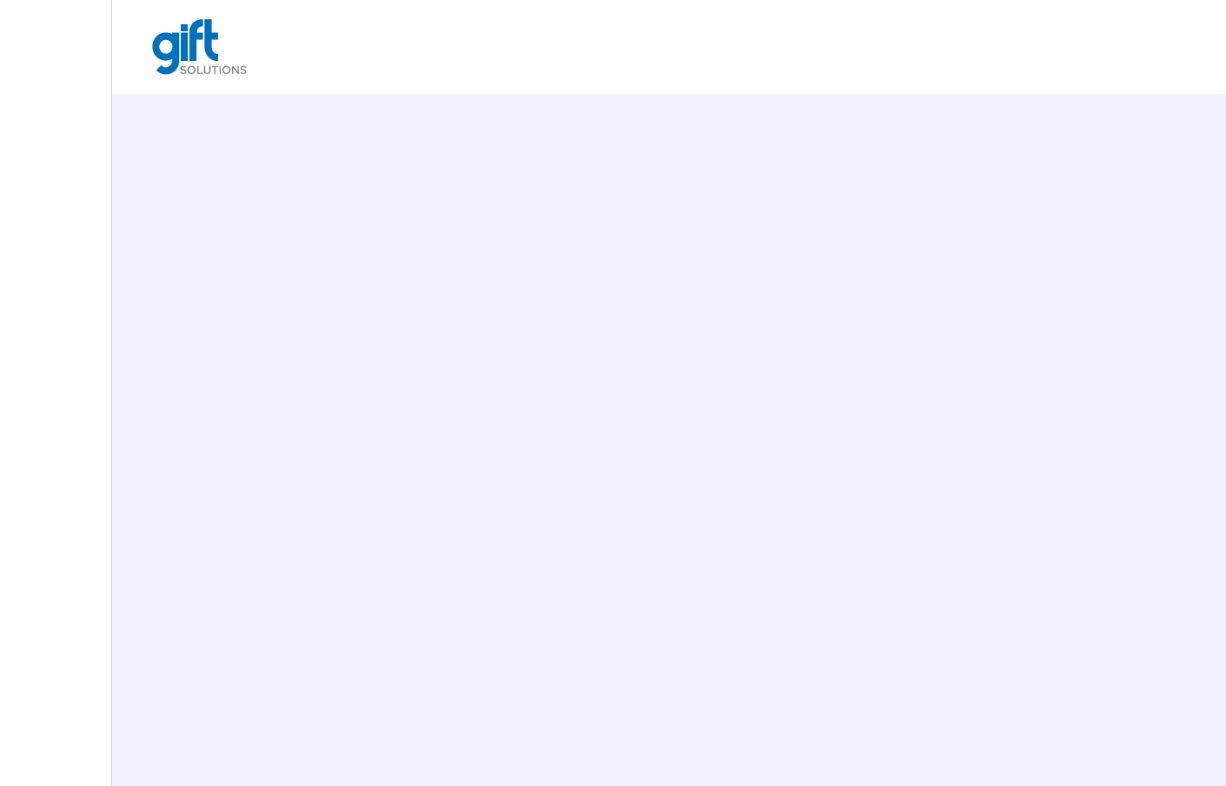 scroll, scrollTop: 0, scrollLeft: 0, axis: both 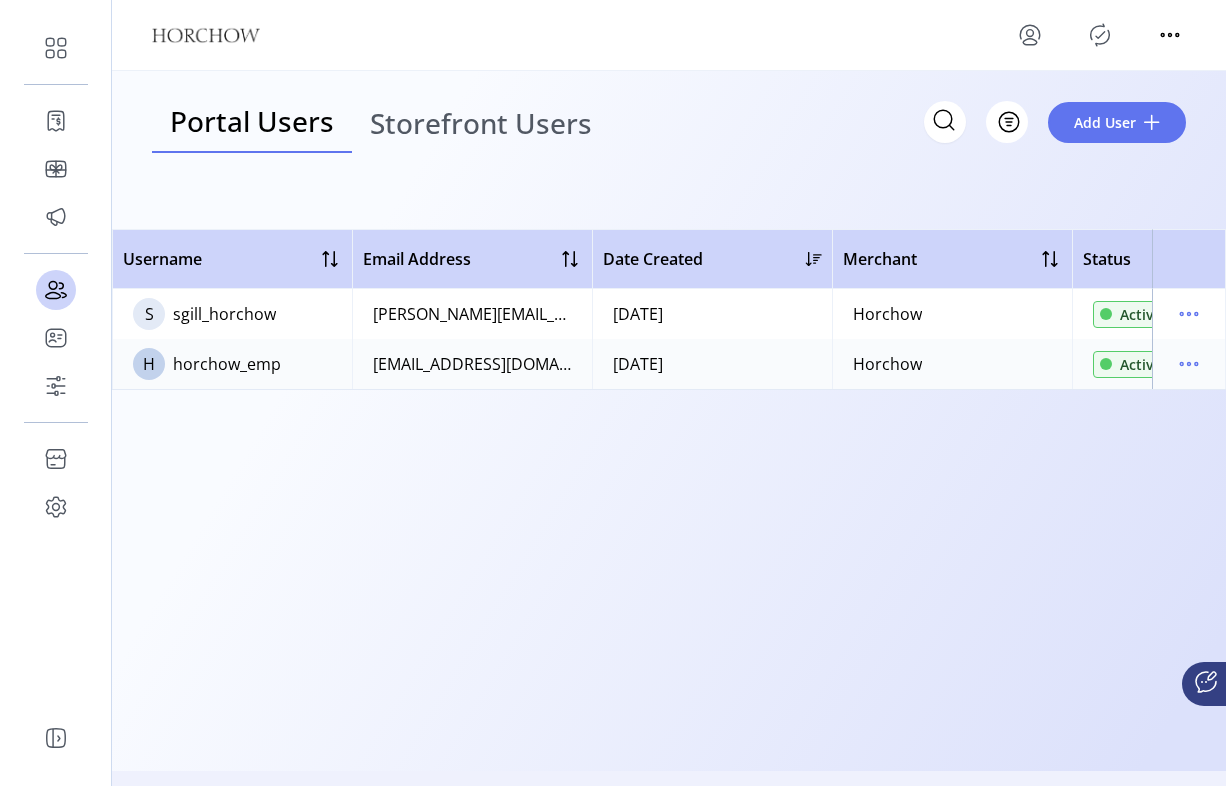 click 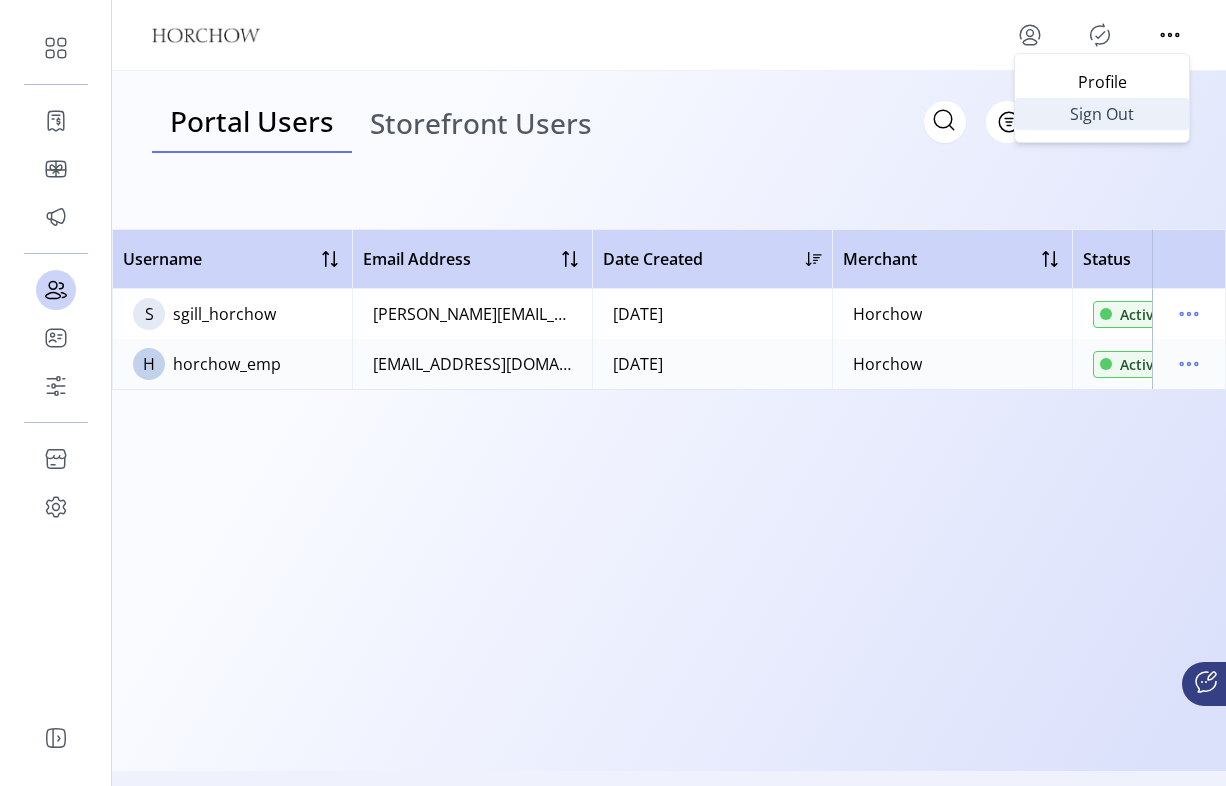 click on "Sign Out" at bounding box center [1102, 114] 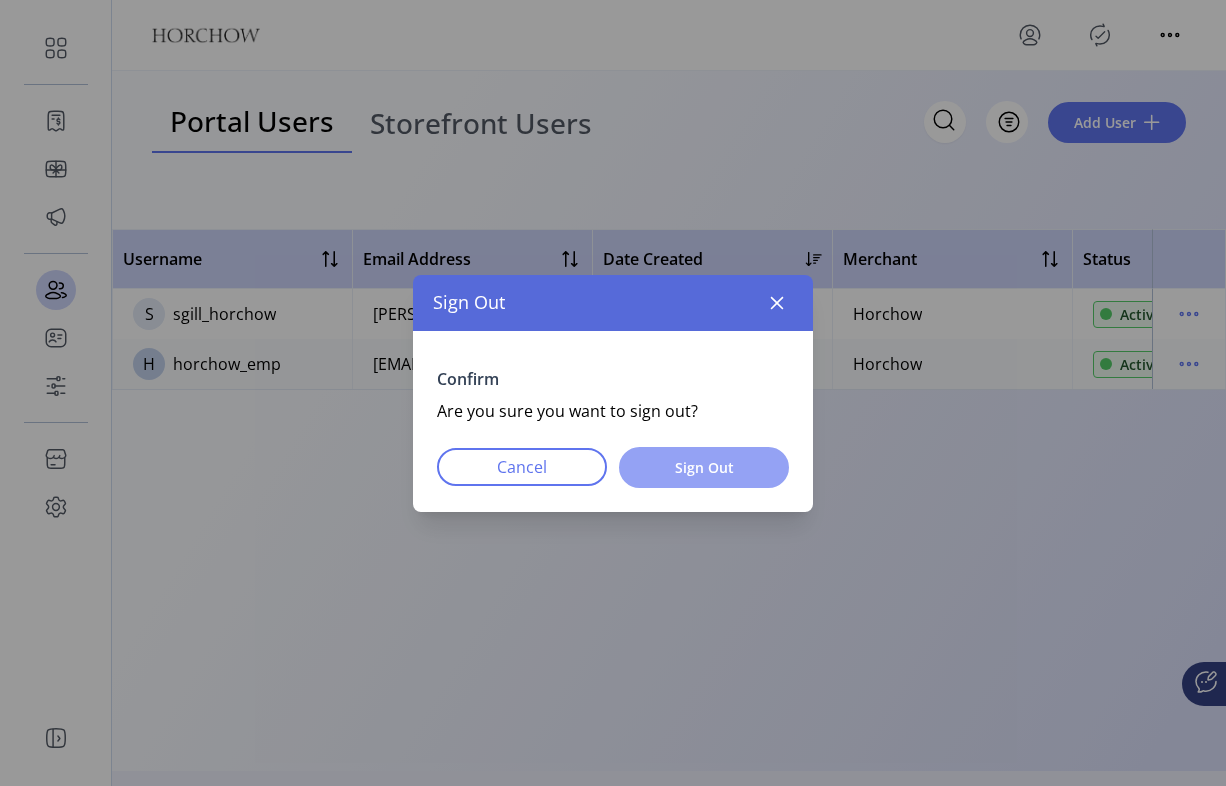 click on "Sign Out" at bounding box center (704, 467) 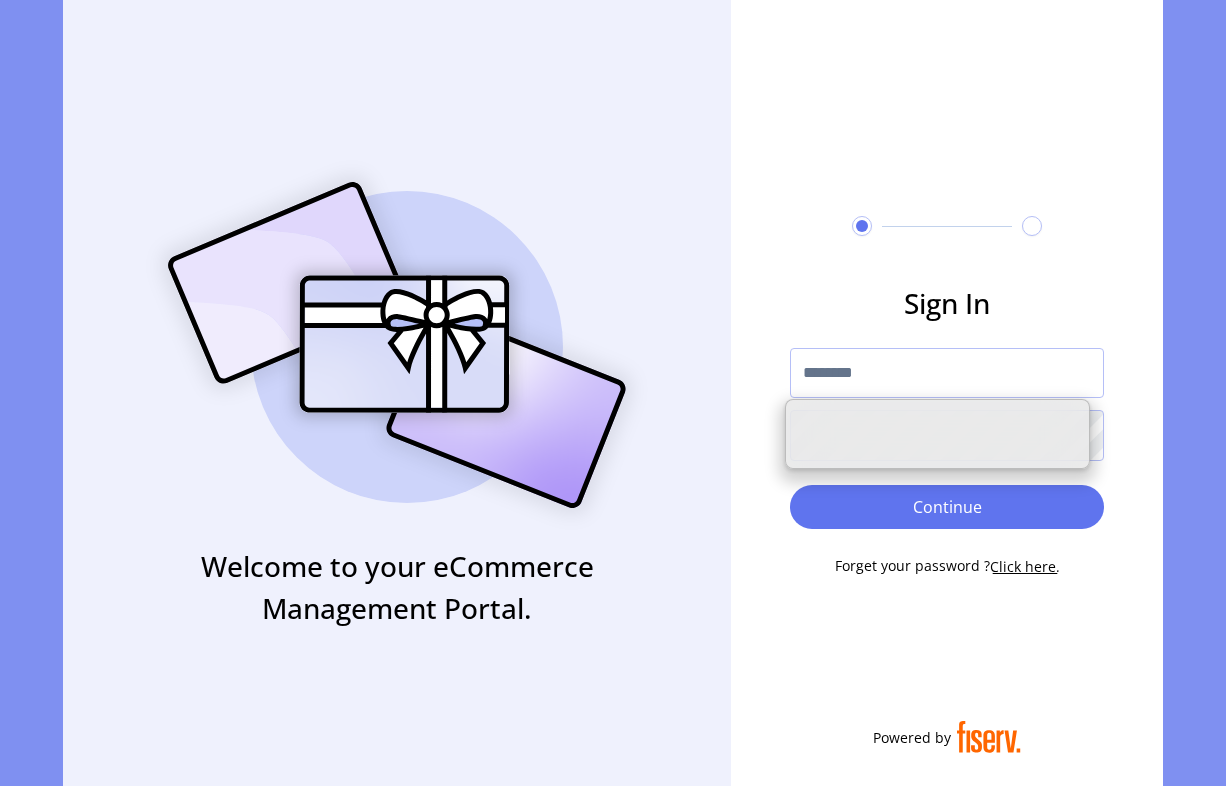 click at bounding box center (947, 373) 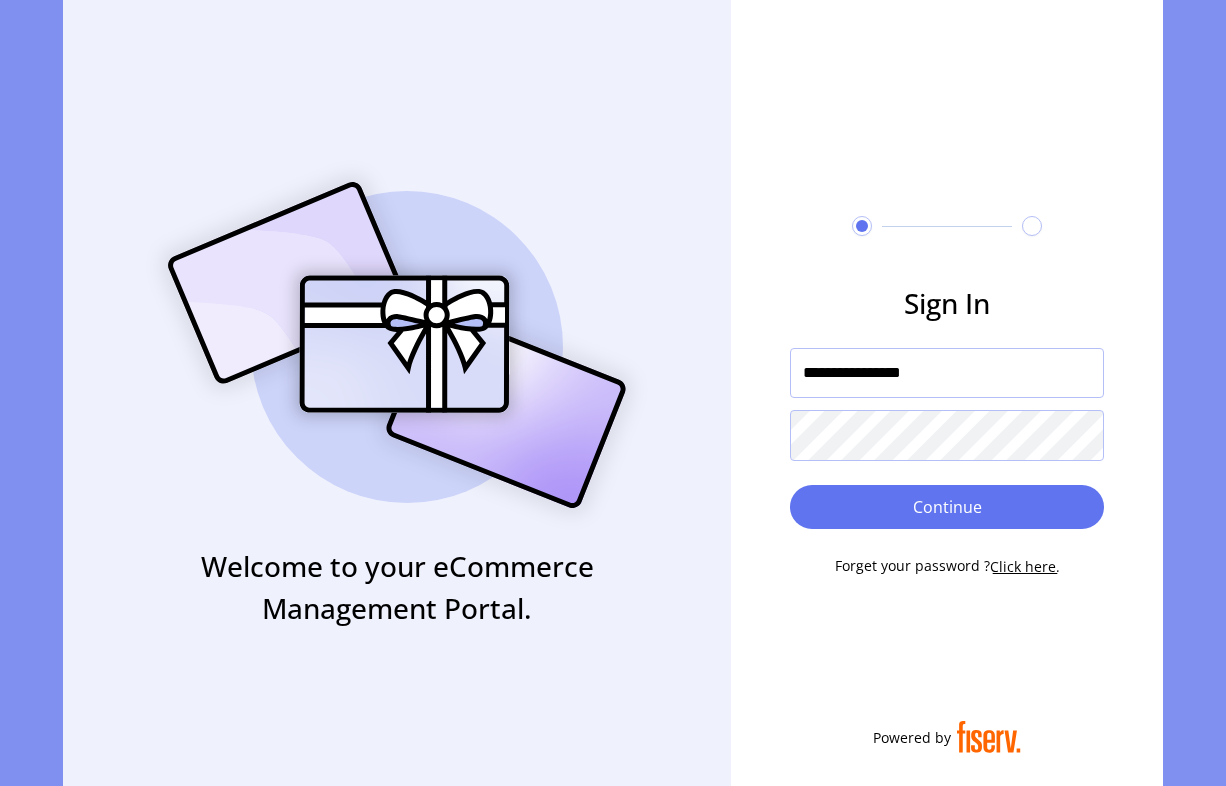 type on "**********" 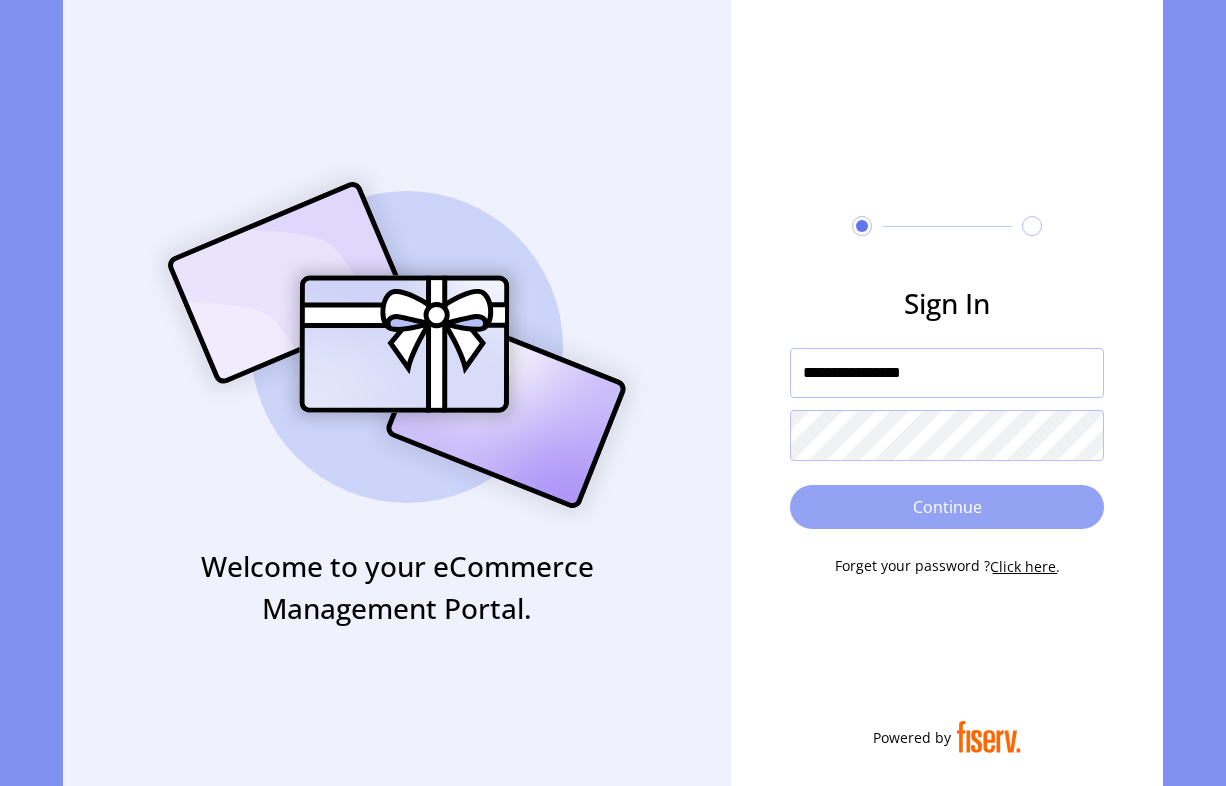 click on "Continue" at bounding box center (947, 507) 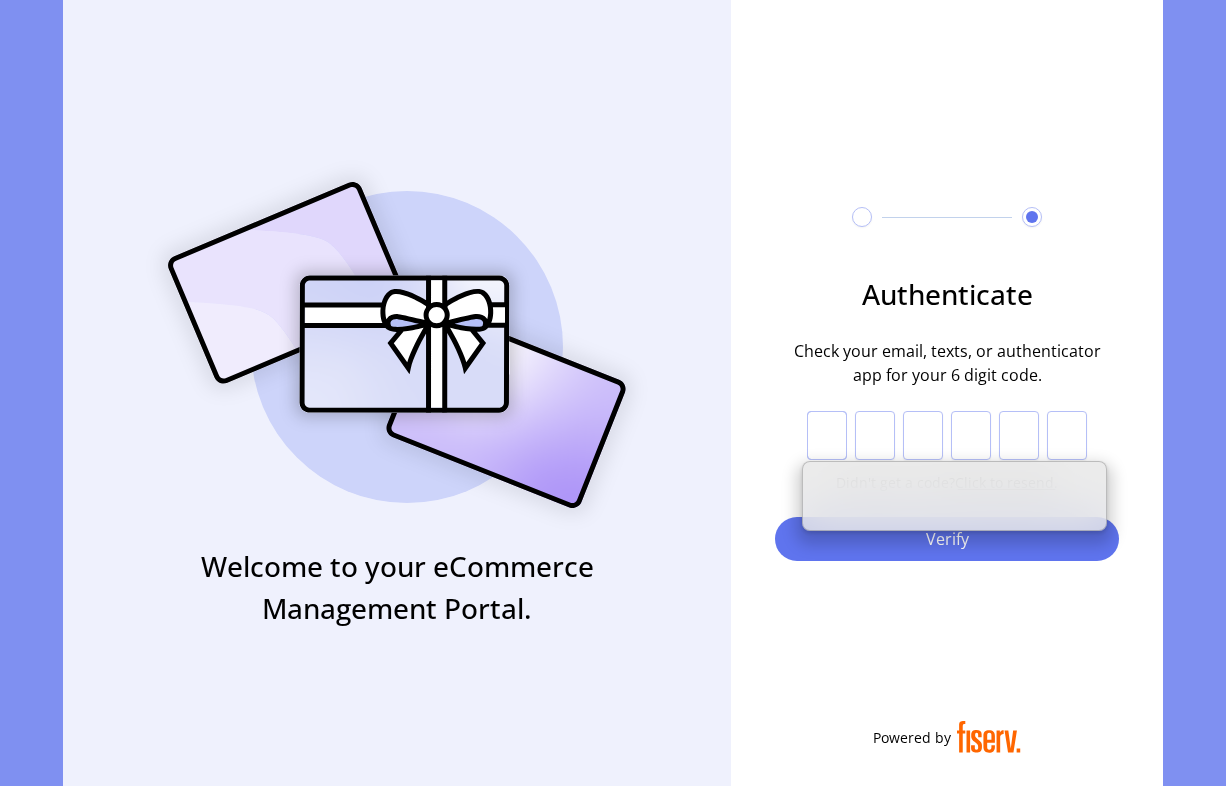 click at bounding box center (827, 436) 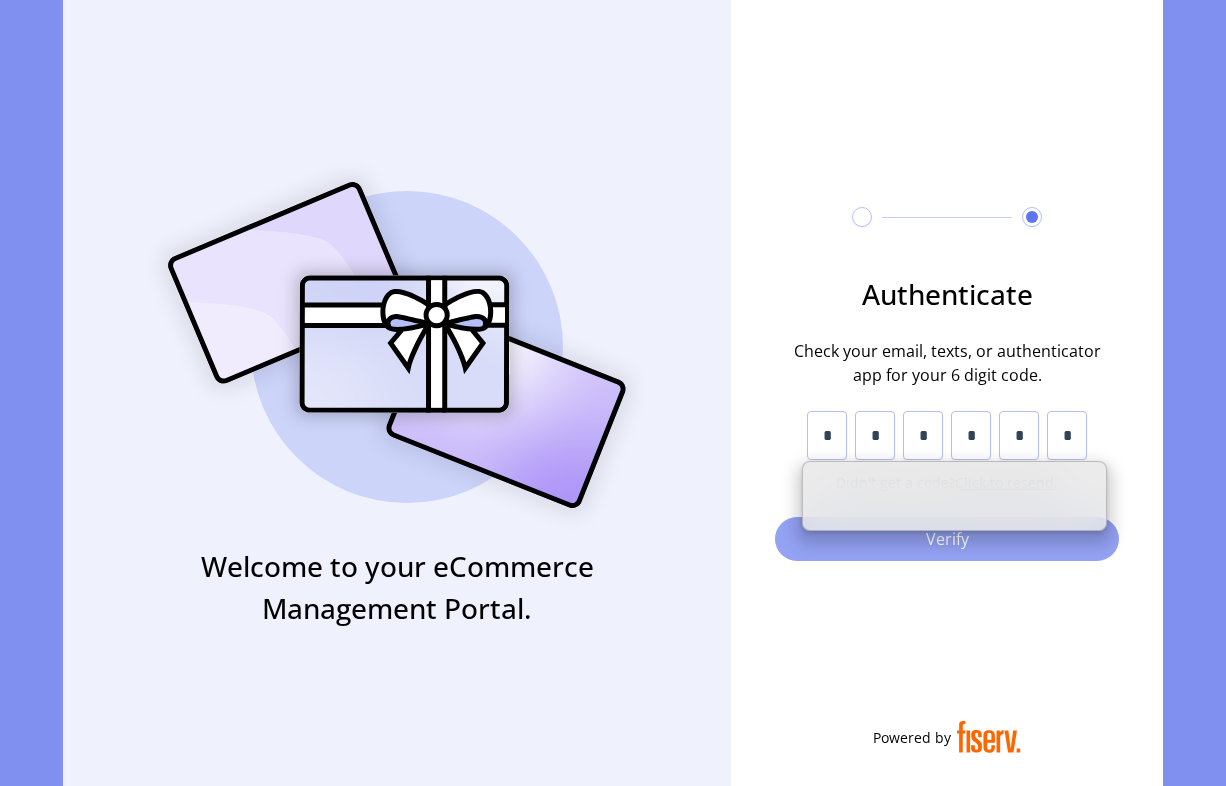 click on "Verify" at bounding box center (947, 539) 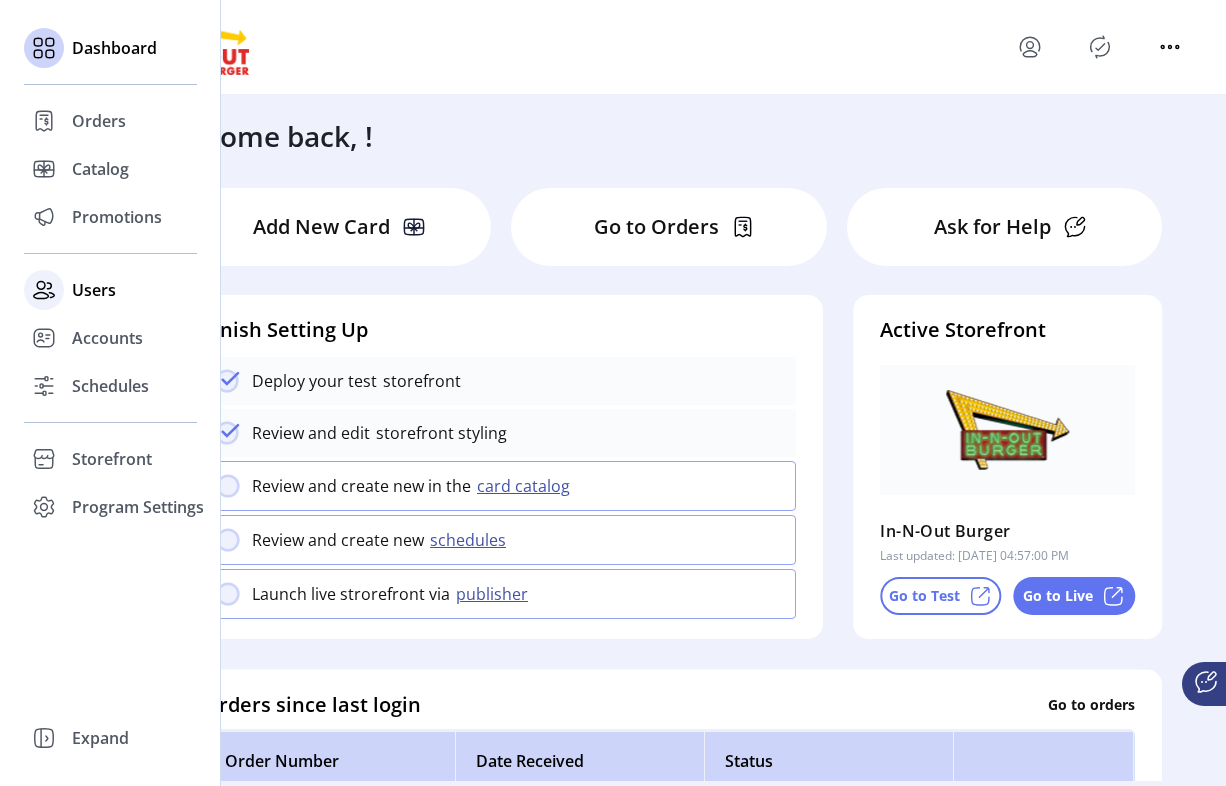 click 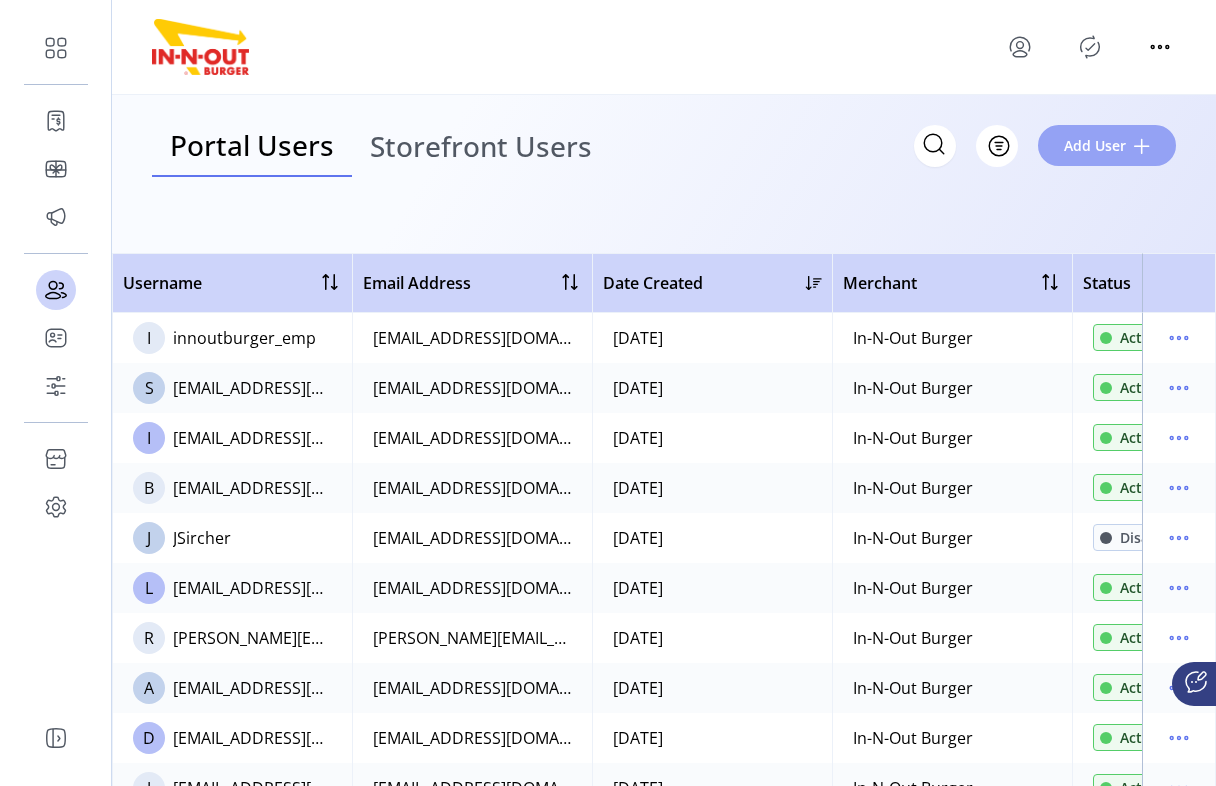 click on "Add User" 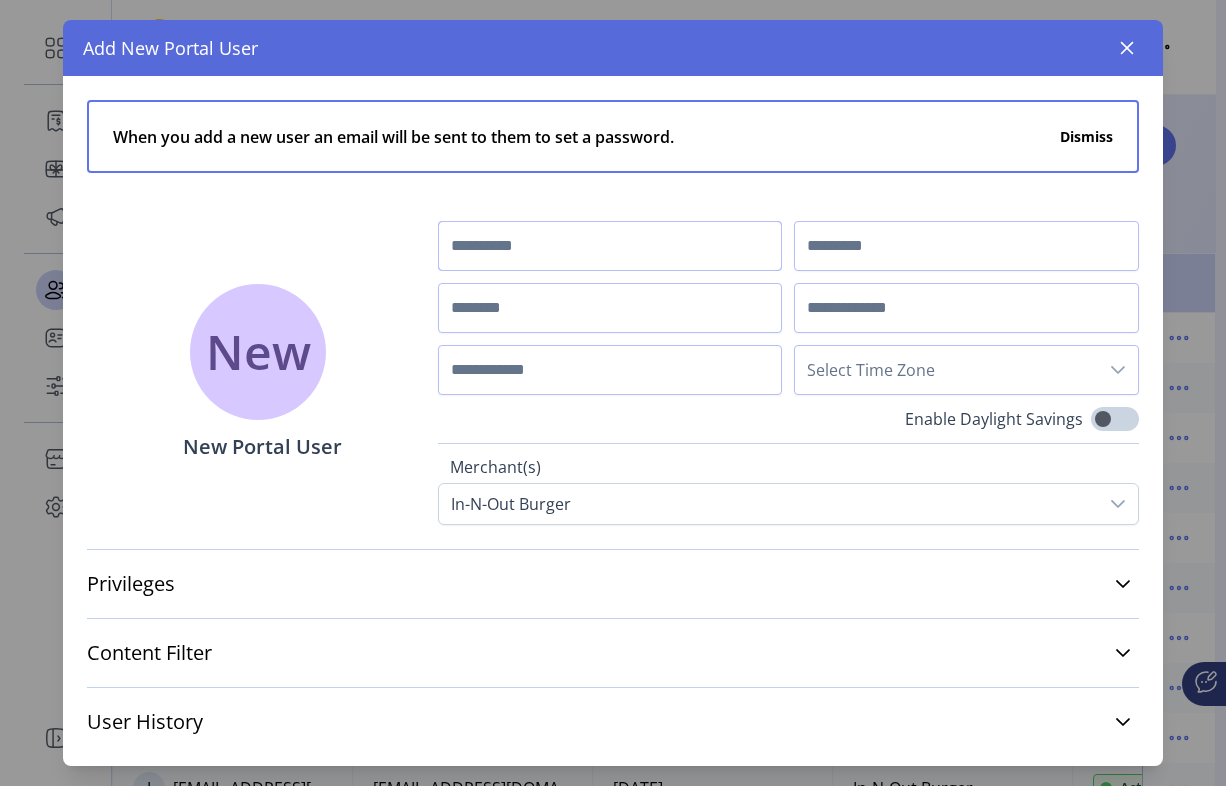 click at bounding box center [610, 246] 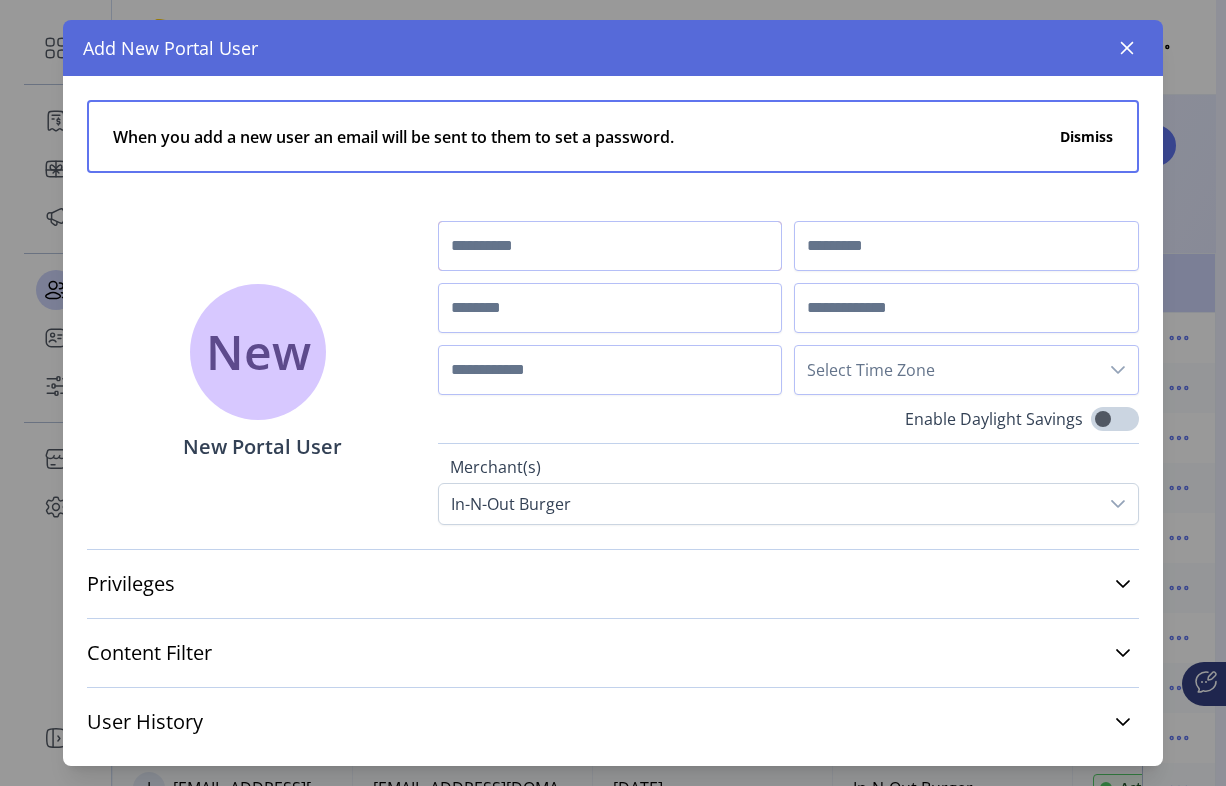 click at bounding box center (610, 246) 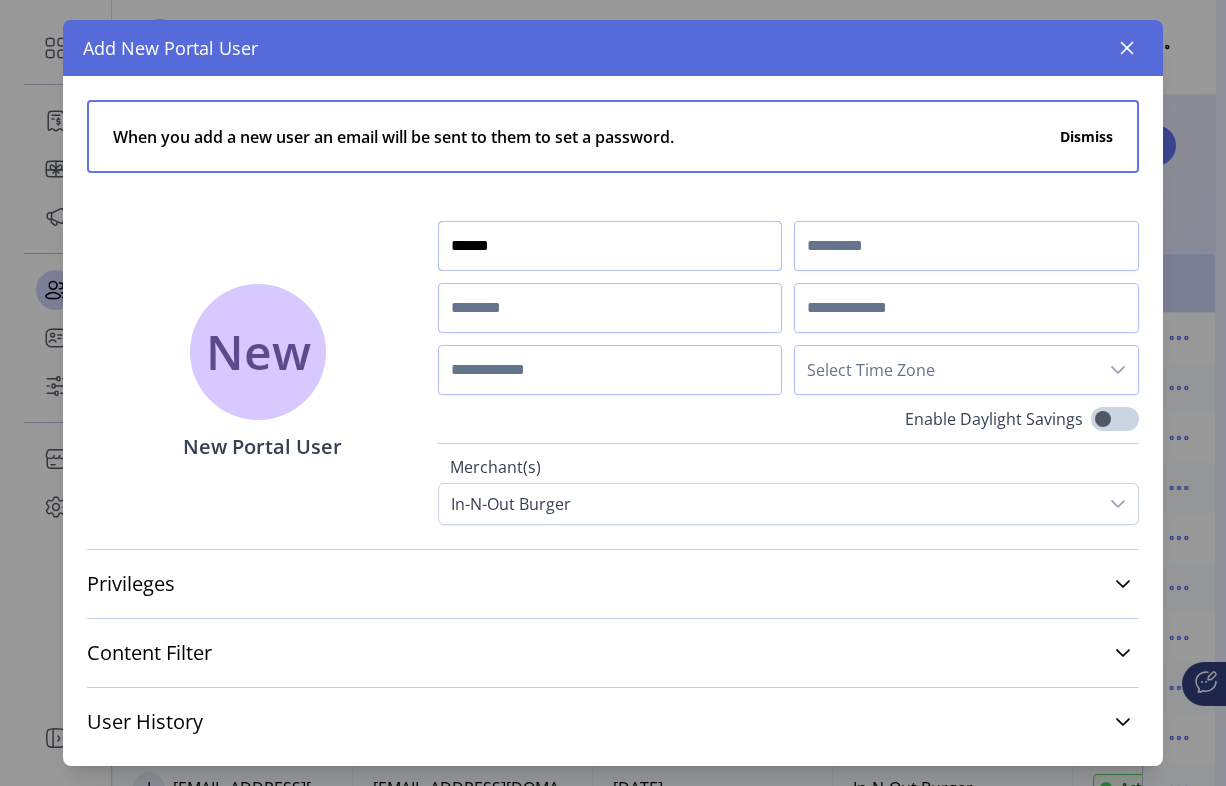 type on "******" 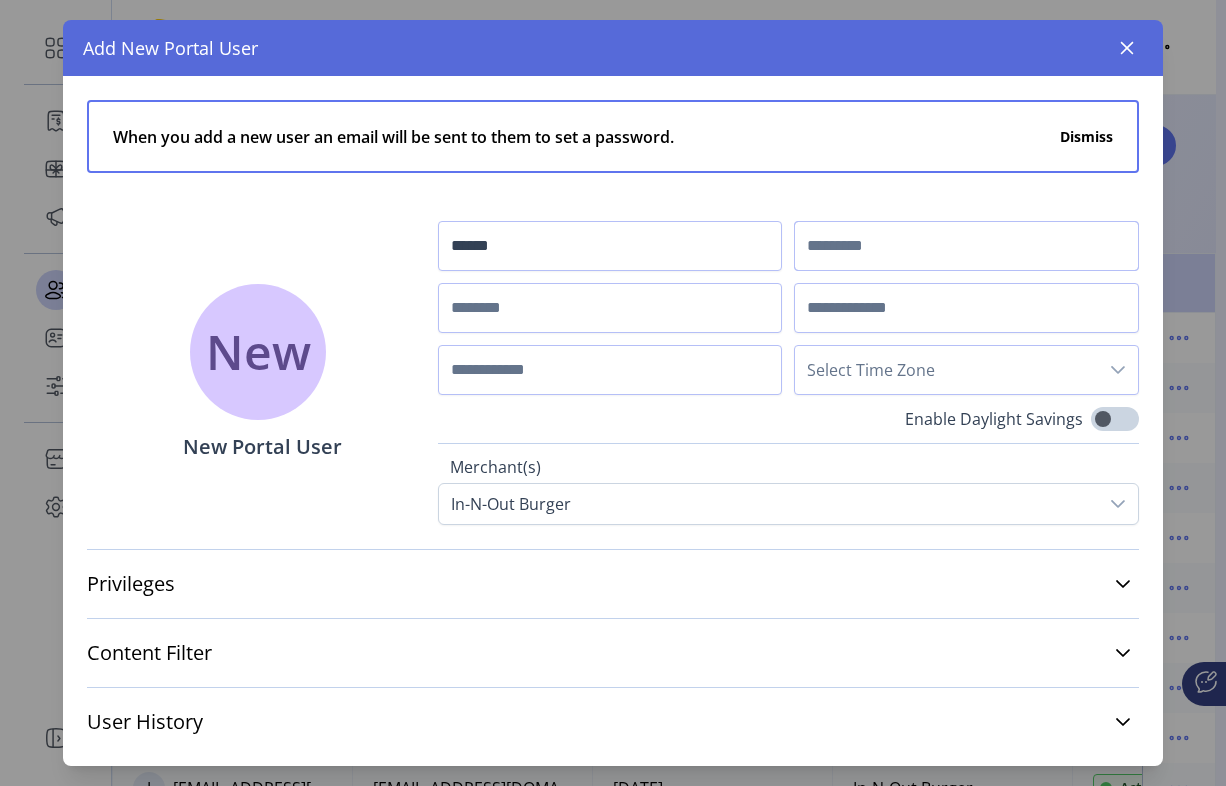 click at bounding box center [966, 246] 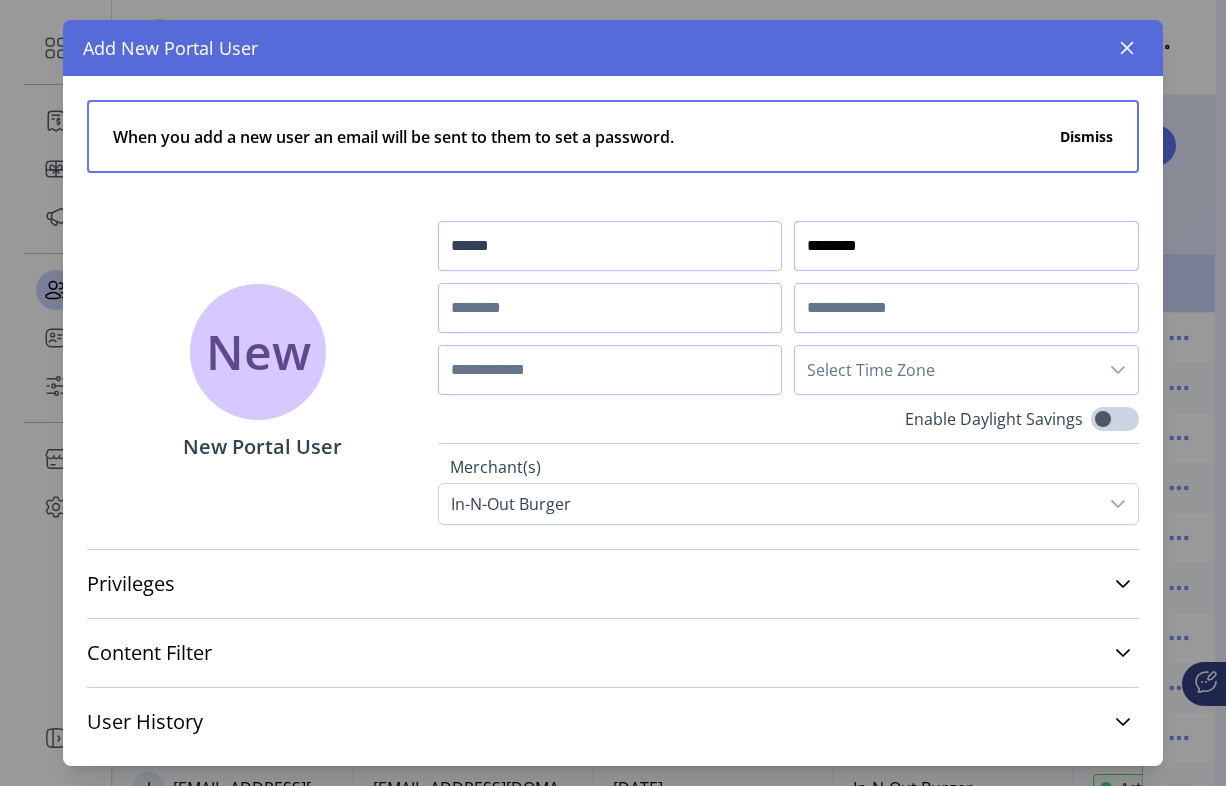 type on "********" 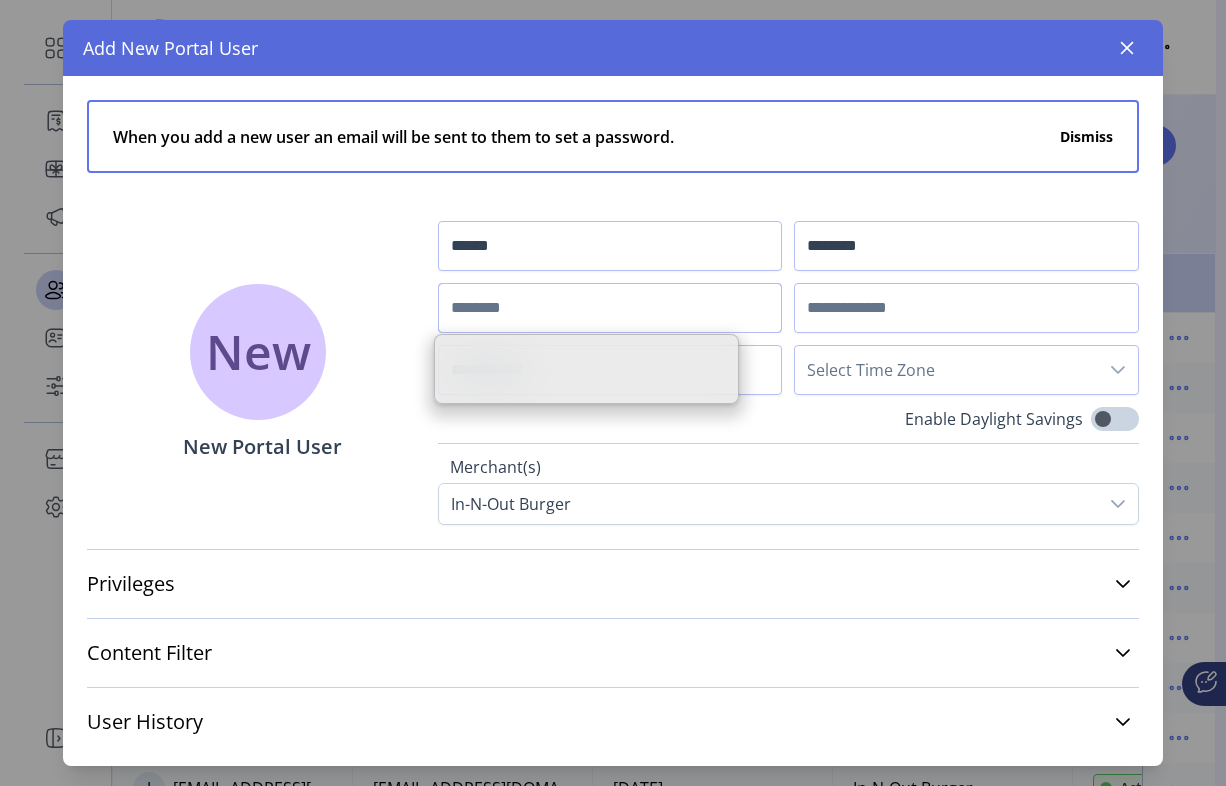 click at bounding box center [610, 308] 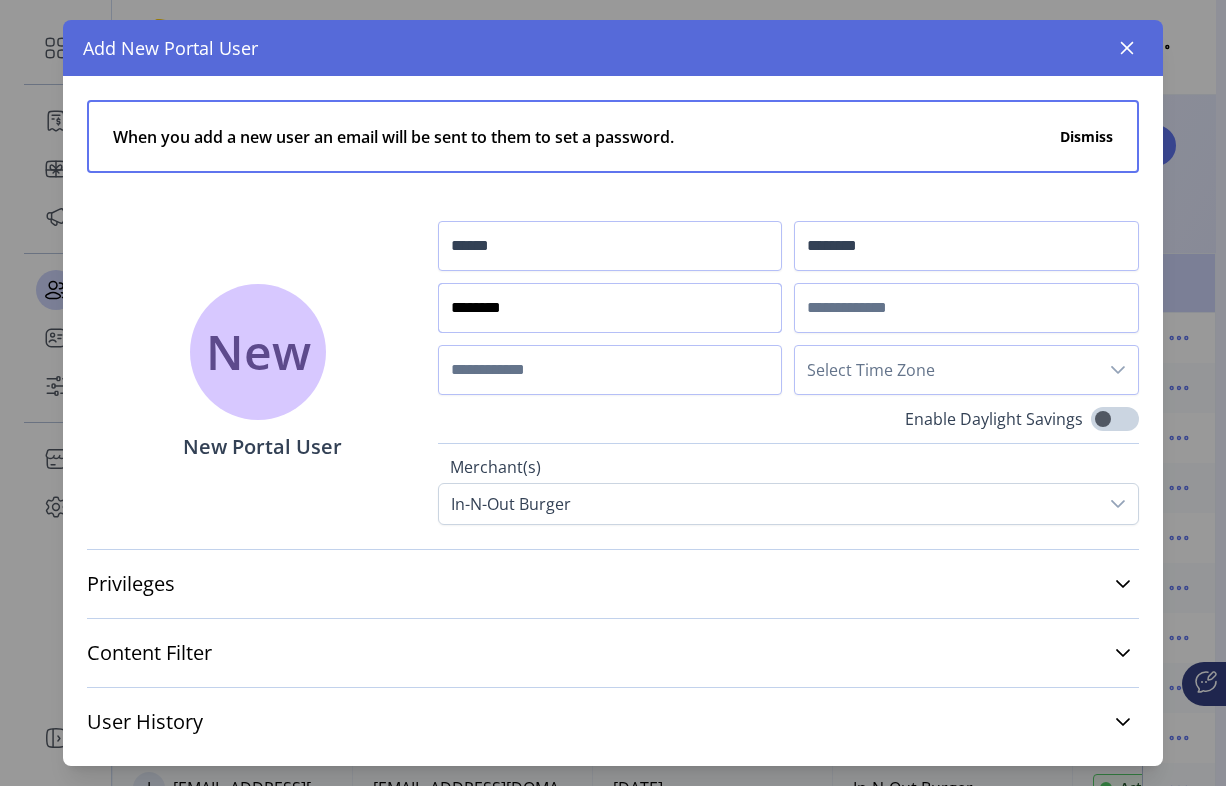 click on "********" at bounding box center (610, 308) 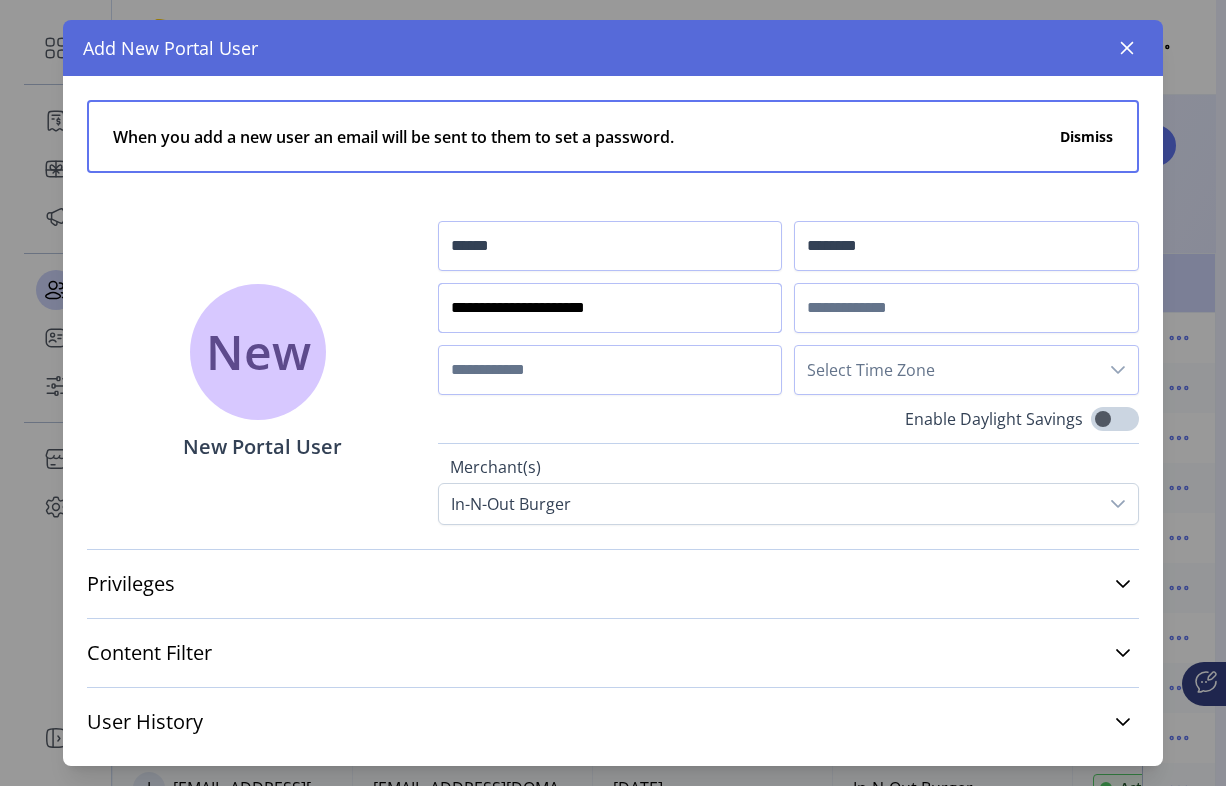 type on "**********" 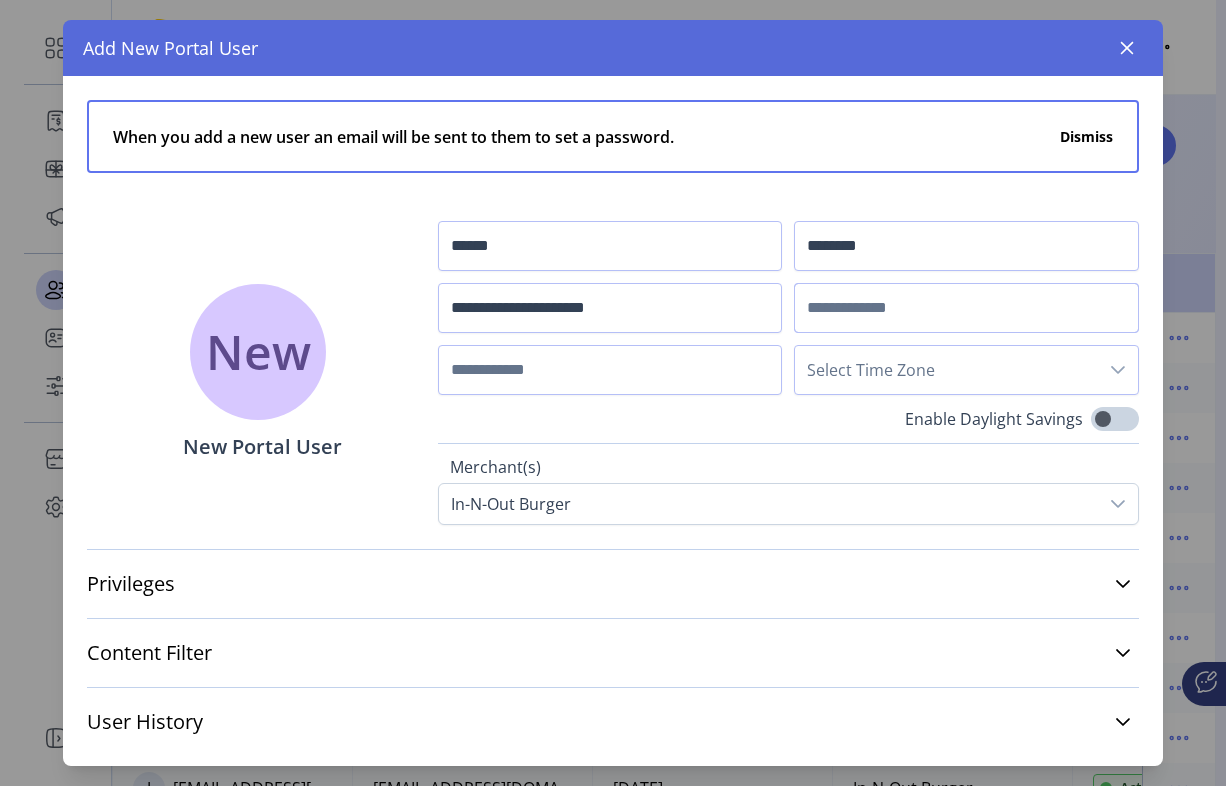 click at bounding box center (966, 308) 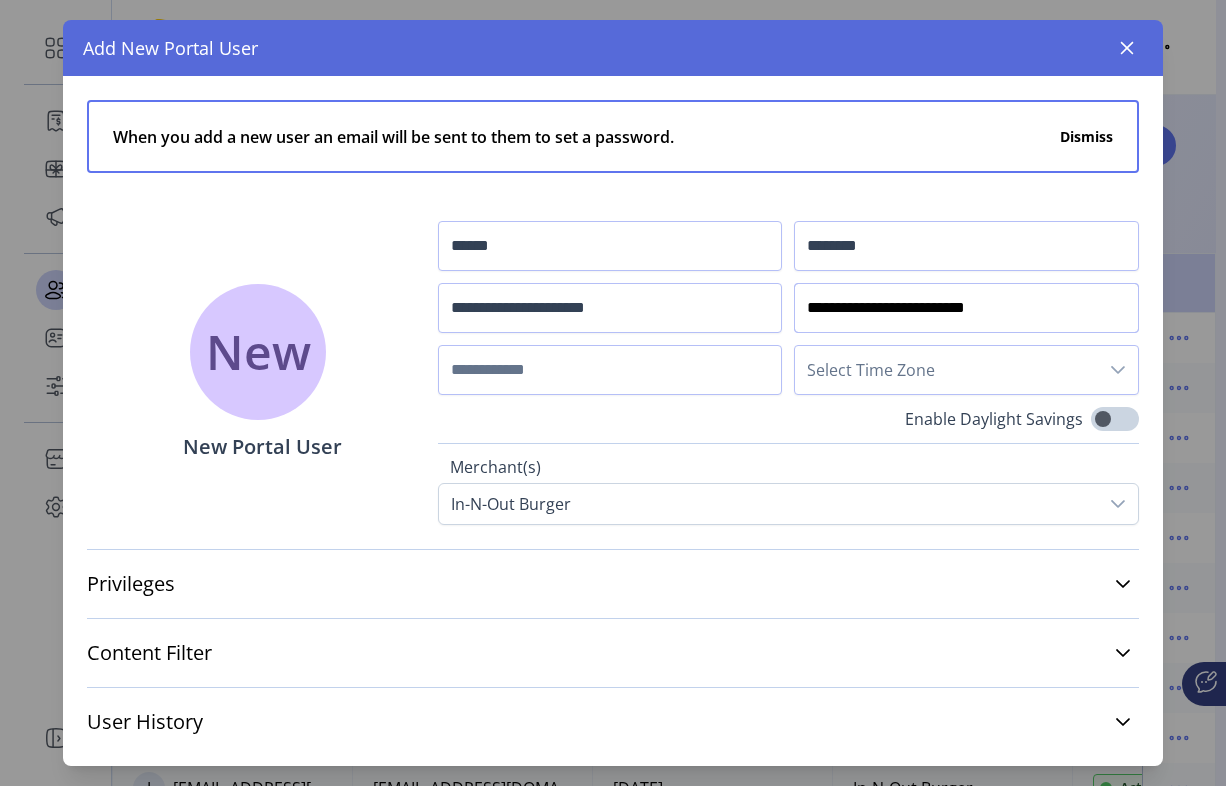 type on "**********" 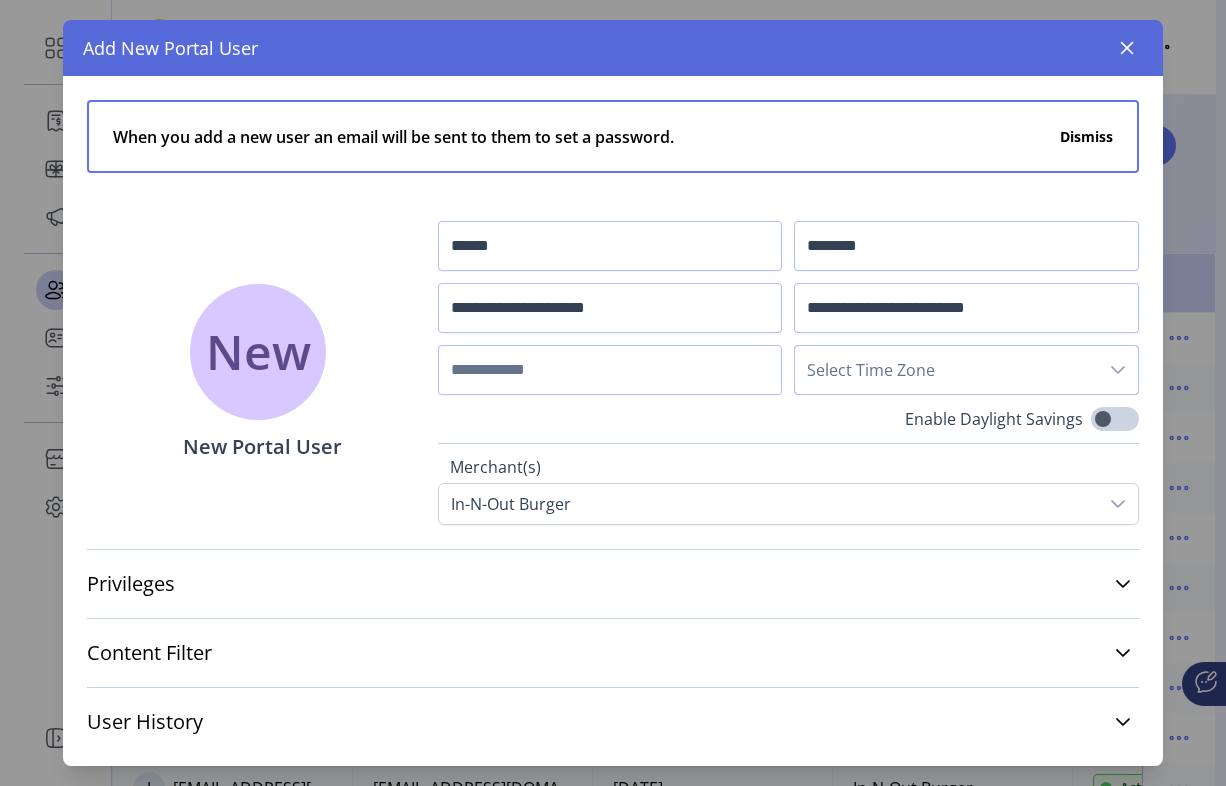 click on "Select Time Zone" at bounding box center (946, 370) 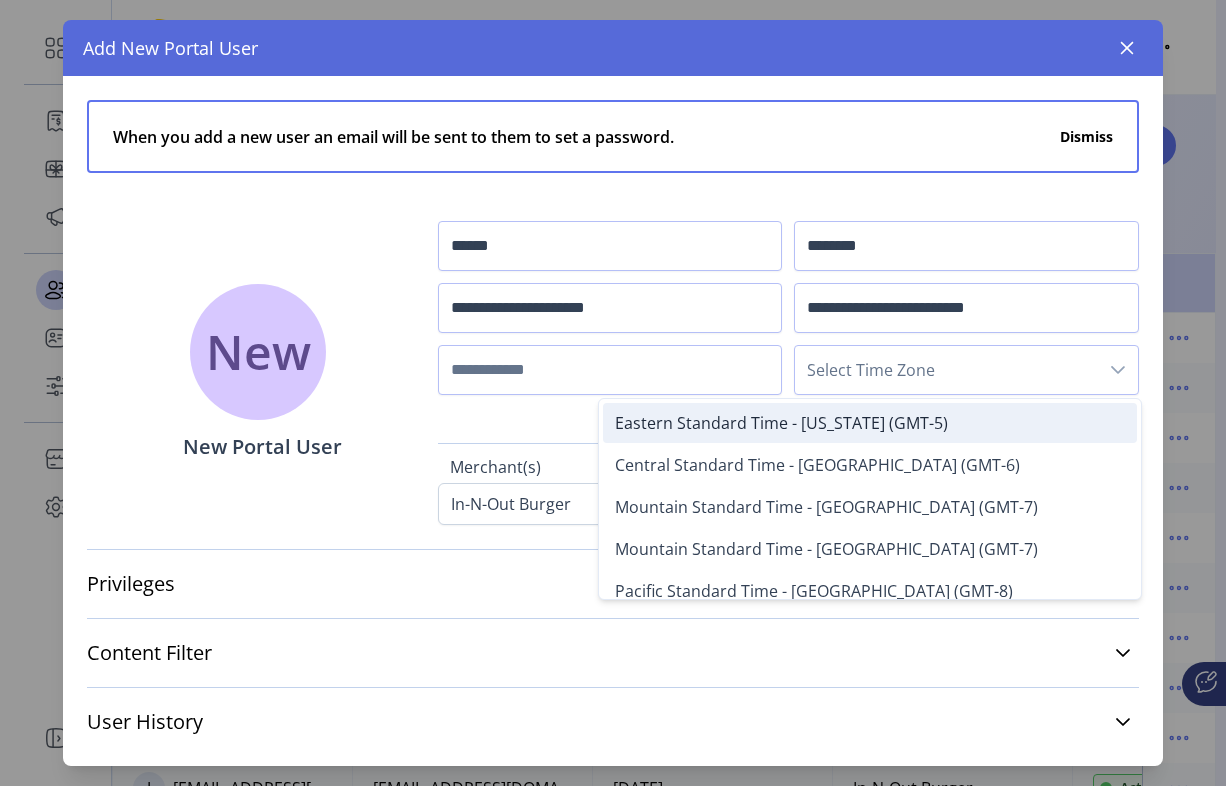 click on "Eastern Standard Time - [US_STATE] (GMT-5)" at bounding box center [781, 423] 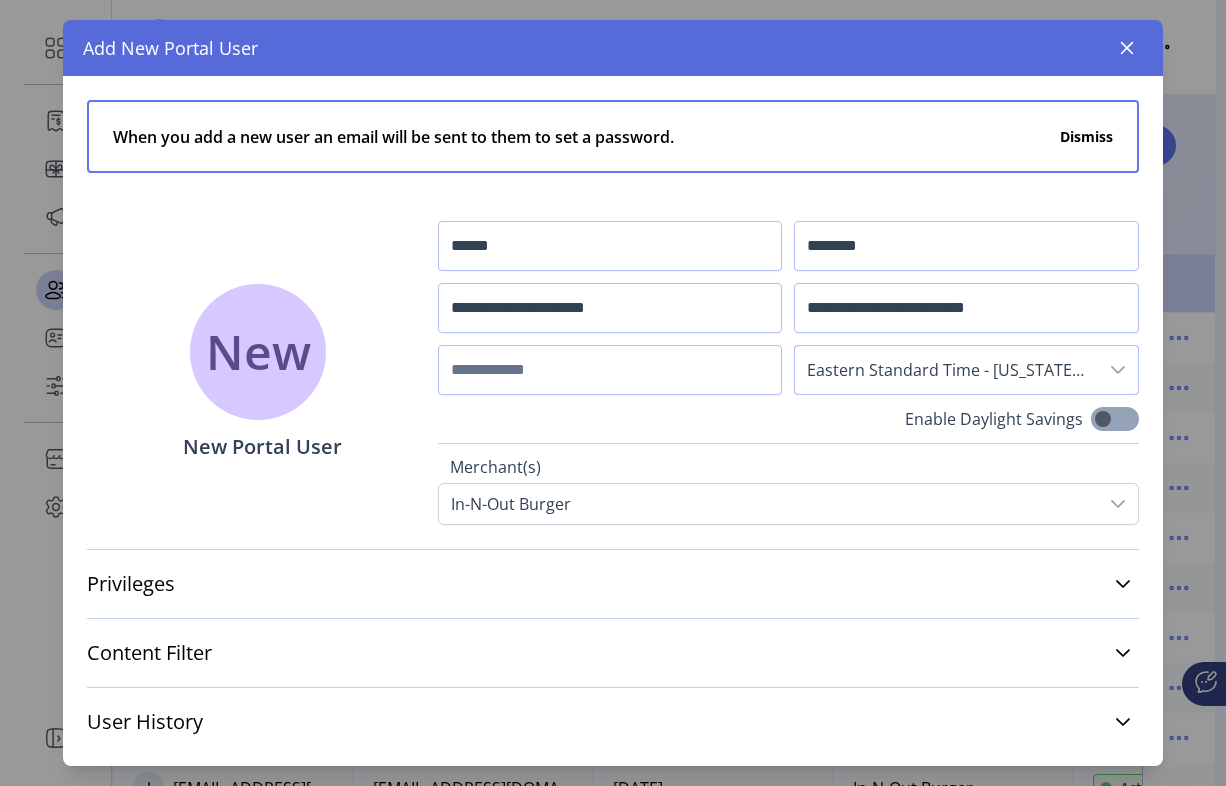 click at bounding box center (1115, 419) 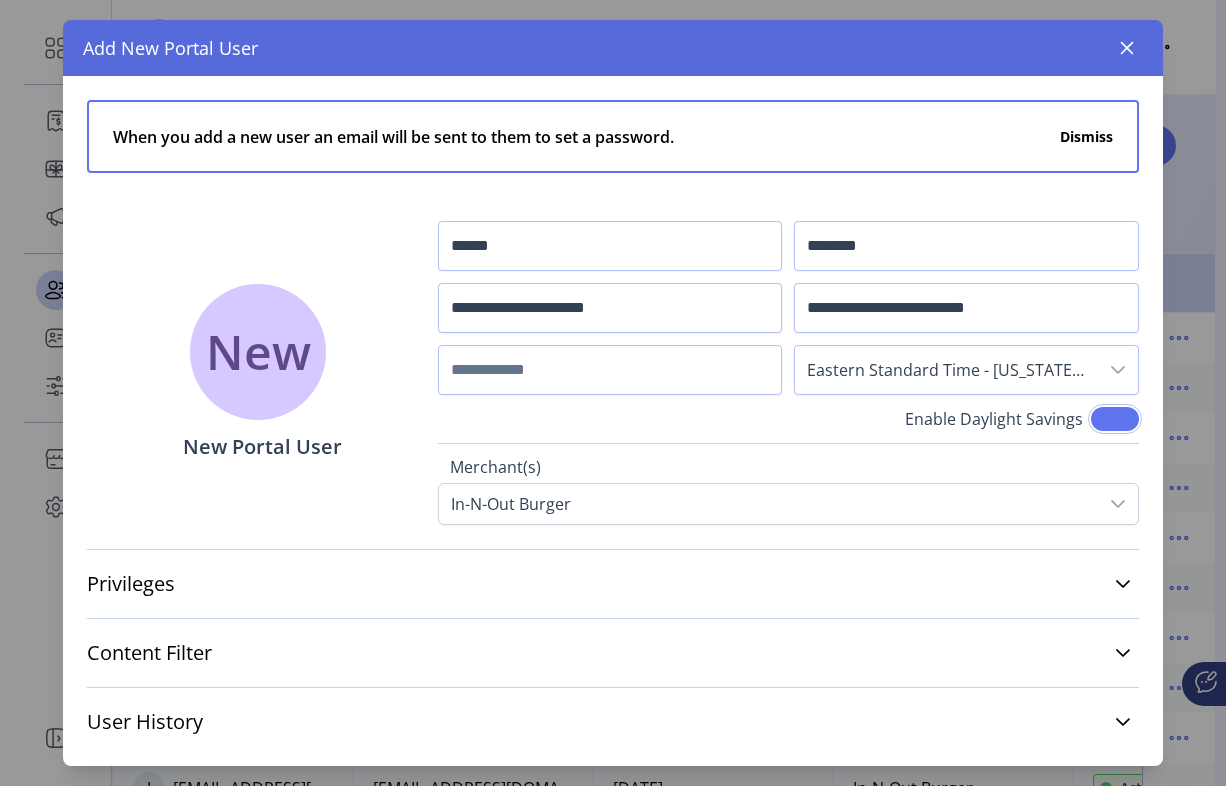 scroll, scrollTop: 11, scrollLeft: 6, axis: both 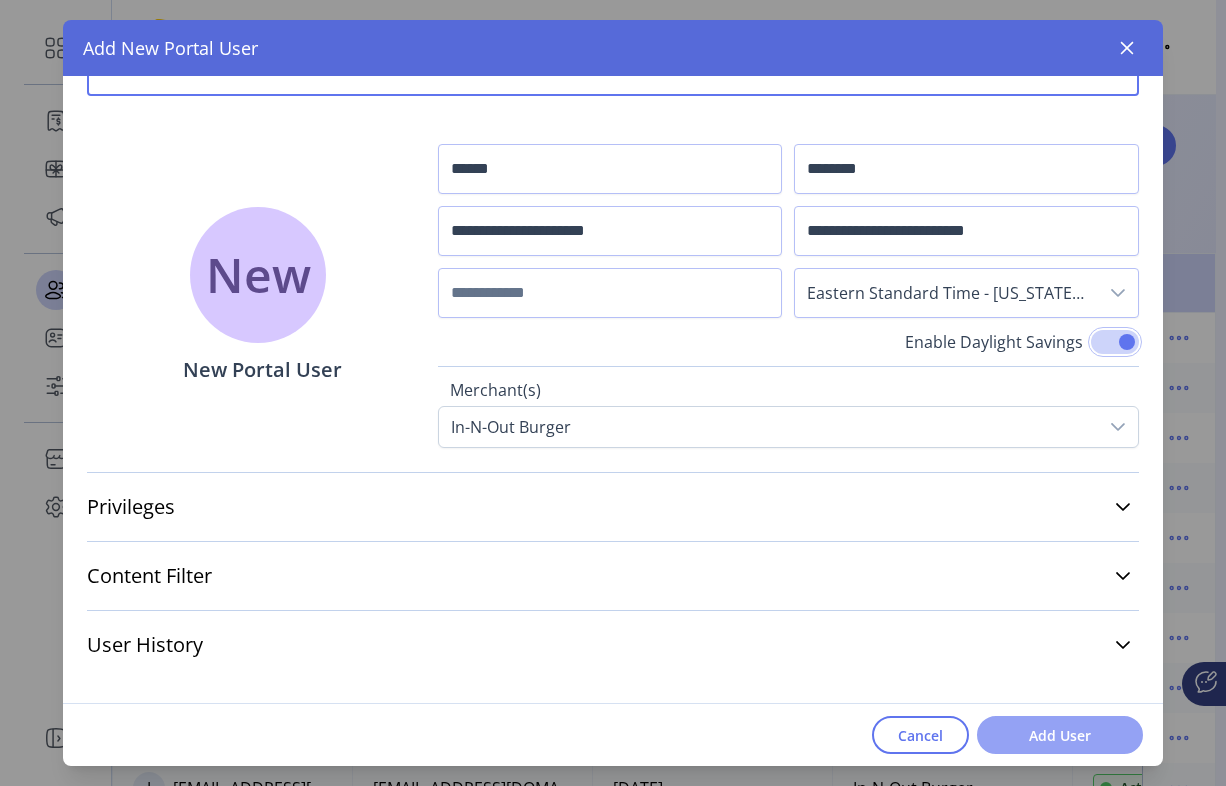 click on "Add User" at bounding box center (1060, 735) 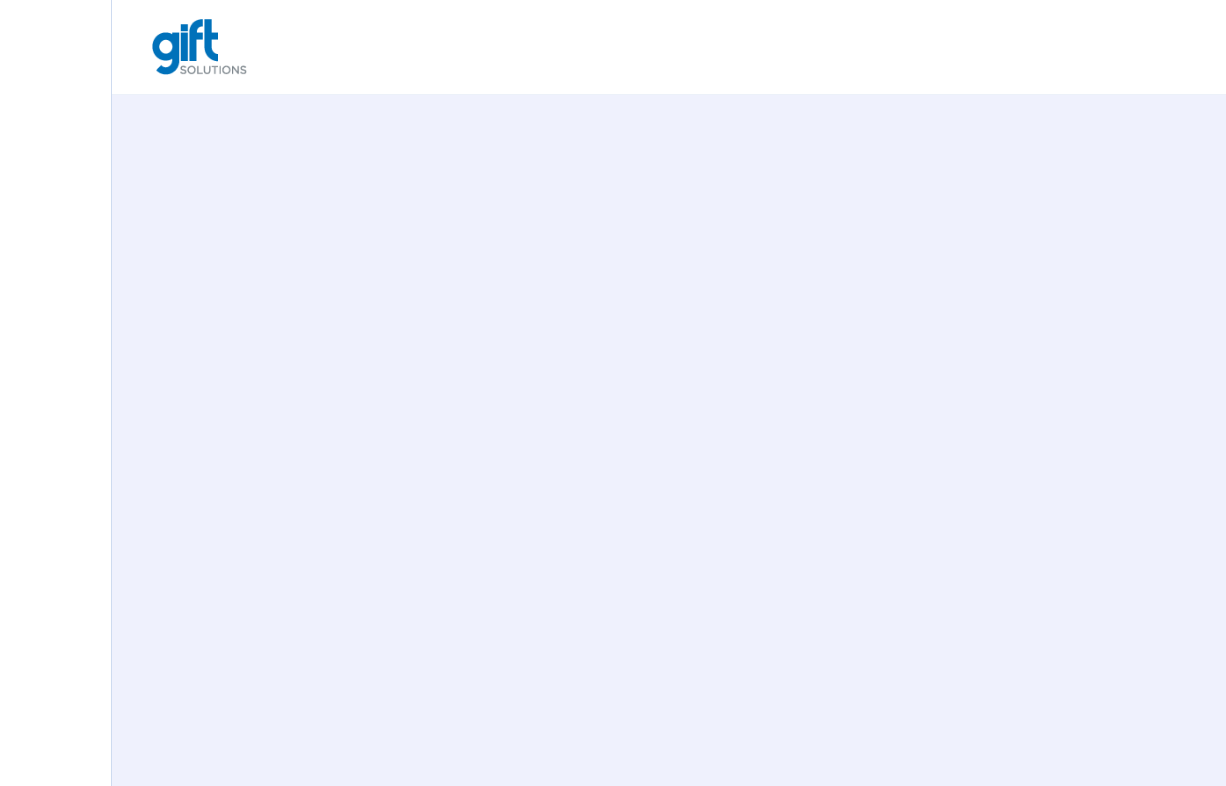 scroll, scrollTop: 0, scrollLeft: 0, axis: both 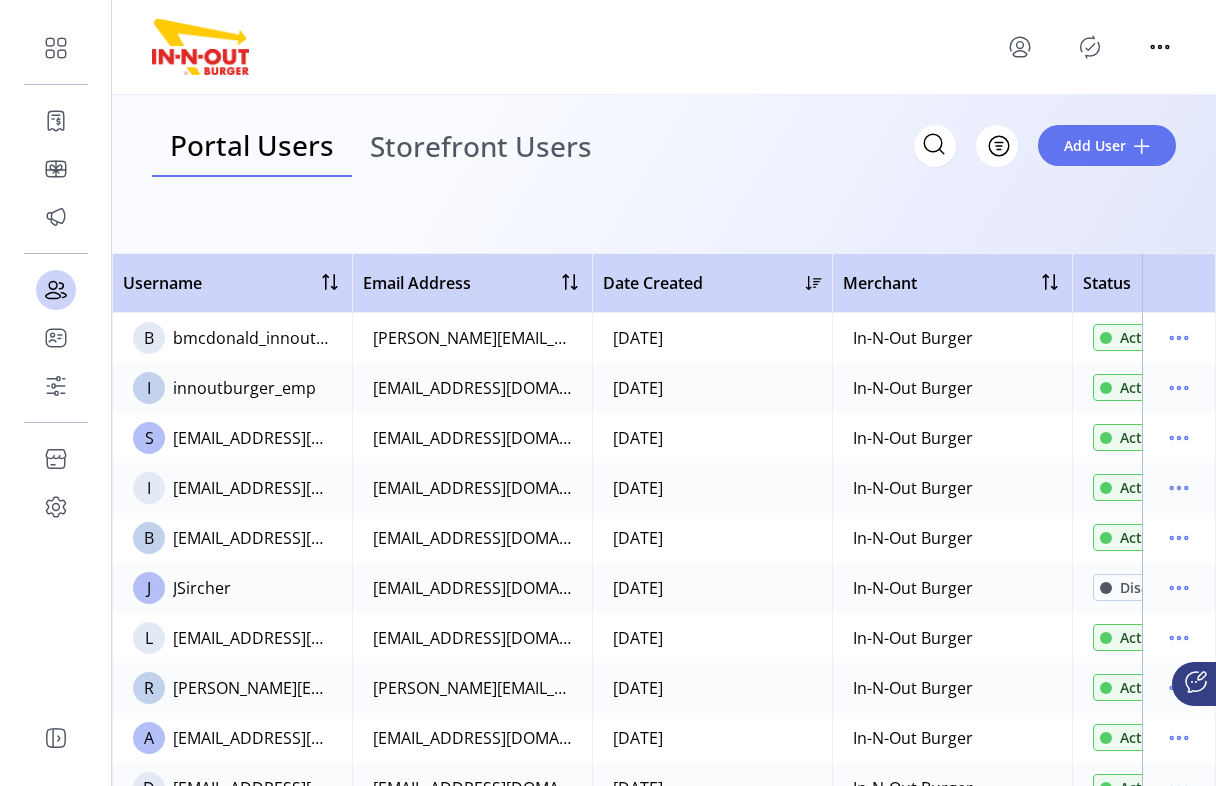 click 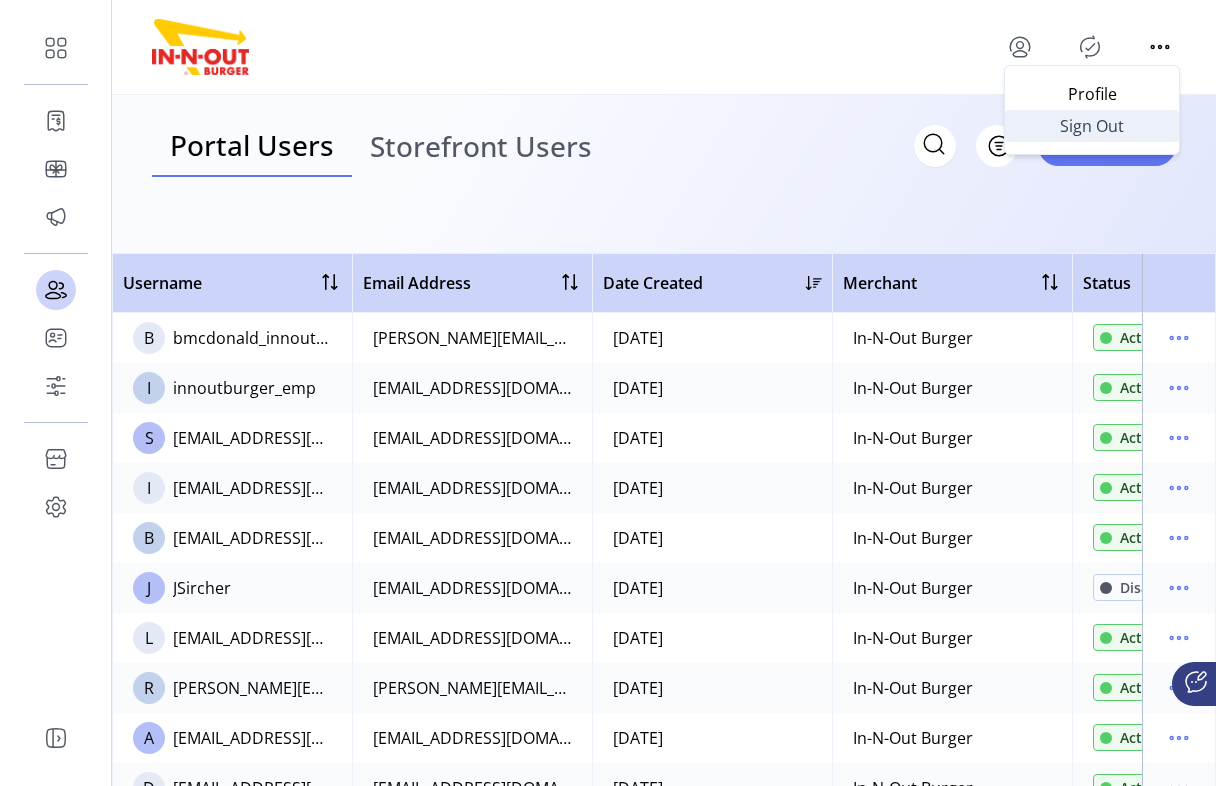 click on "Sign Out" at bounding box center (1092, 126) 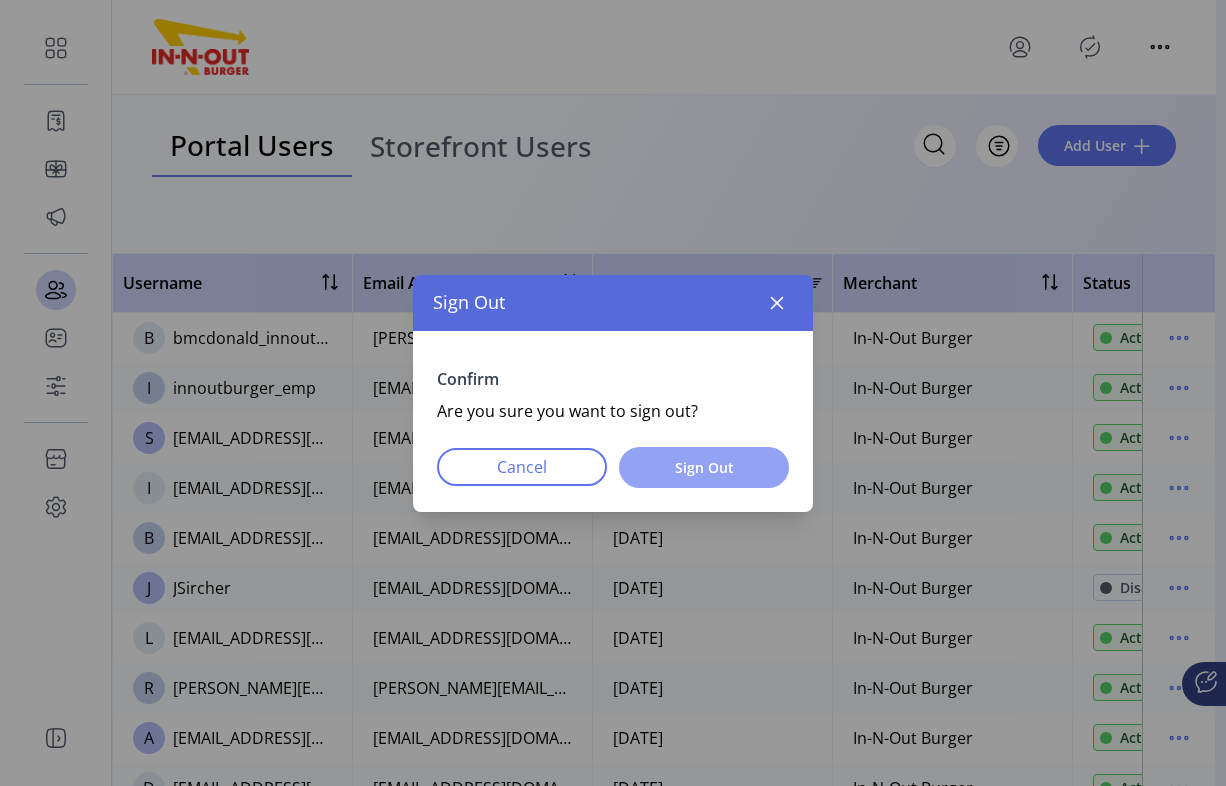 click on "Sign Out" at bounding box center (704, 467) 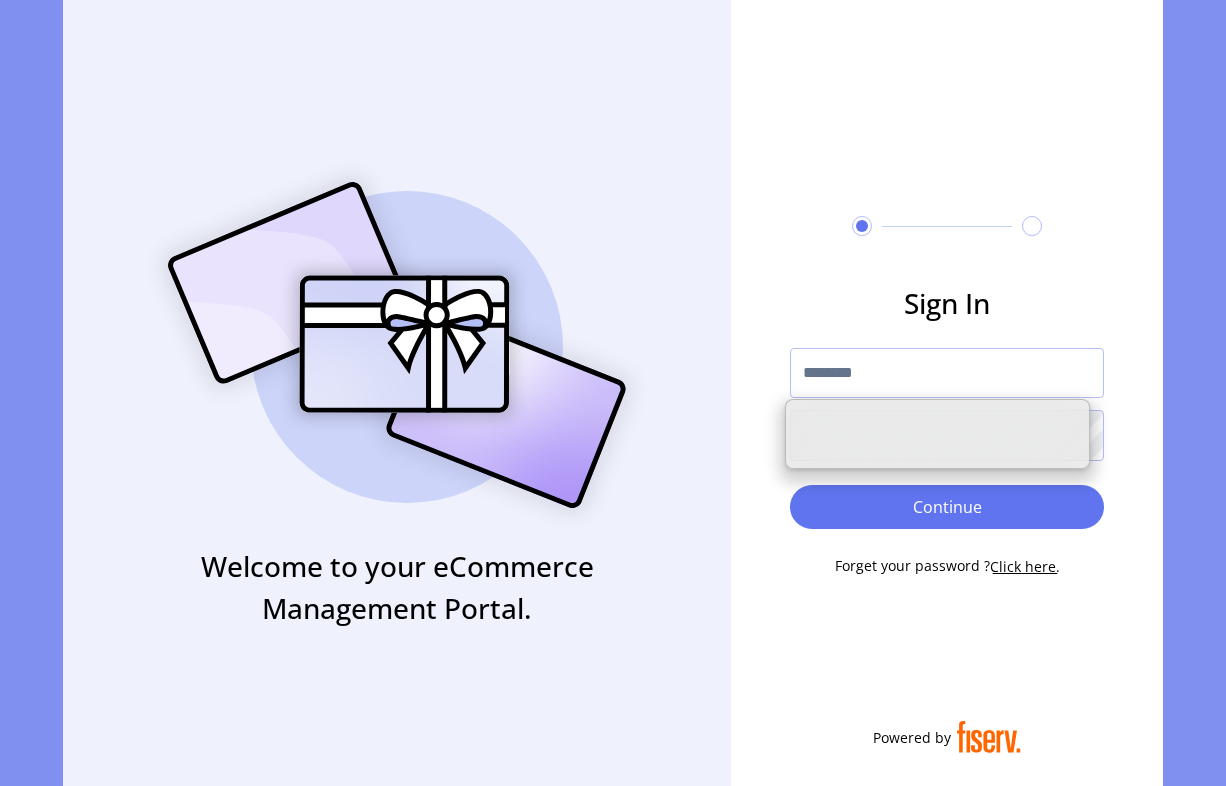 click at bounding box center [947, 373] 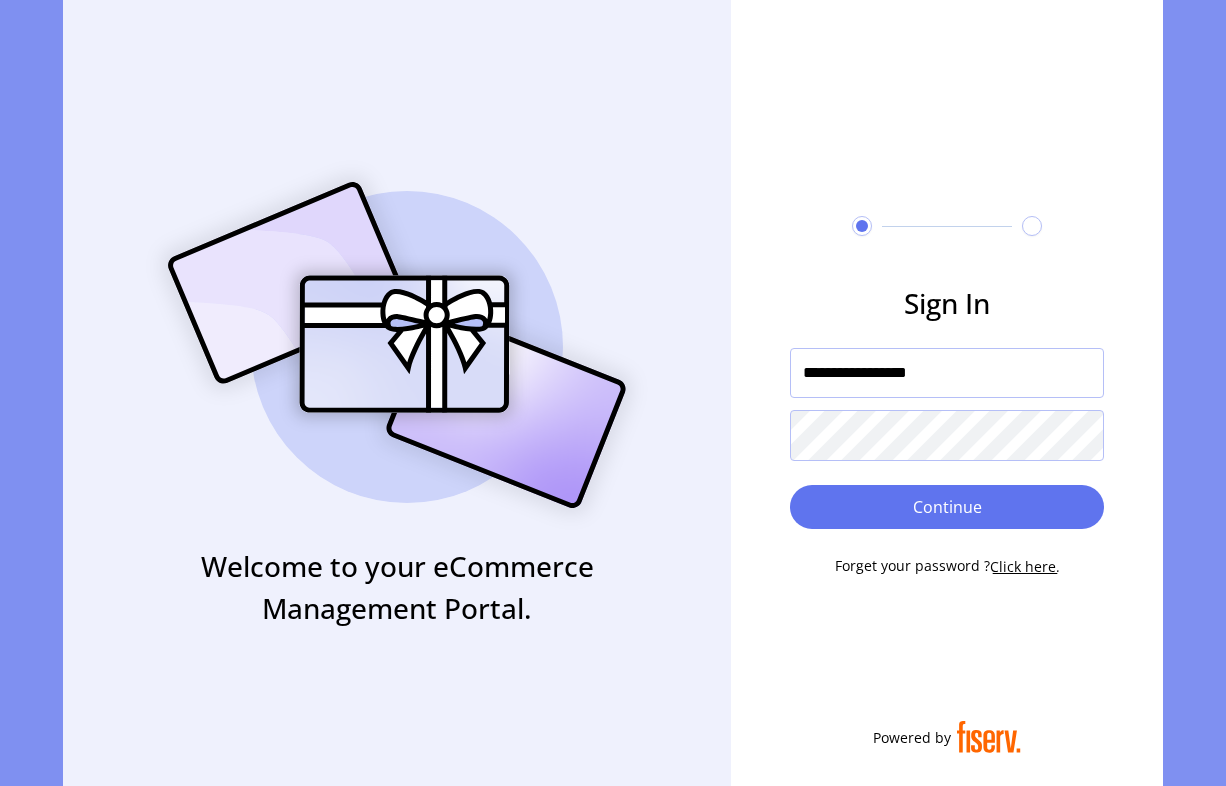 type on "**********" 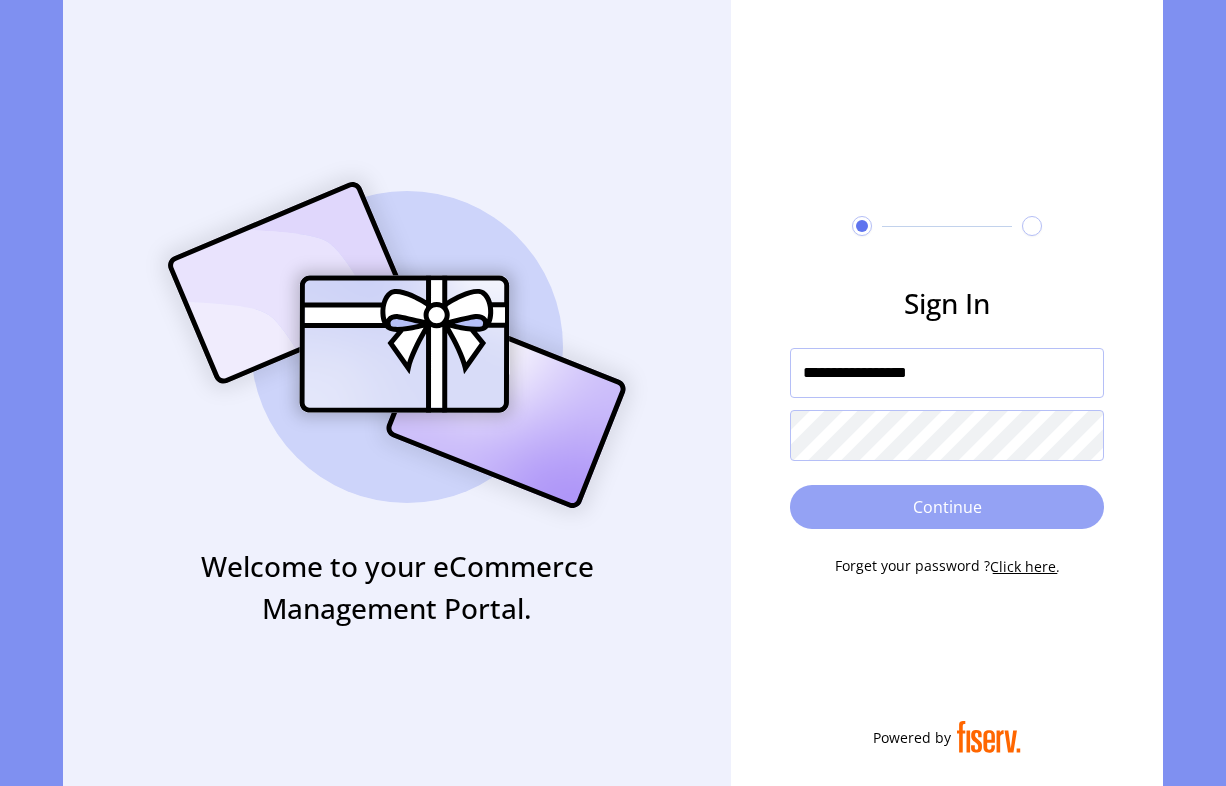 click on "Continue" at bounding box center [947, 507] 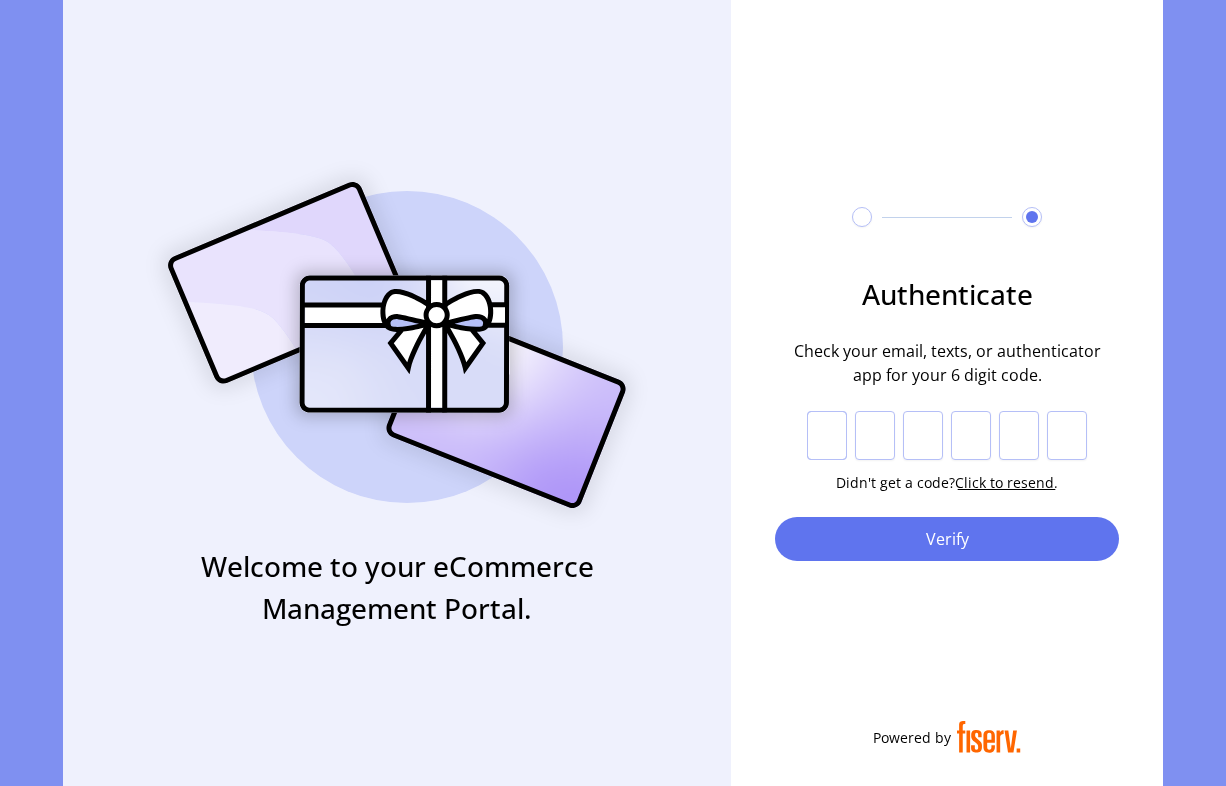 click at bounding box center (827, 436) 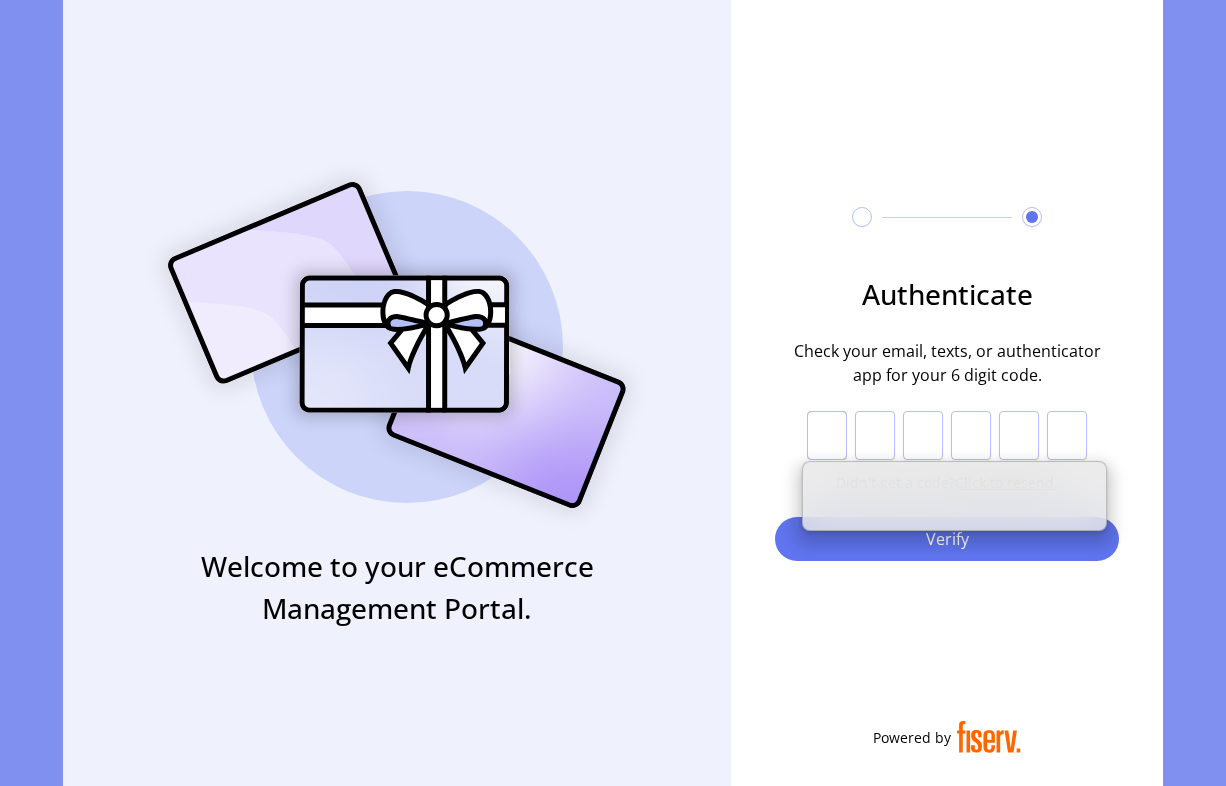 paste on "*" 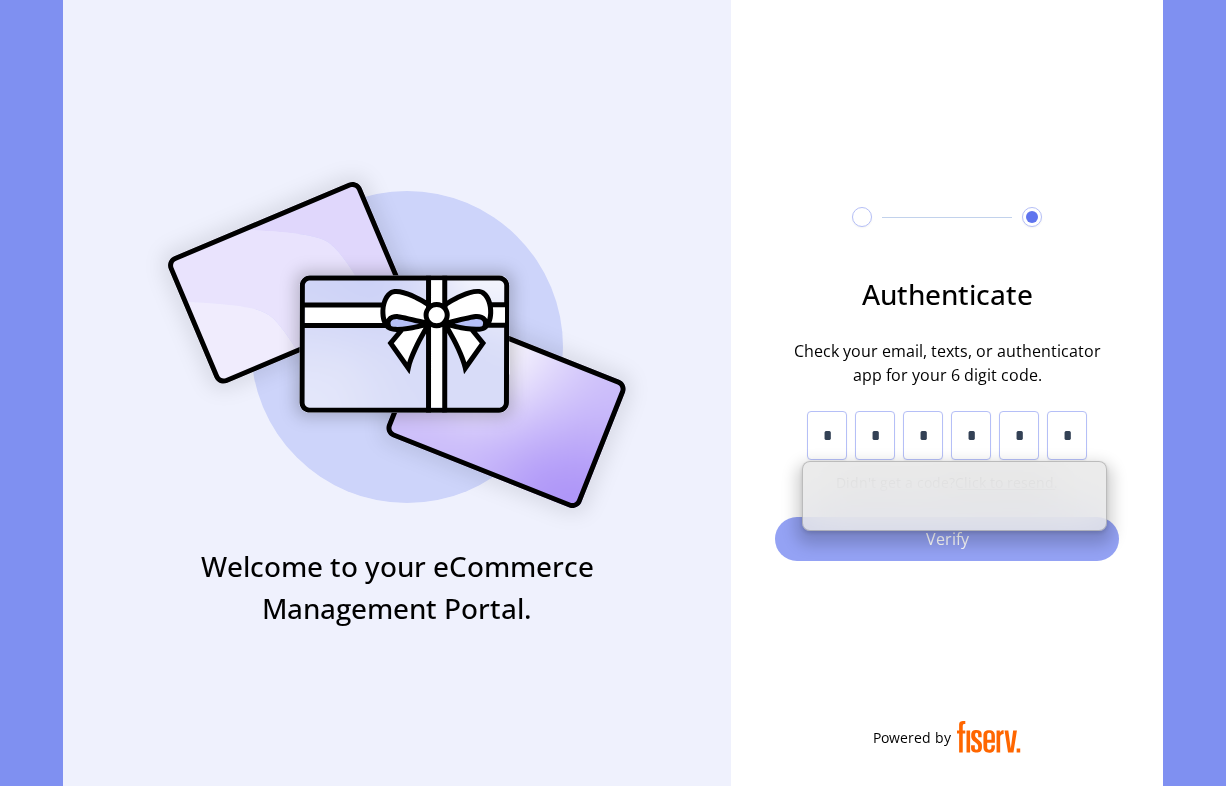 click on "Verify" at bounding box center (947, 539) 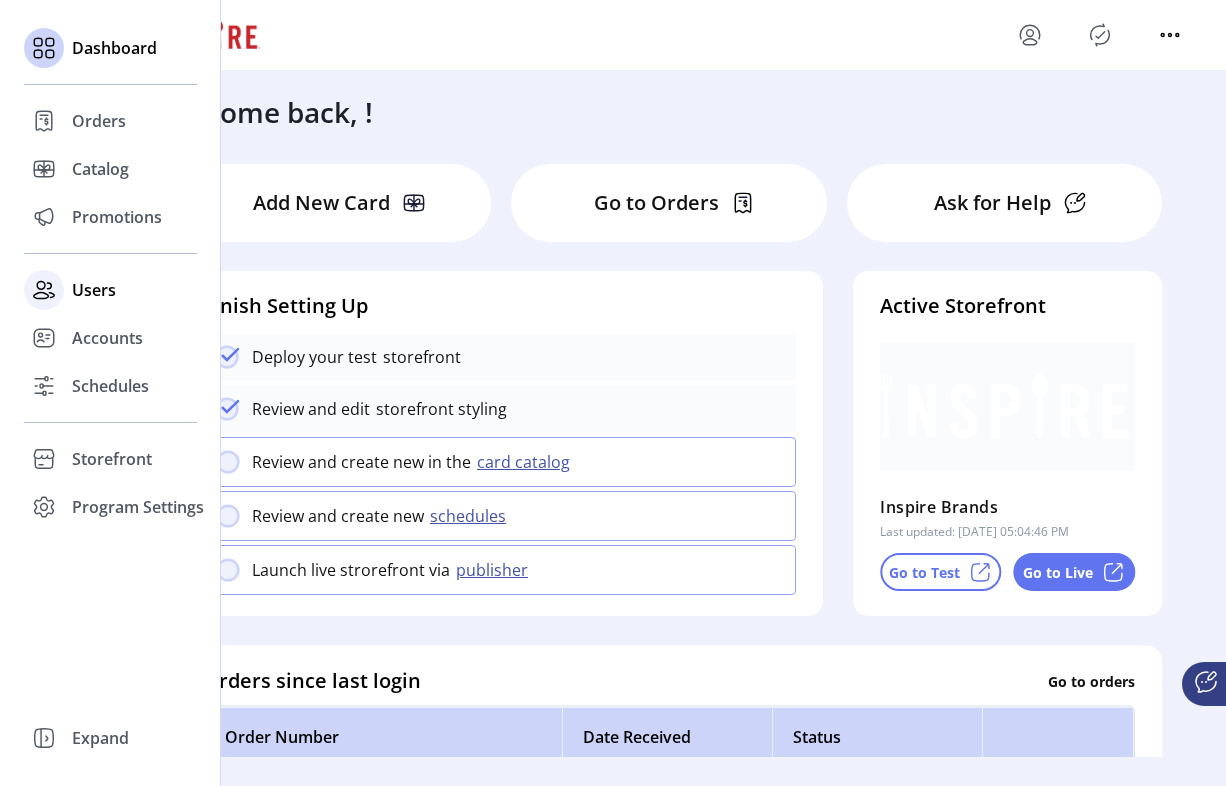 click 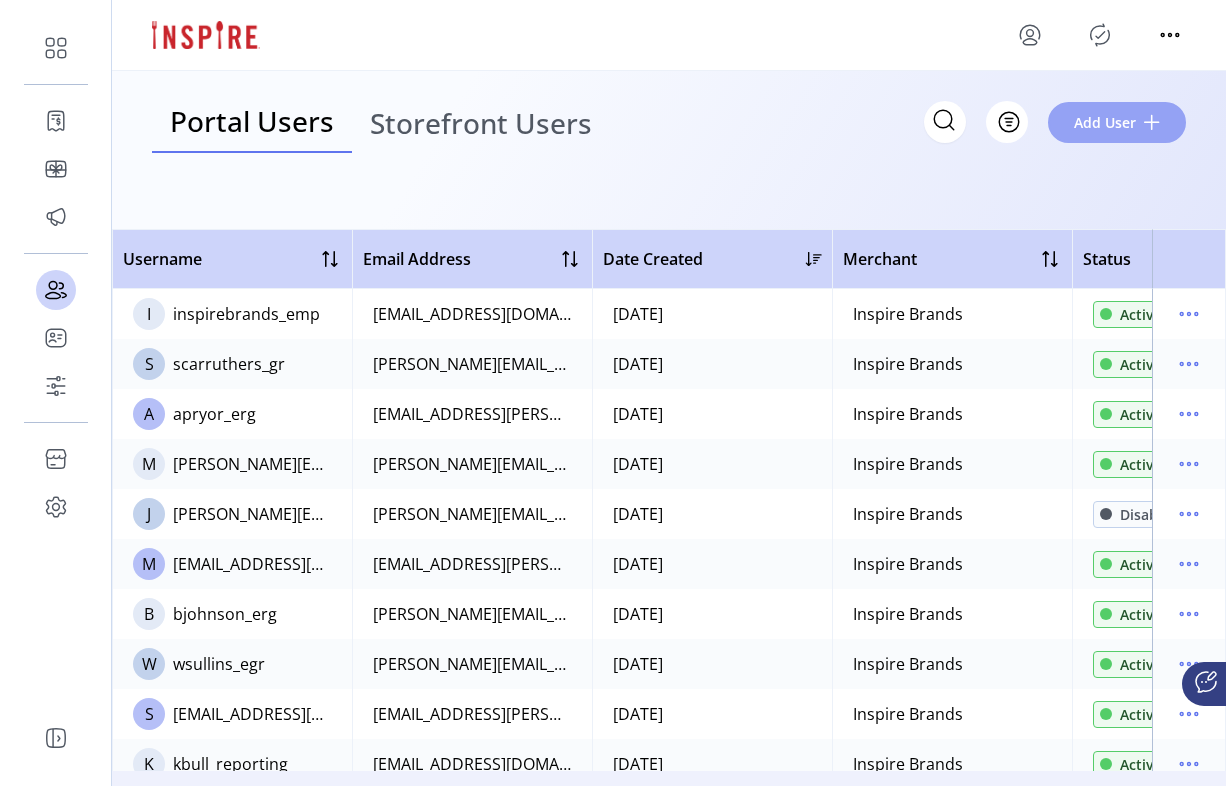 click on "Add User" 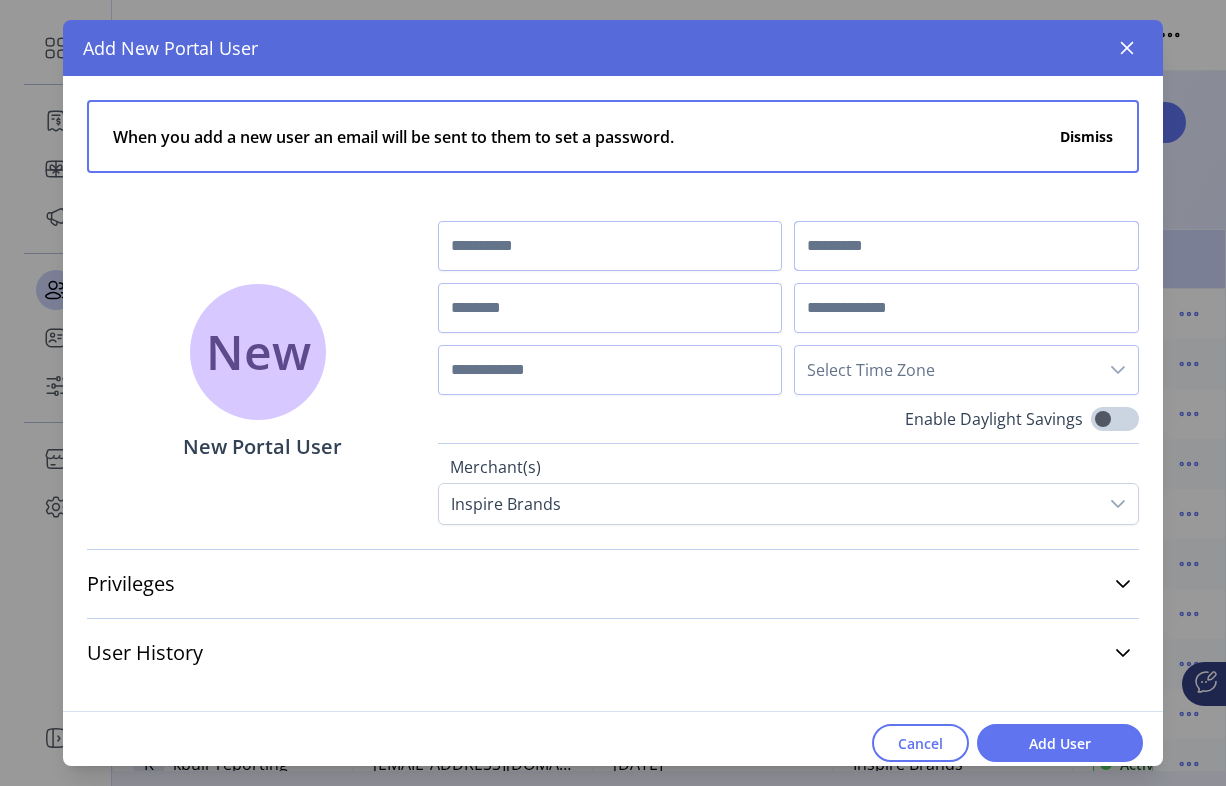 click at bounding box center (966, 246) 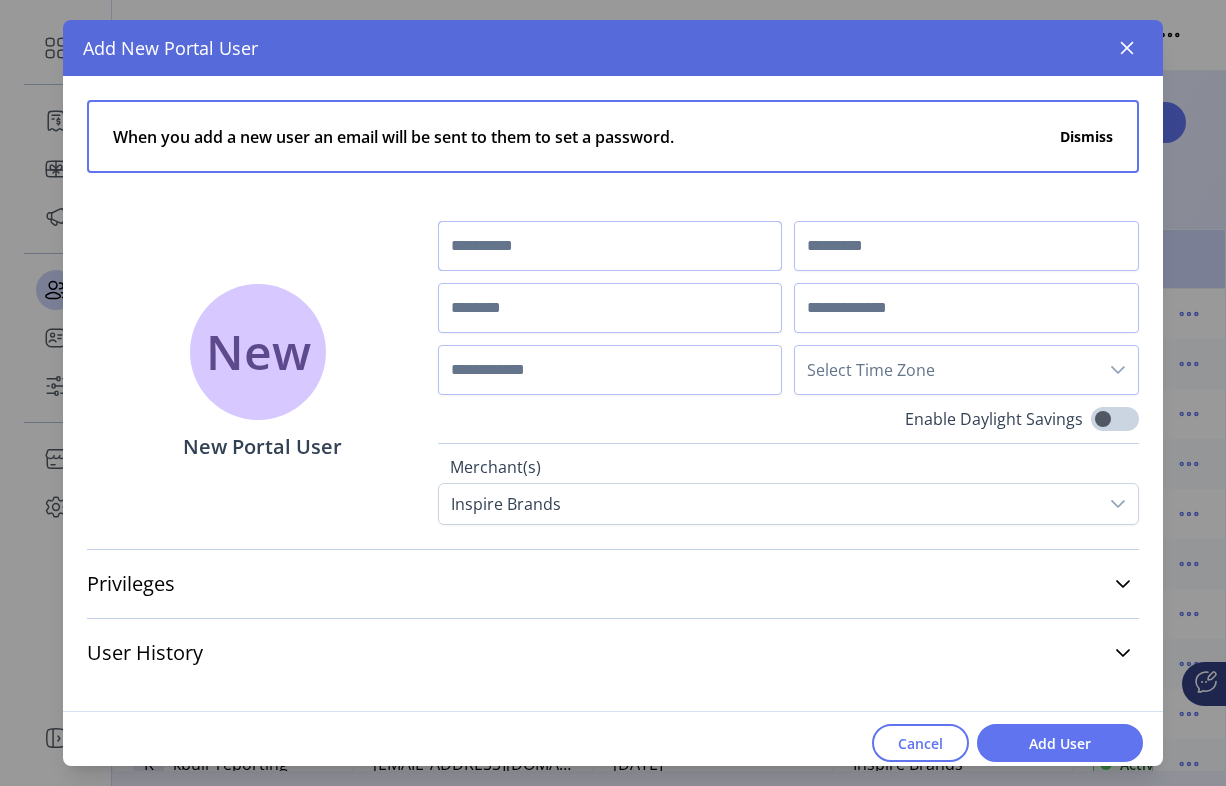 click at bounding box center (610, 246) 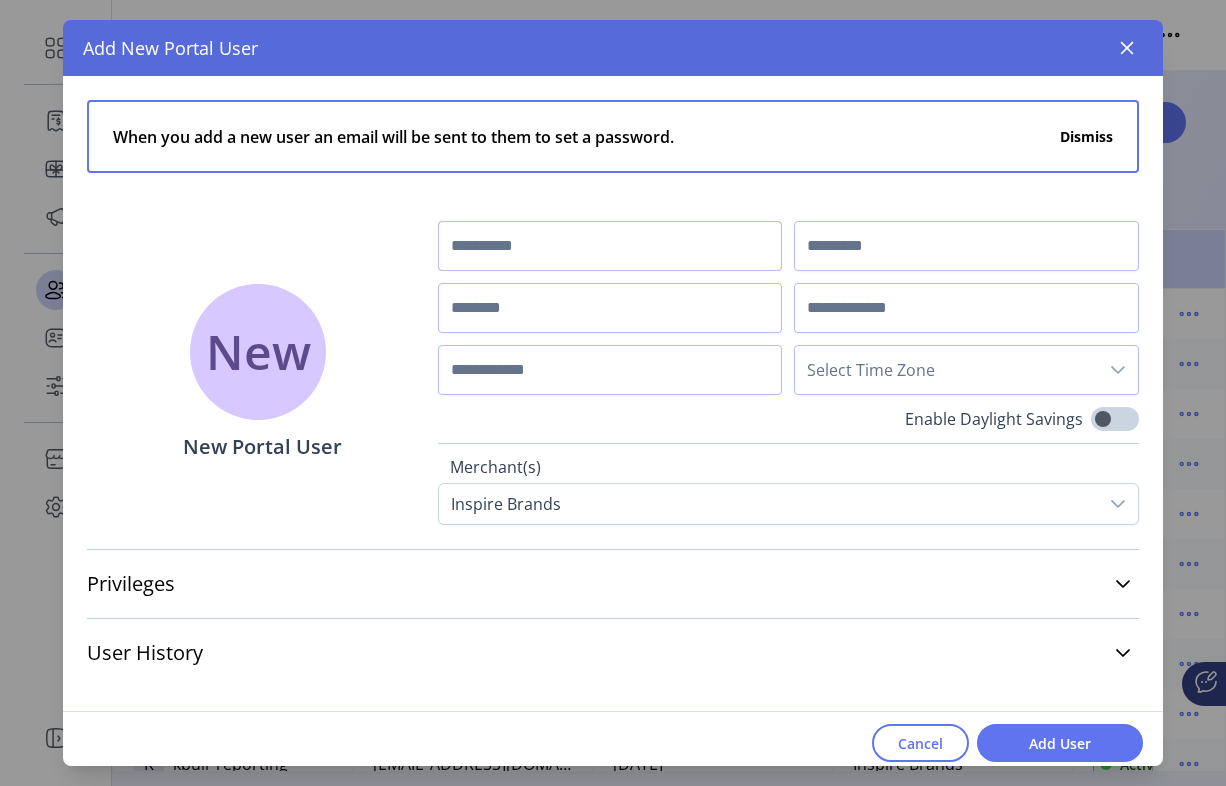 click at bounding box center (610, 246) 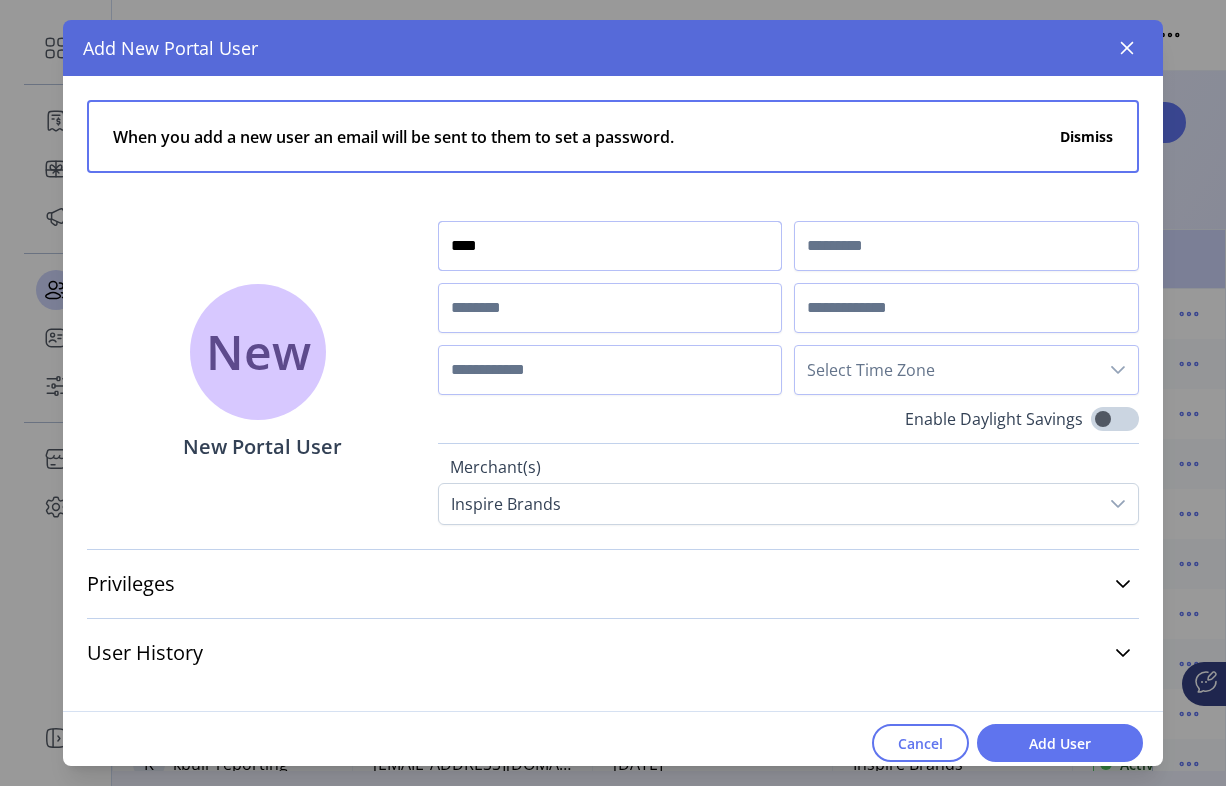 type on "****" 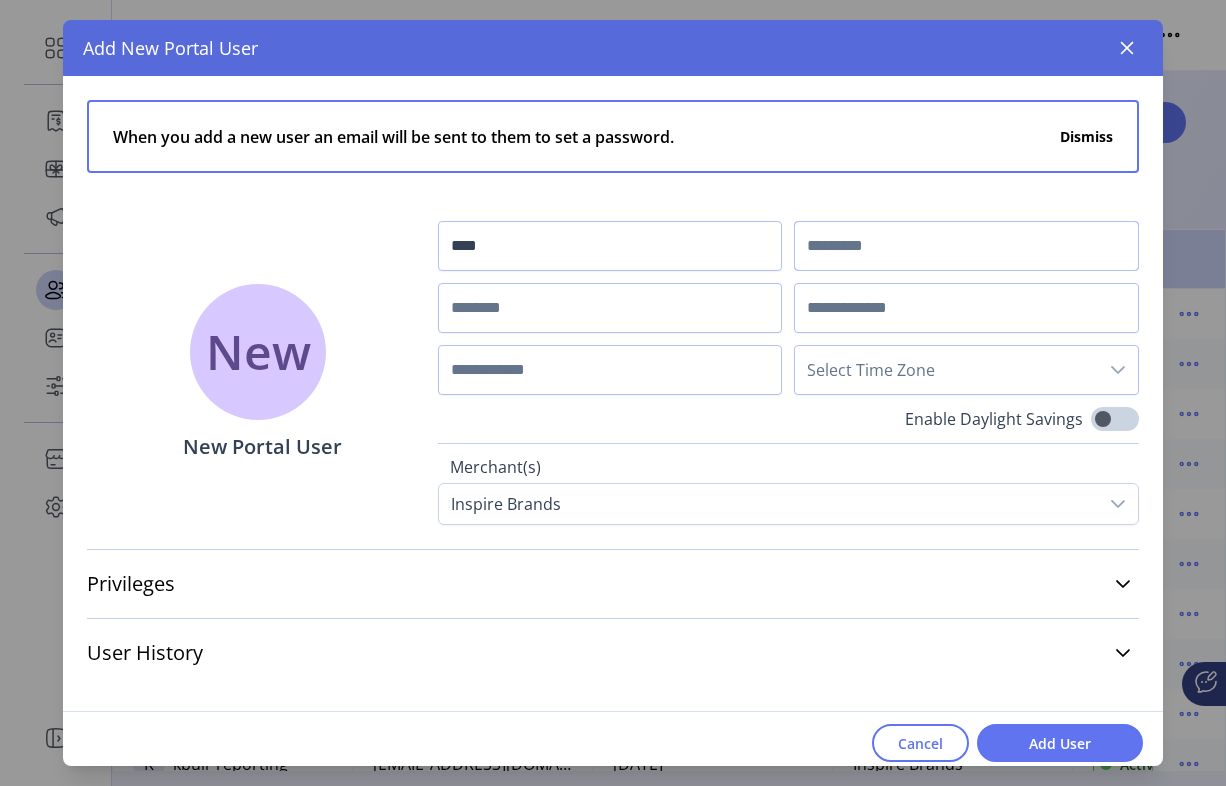 click at bounding box center (966, 246) 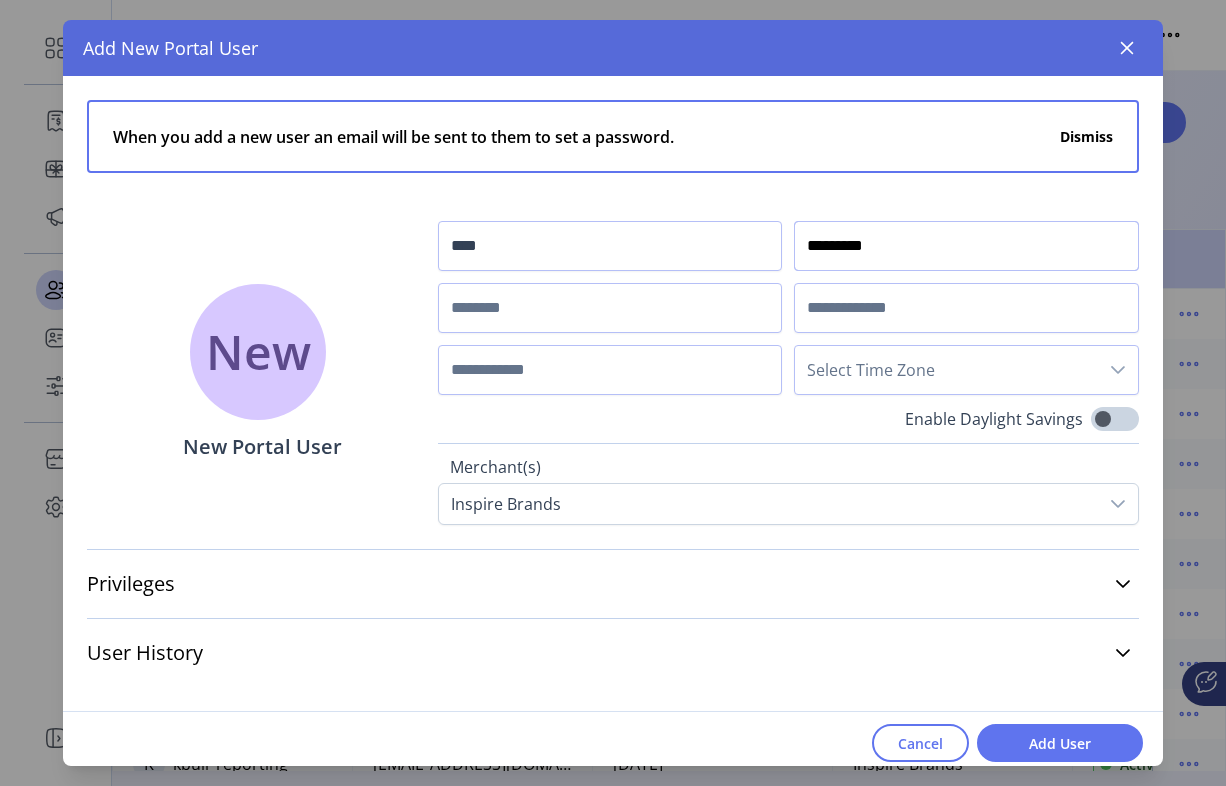type on "*********" 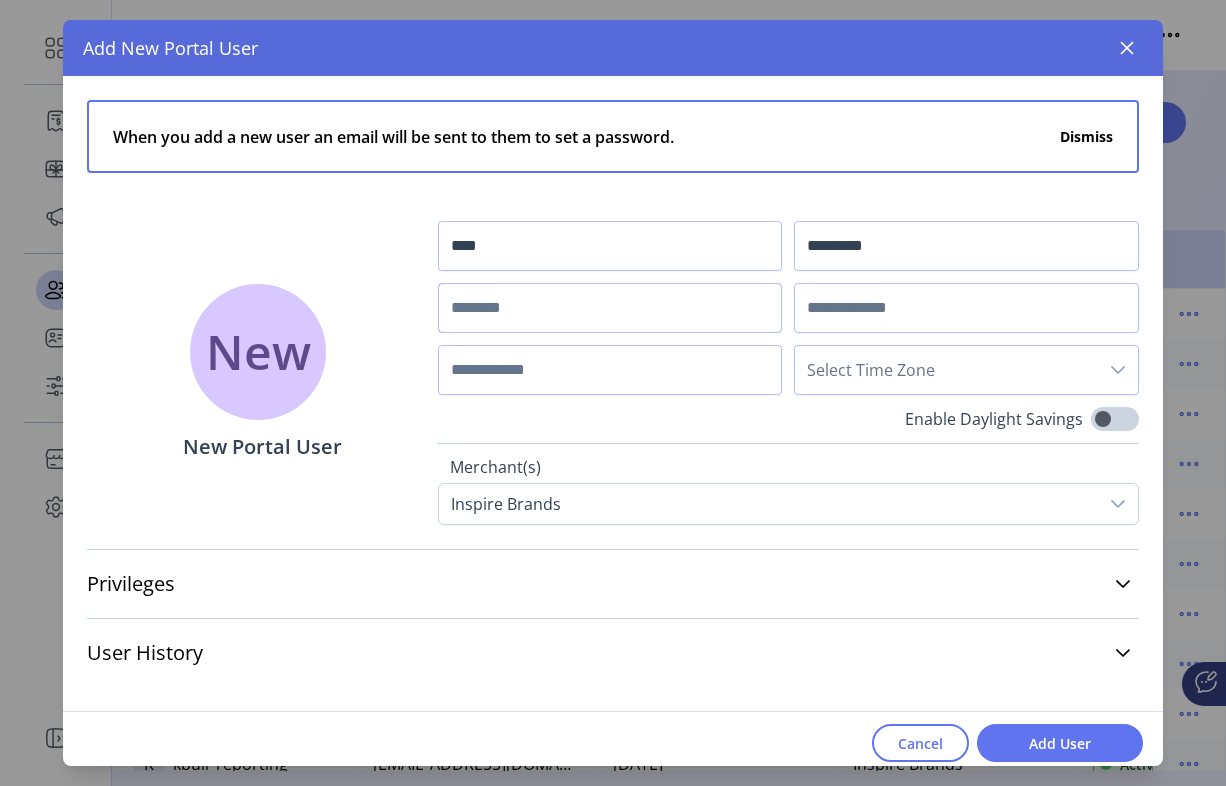 click at bounding box center (610, 308) 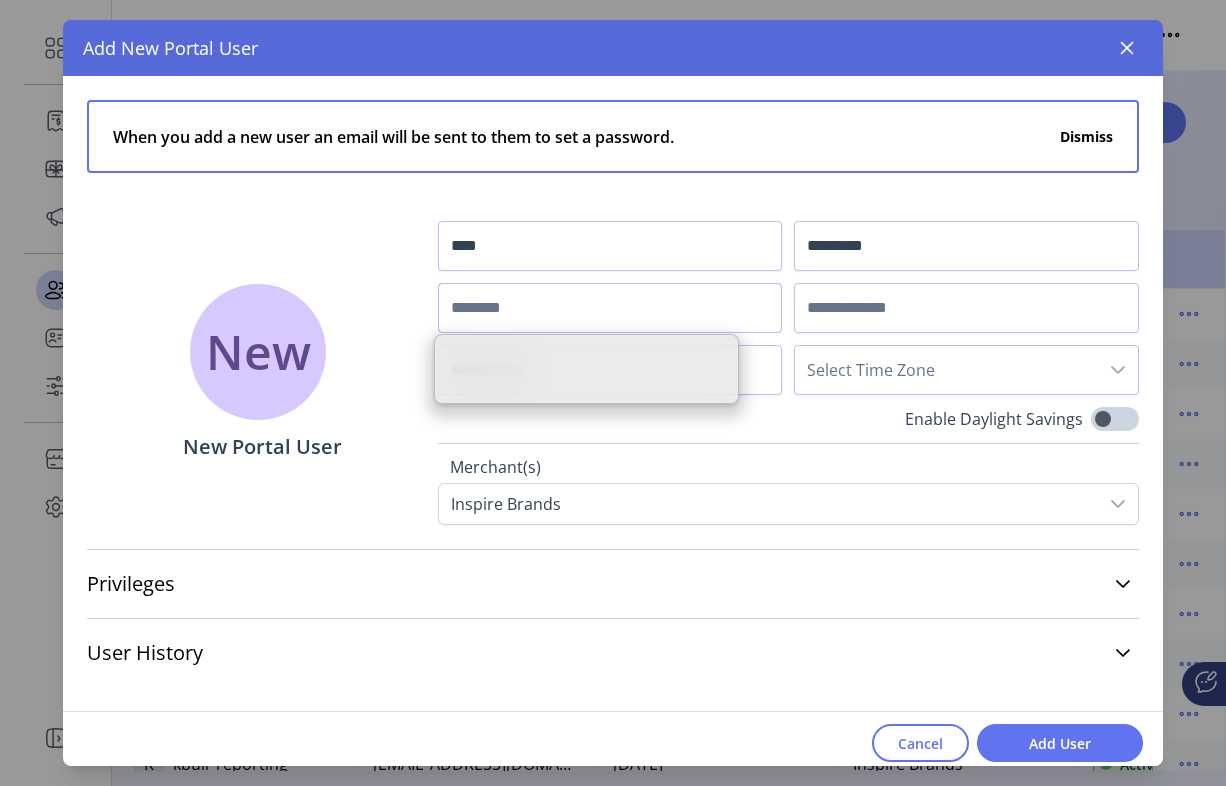 paste on "*********" 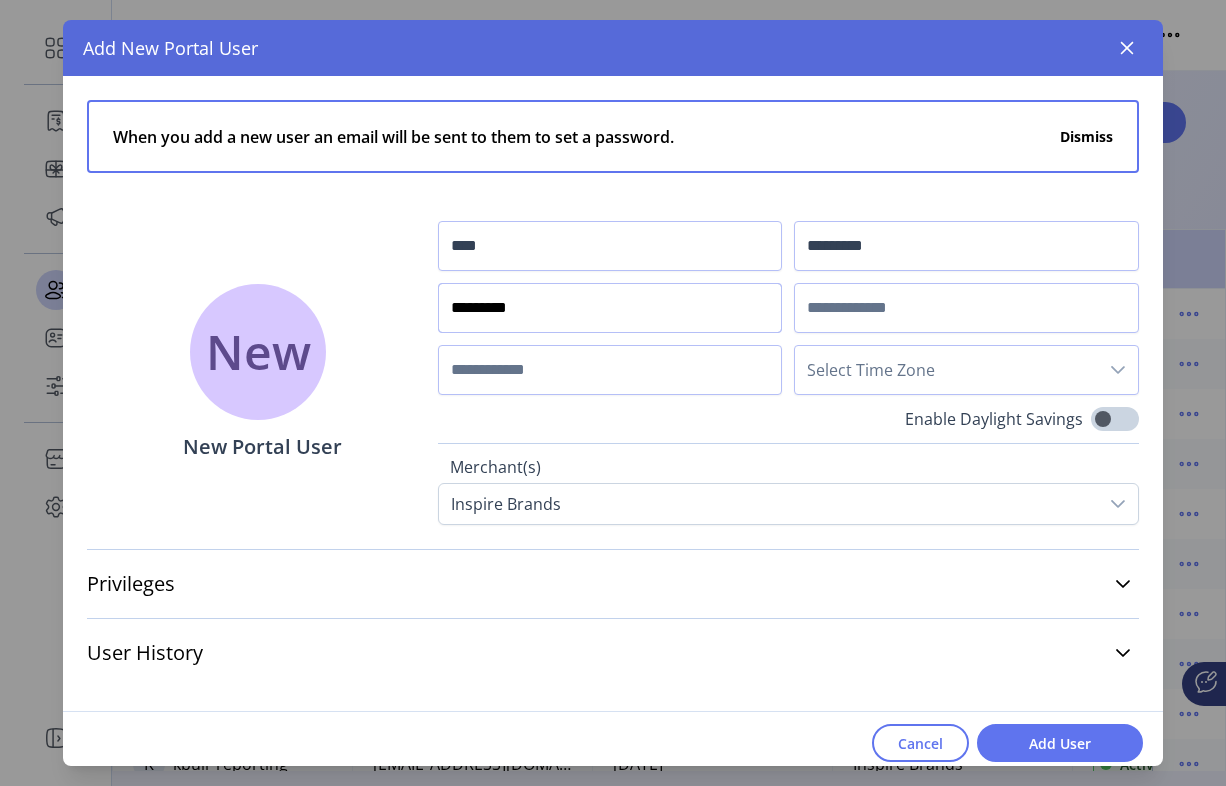 click on "*********" at bounding box center (610, 308) 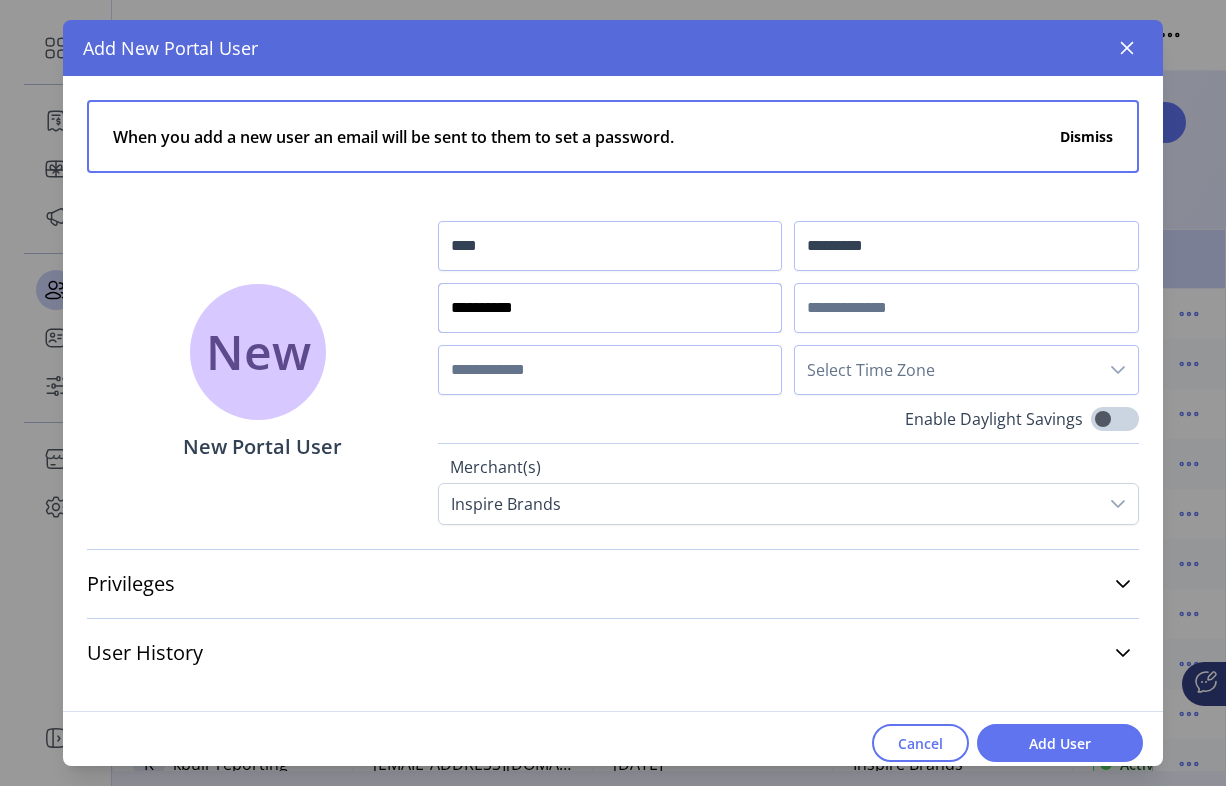click on "**********" at bounding box center (610, 308) 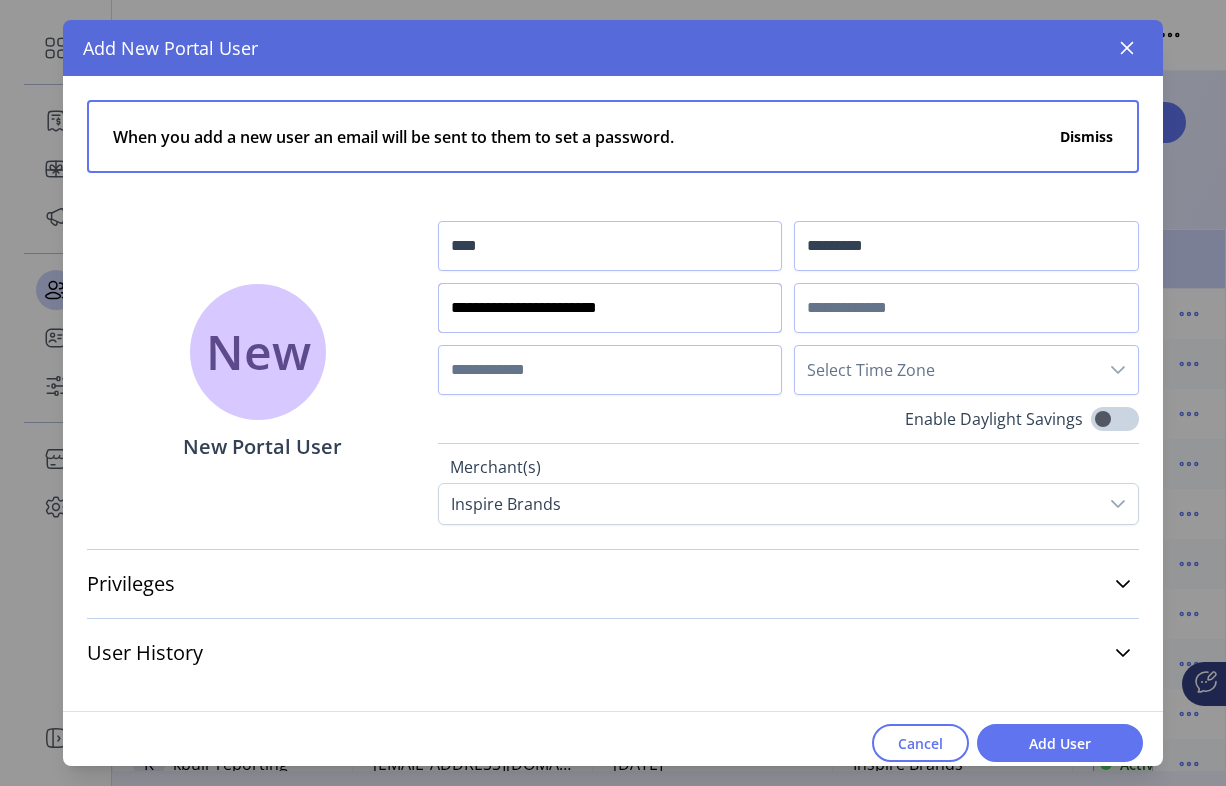 type on "**********" 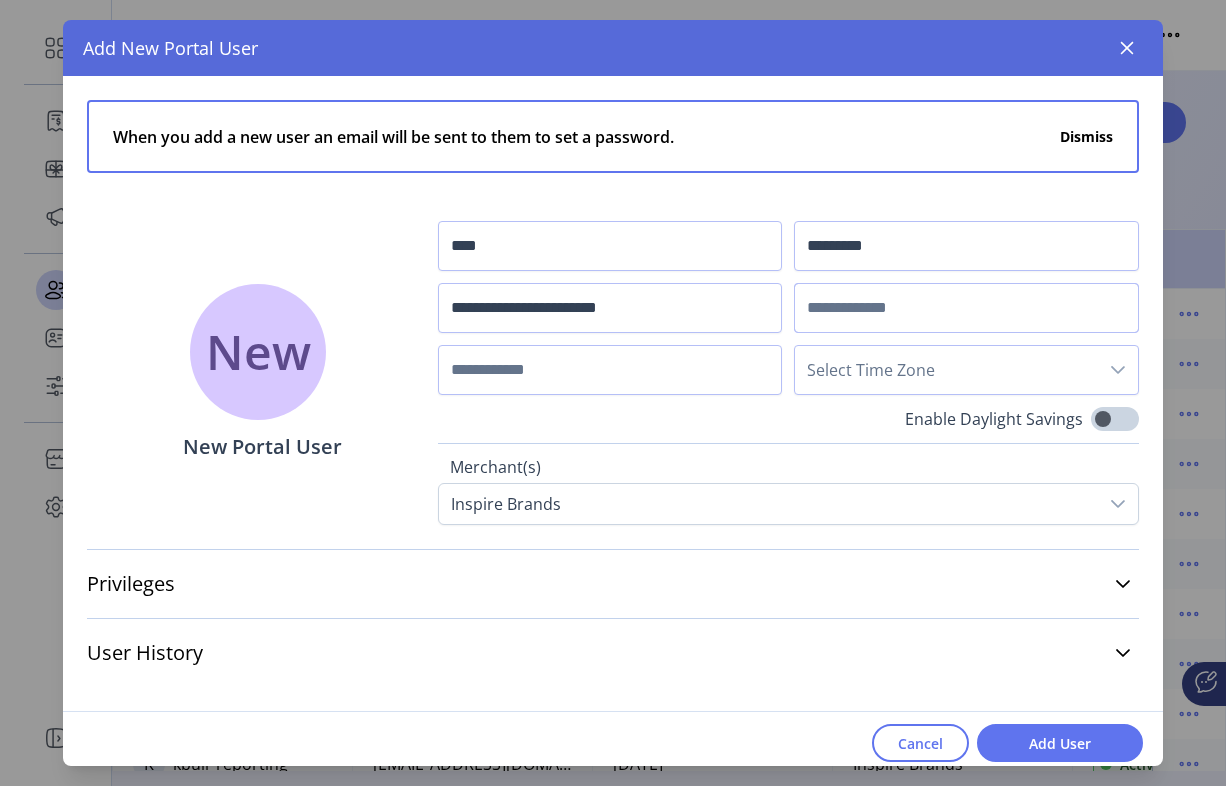 click at bounding box center [966, 308] 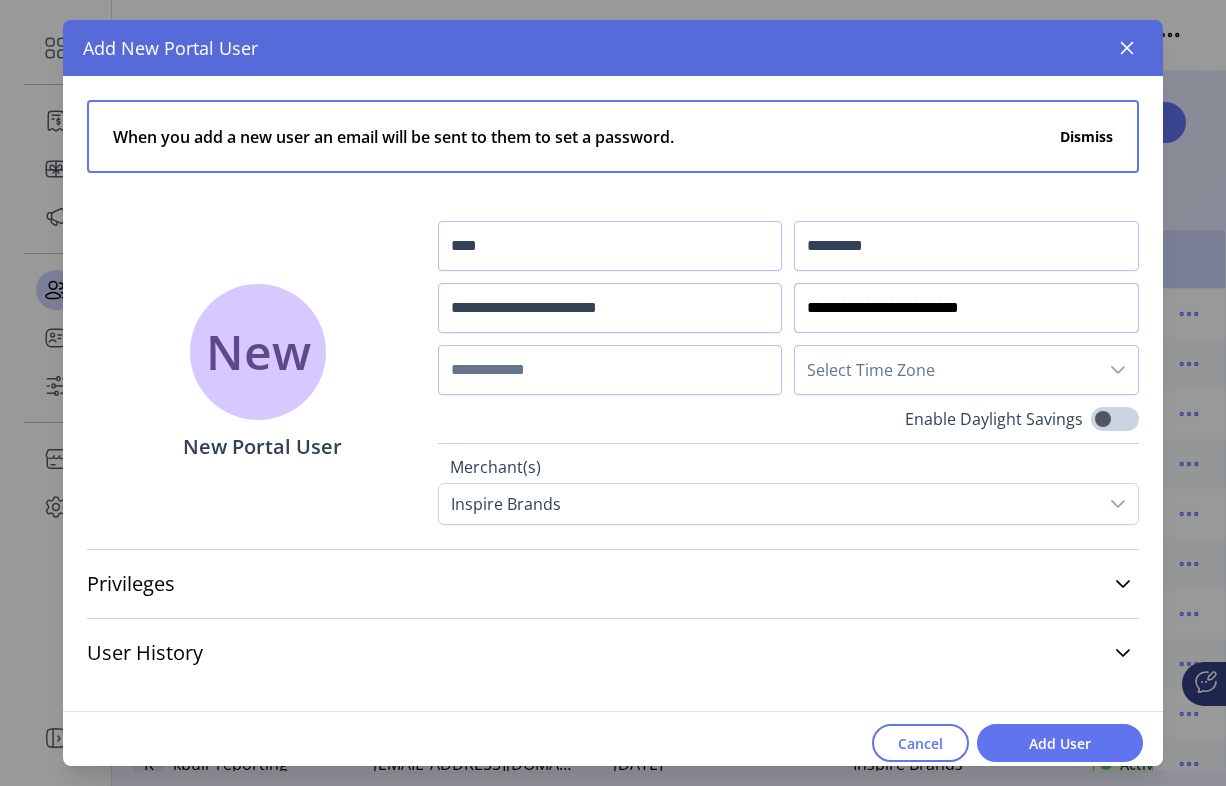 type on "**********" 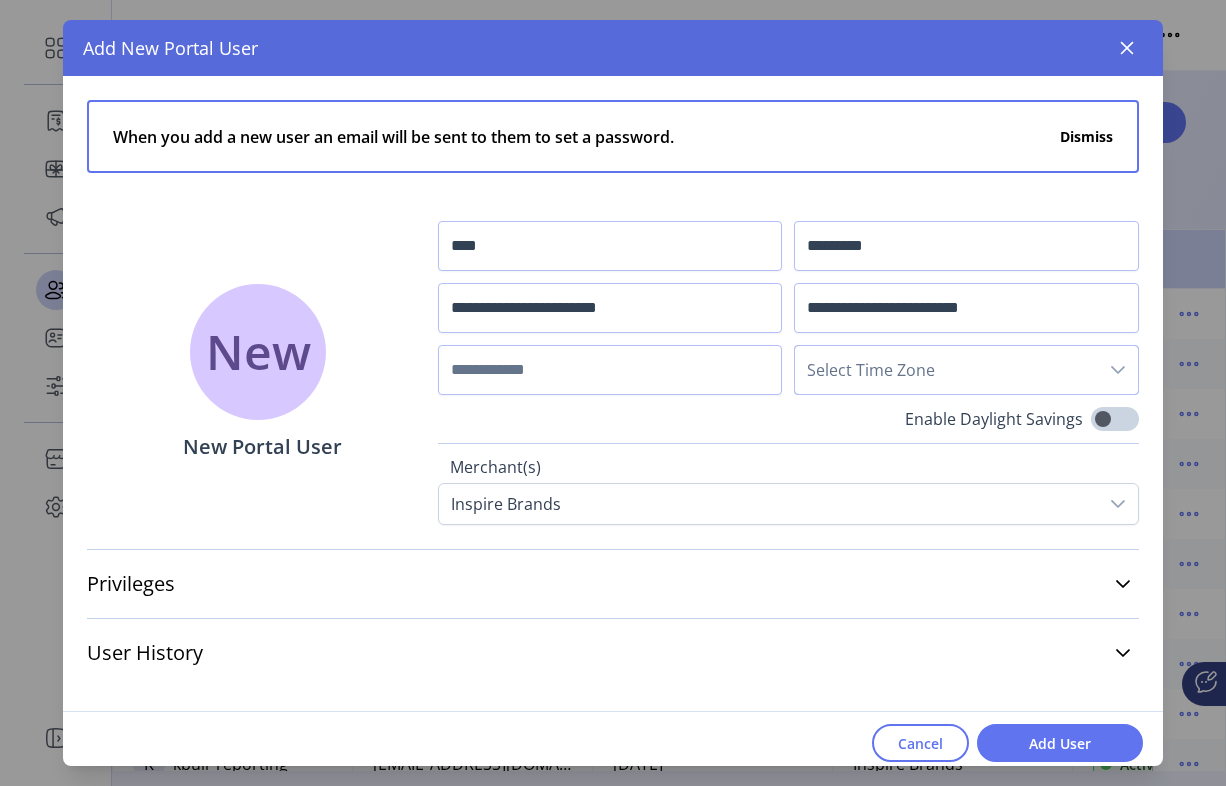 click on "Select Time Zone" at bounding box center [946, 370] 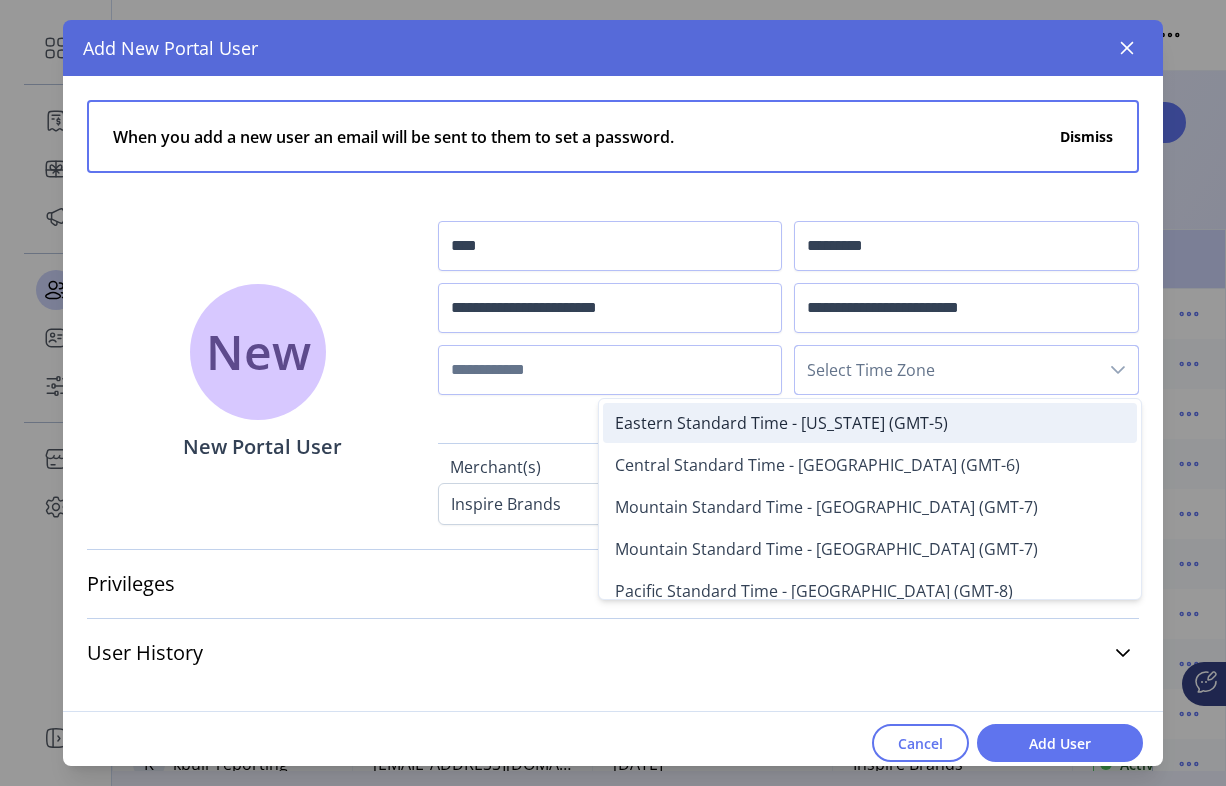 click on "Eastern Standard Time - New York (GMT-5)" at bounding box center [781, 423] 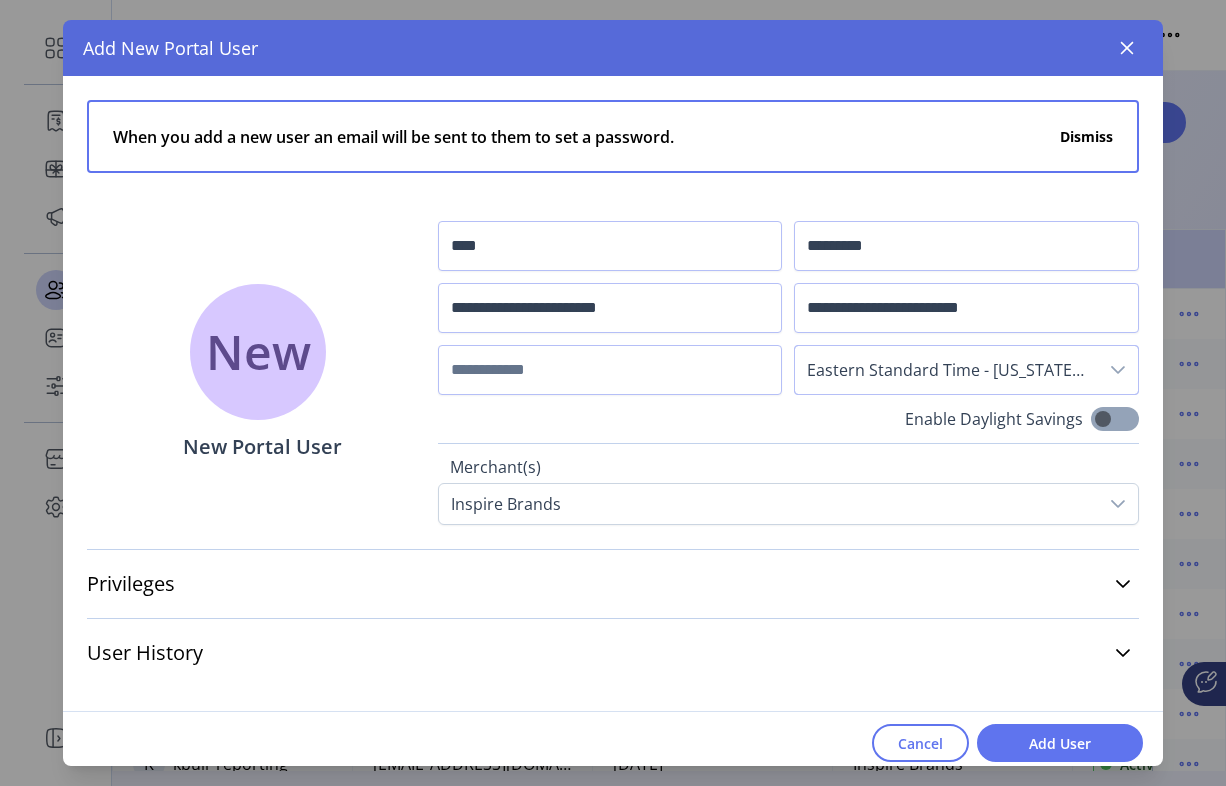 click at bounding box center (1115, 419) 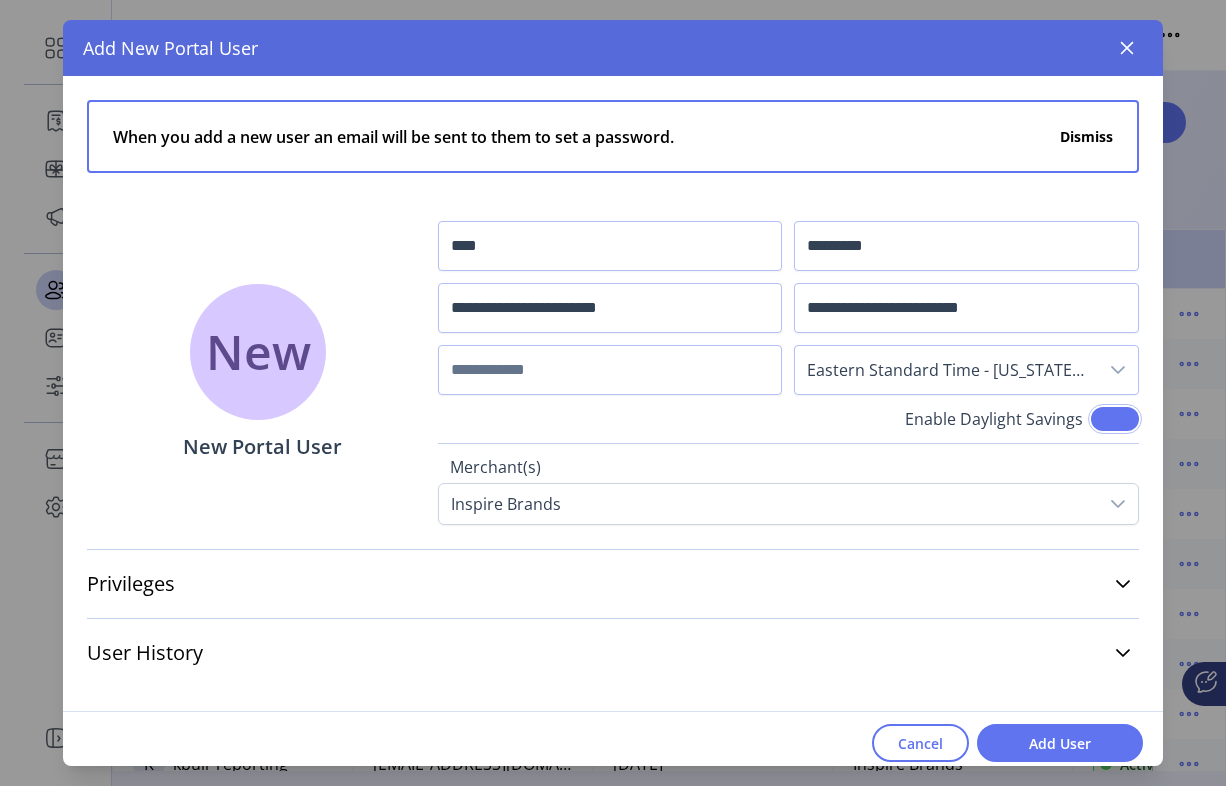 scroll, scrollTop: 11, scrollLeft: 6, axis: both 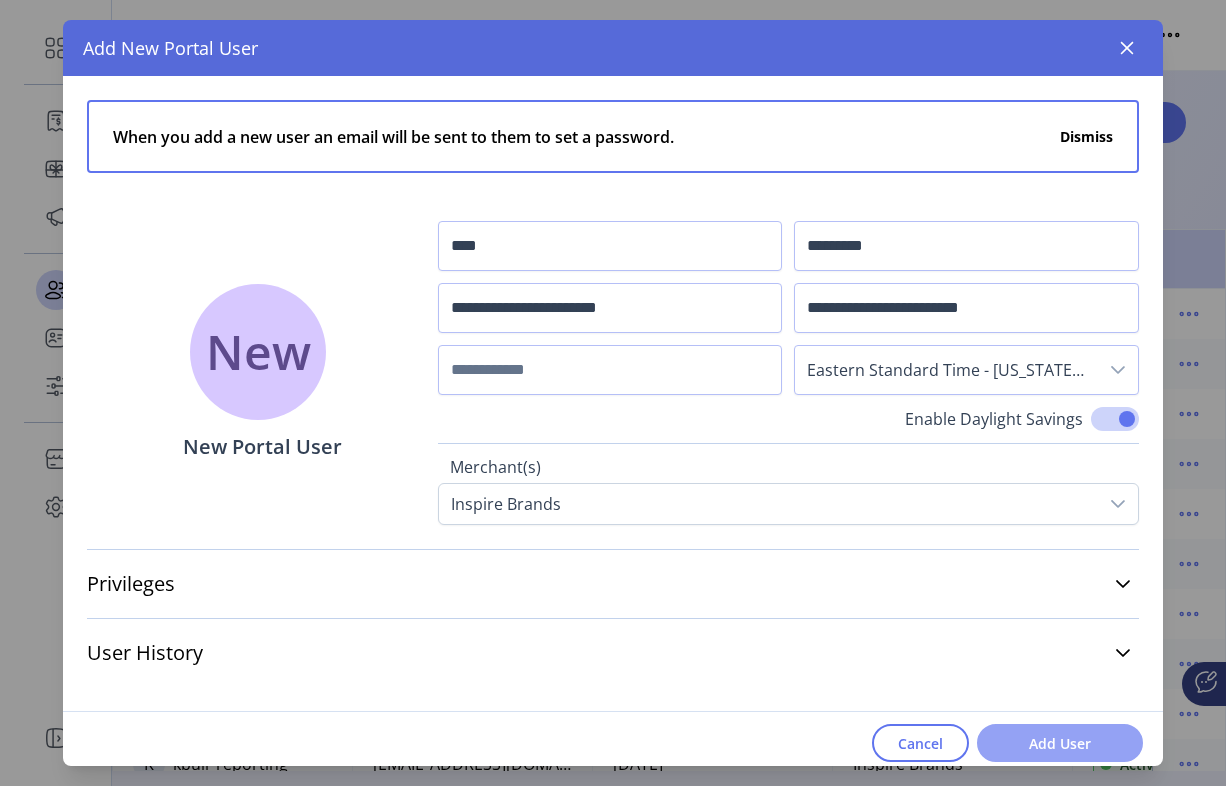 click on "Add User" at bounding box center [1060, 743] 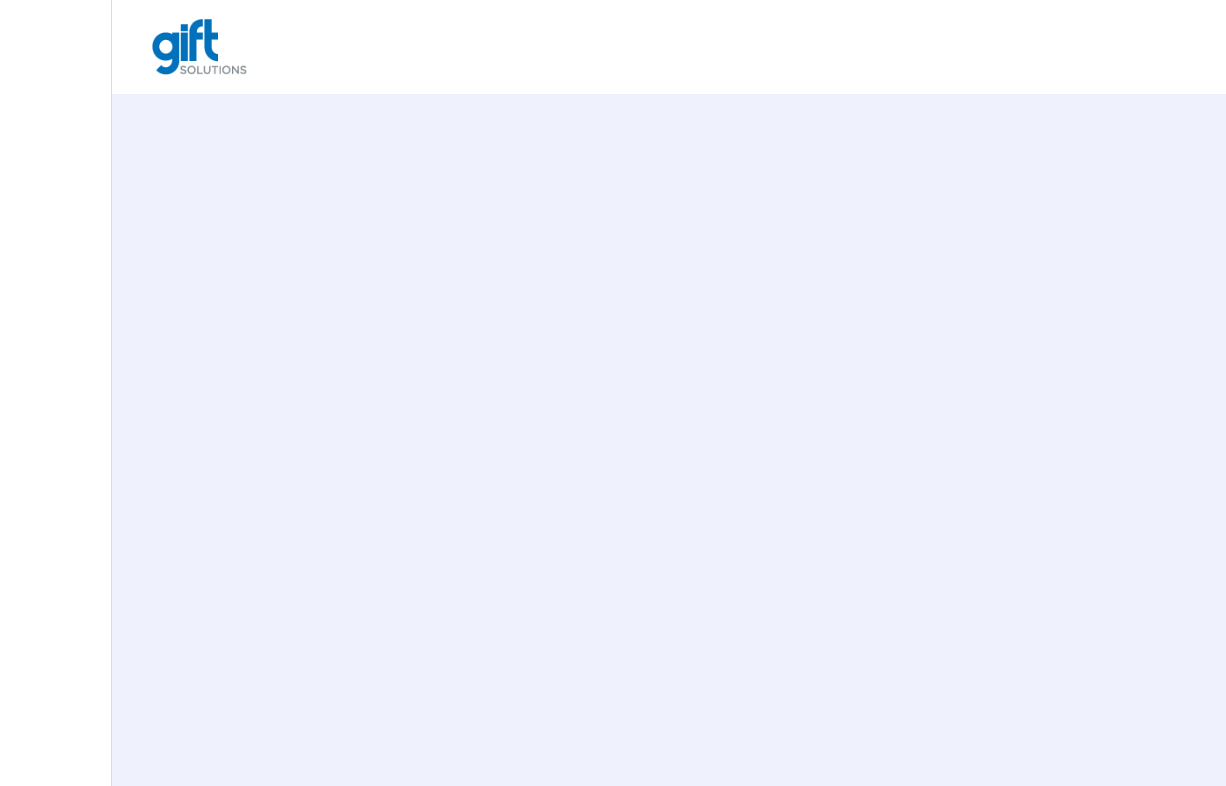scroll, scrollTop: 0, scrollLeft: 0, axis: both 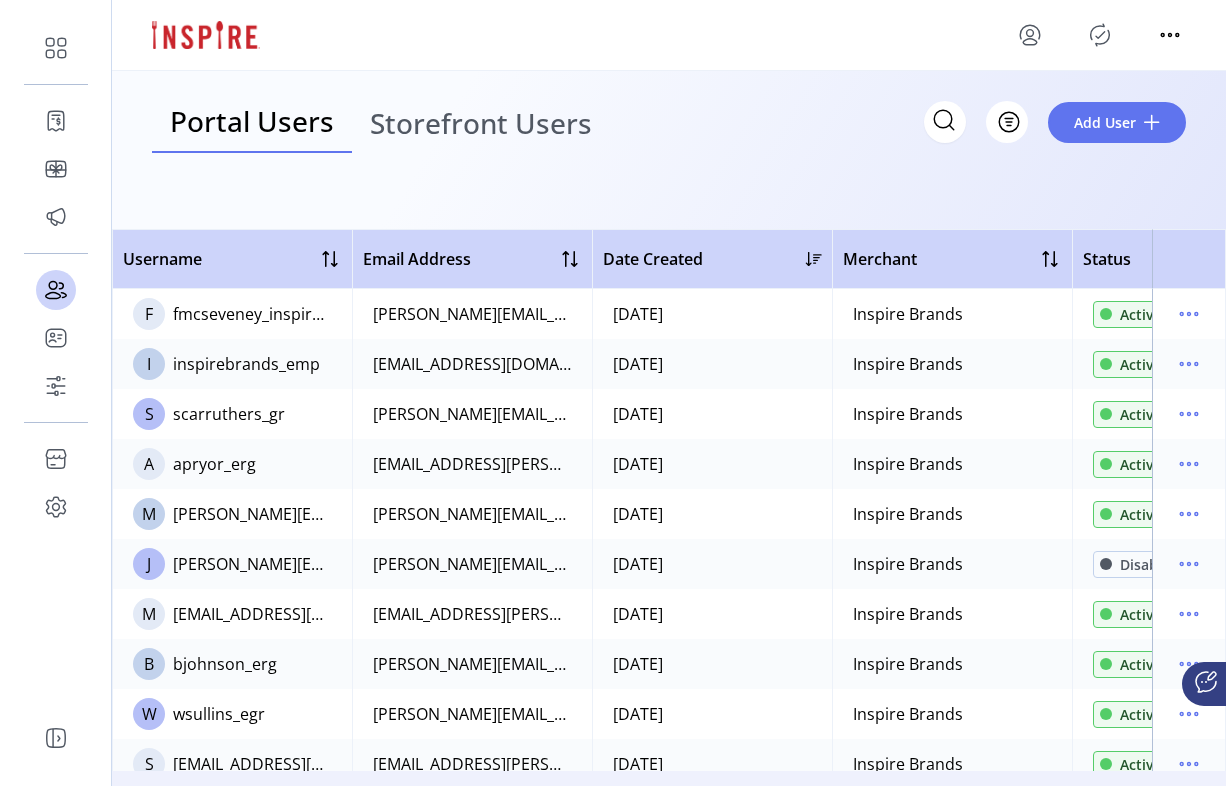 click 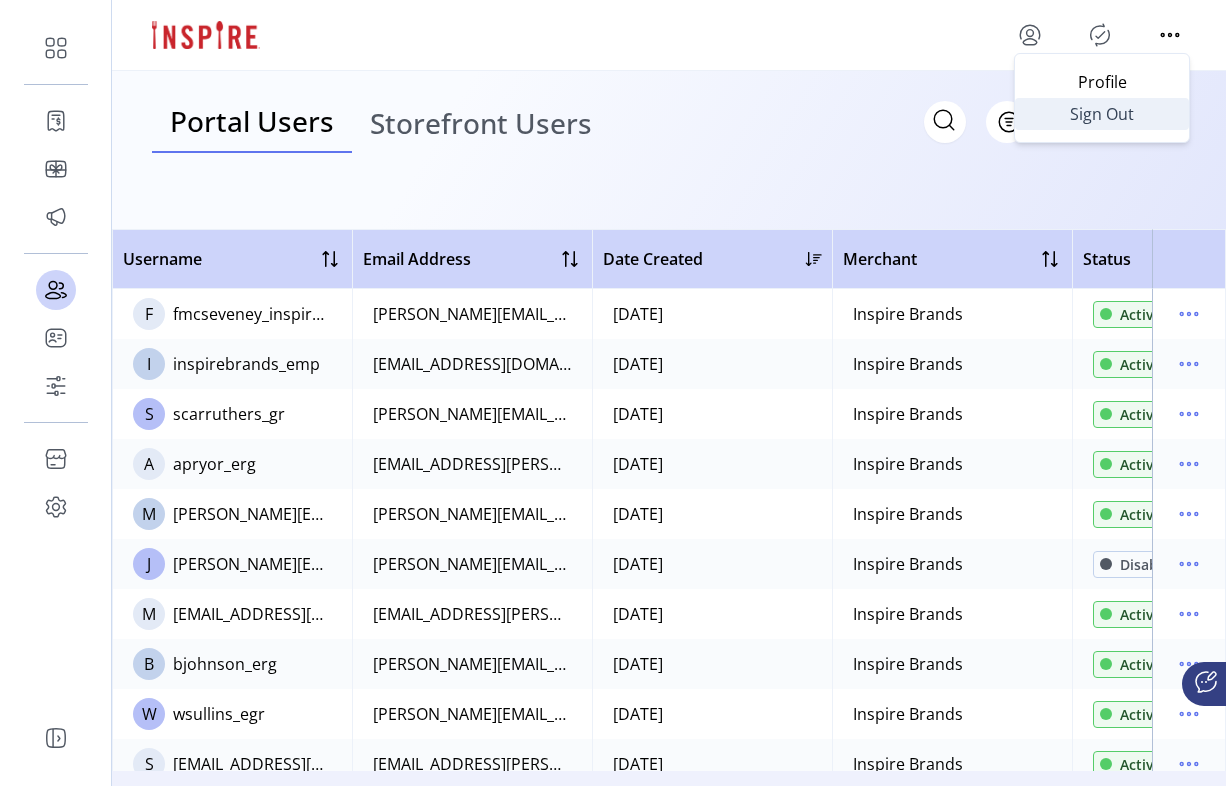 click on "Sign Out" at bounding box center (1102, 114) 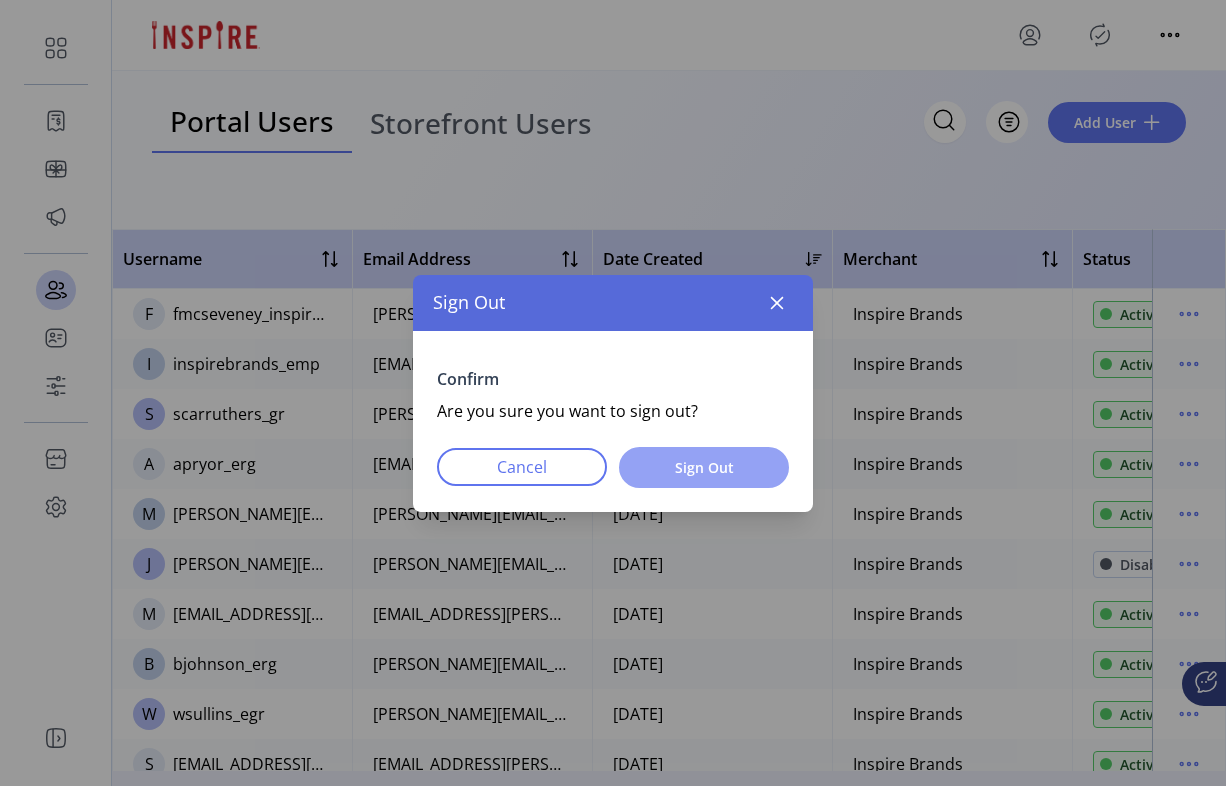 click on "Sign Out" at bounding box center [704, 467] 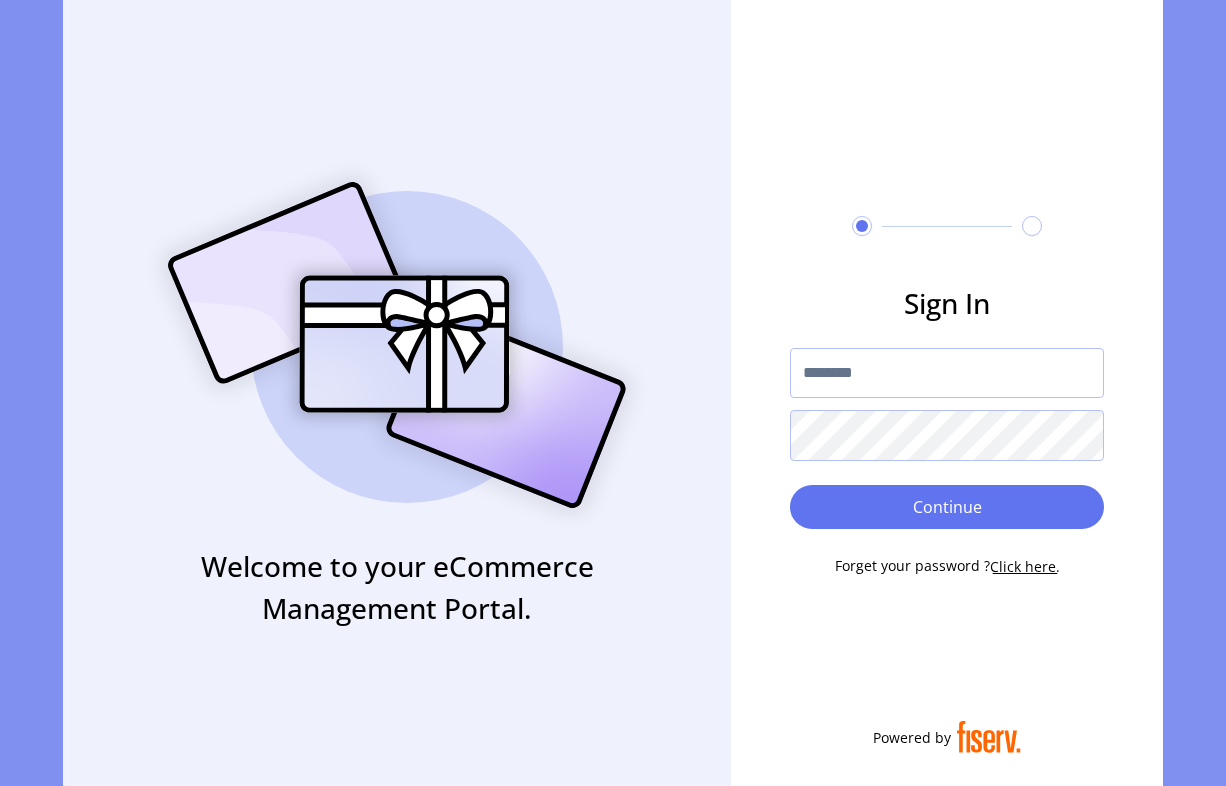 click at bounding box center (947, 373) 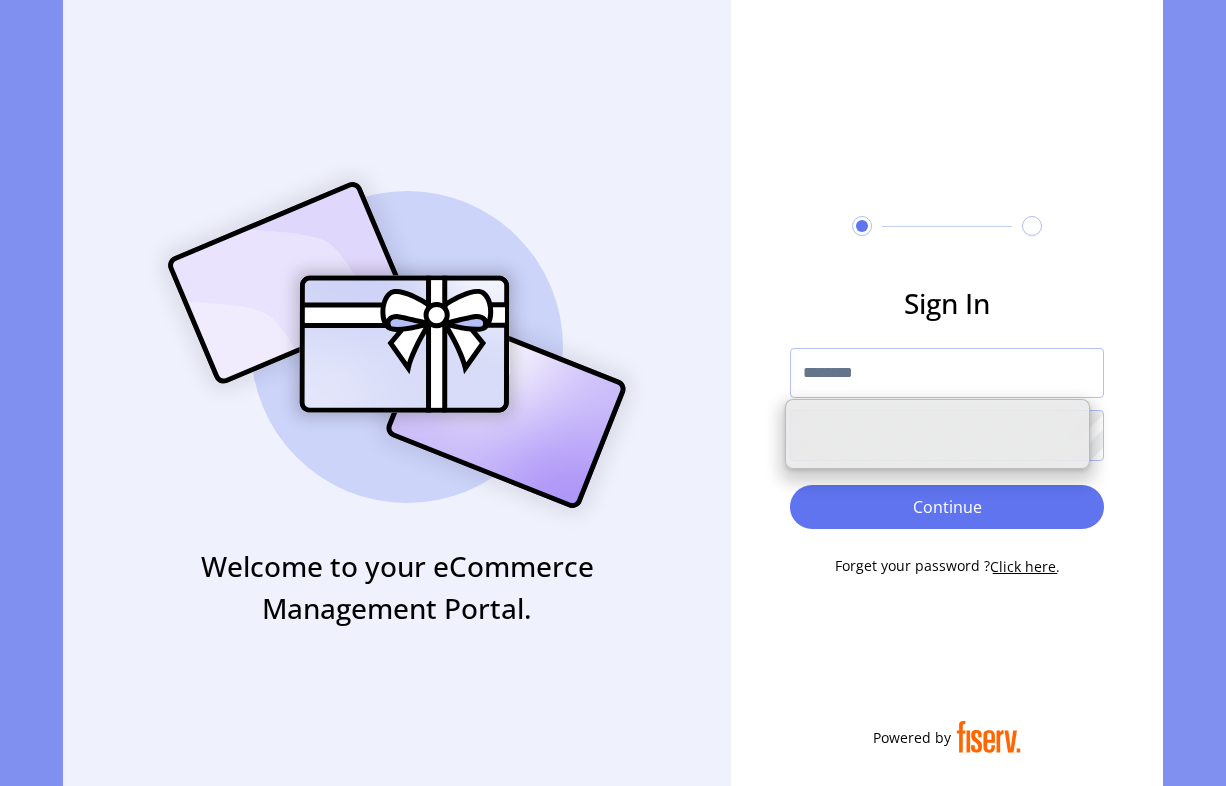 paste on "**********" 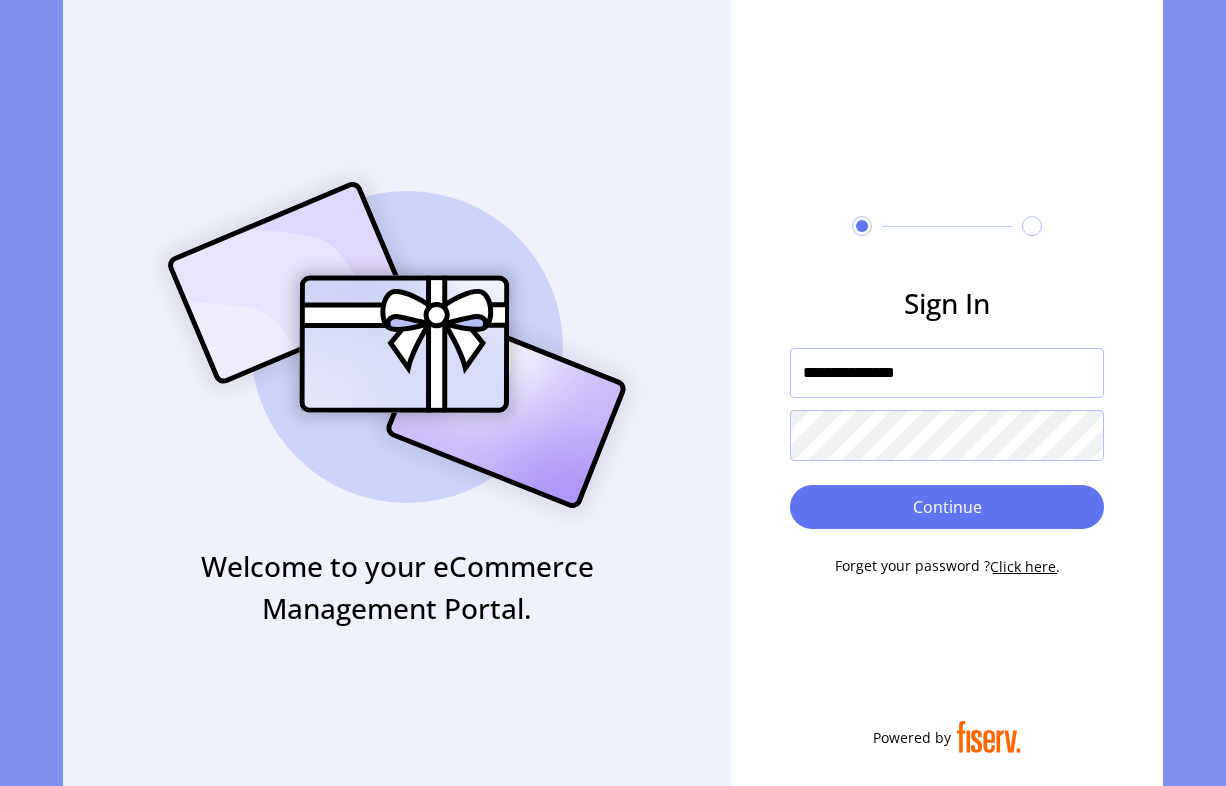 type on "**********" 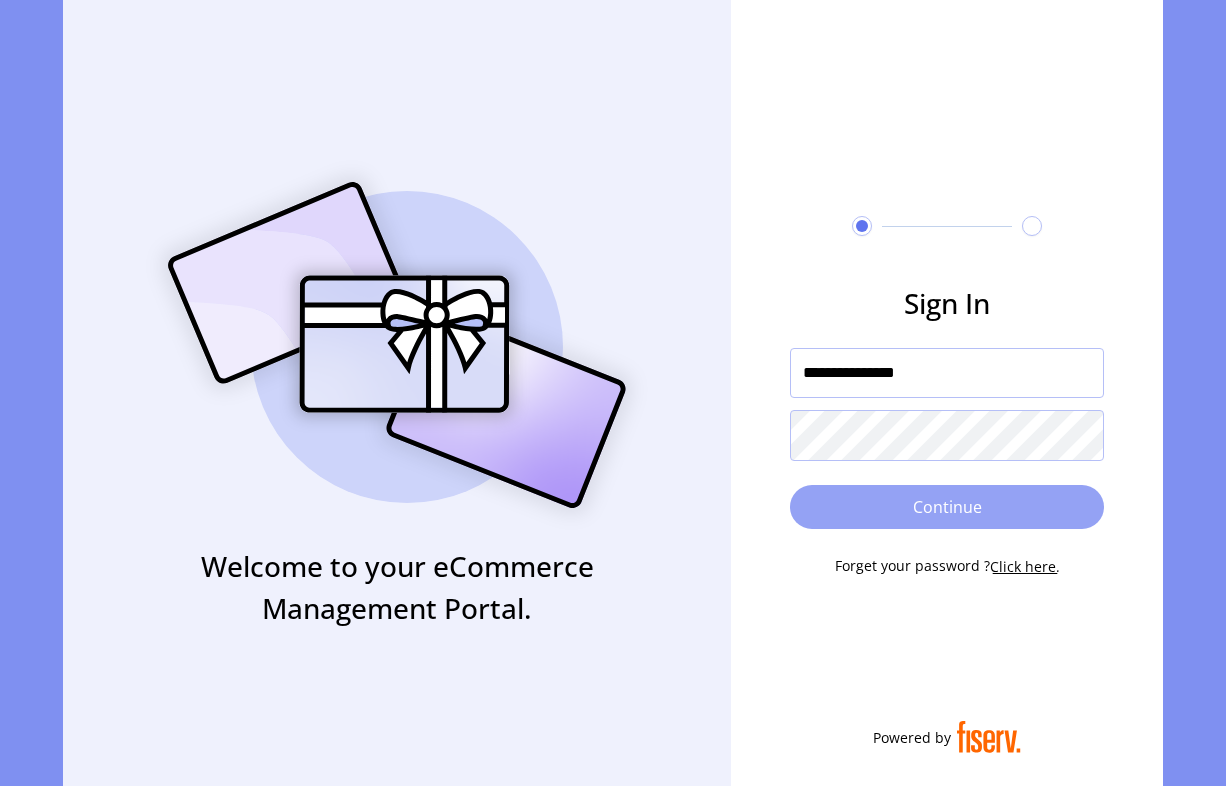 click on "Continue" at bounding box center (947, 507) 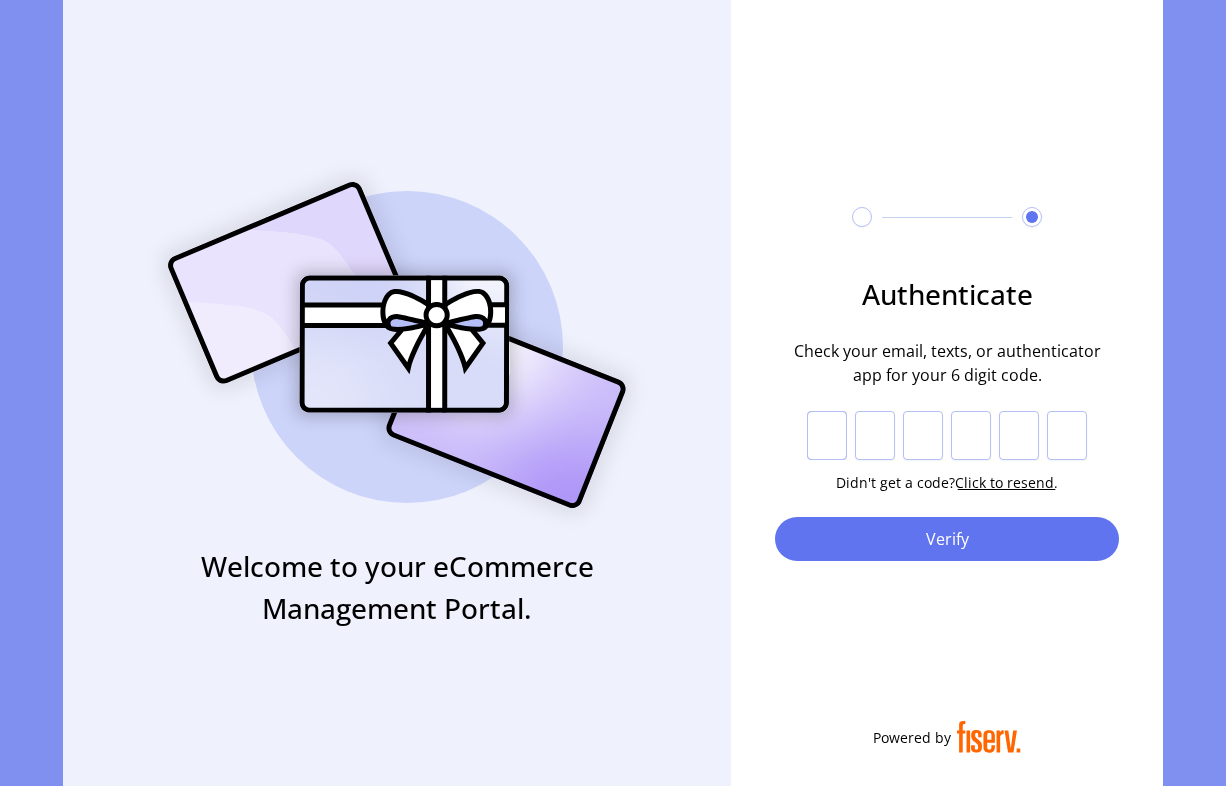 click at bounding box center [827, 436] 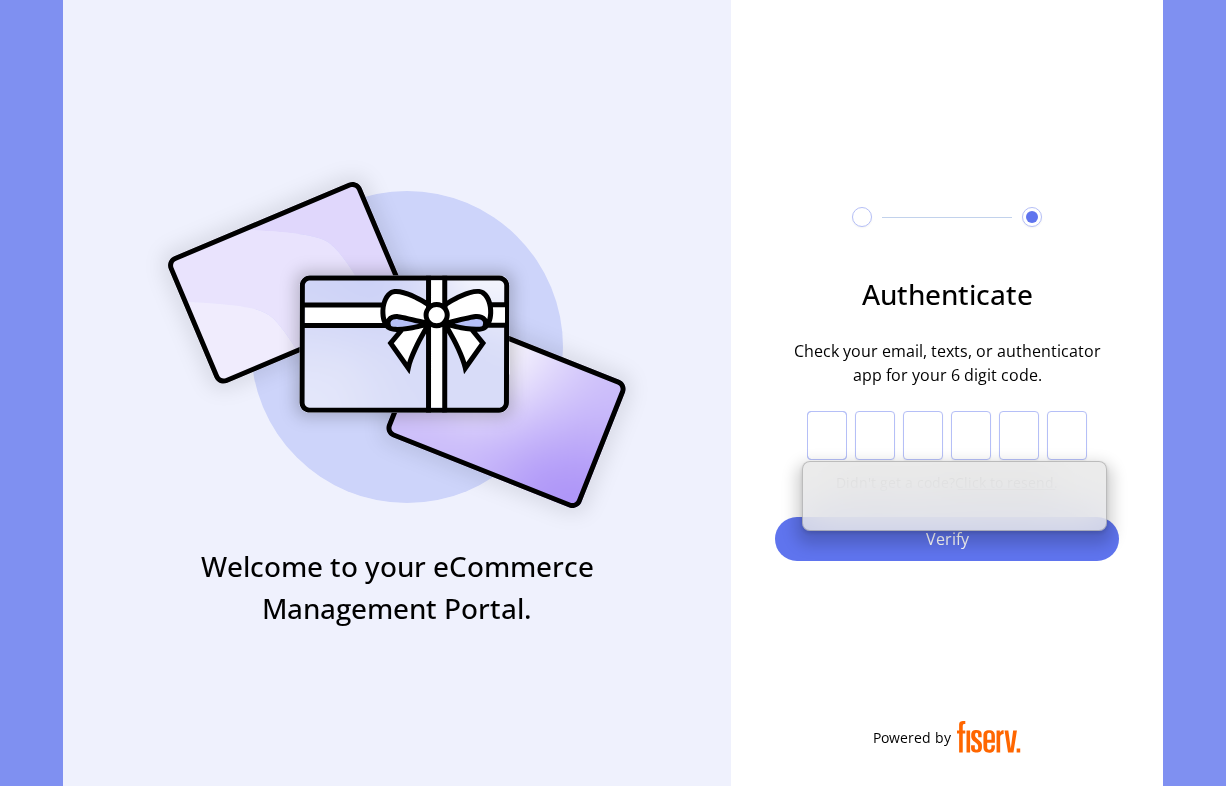 paste on "*" 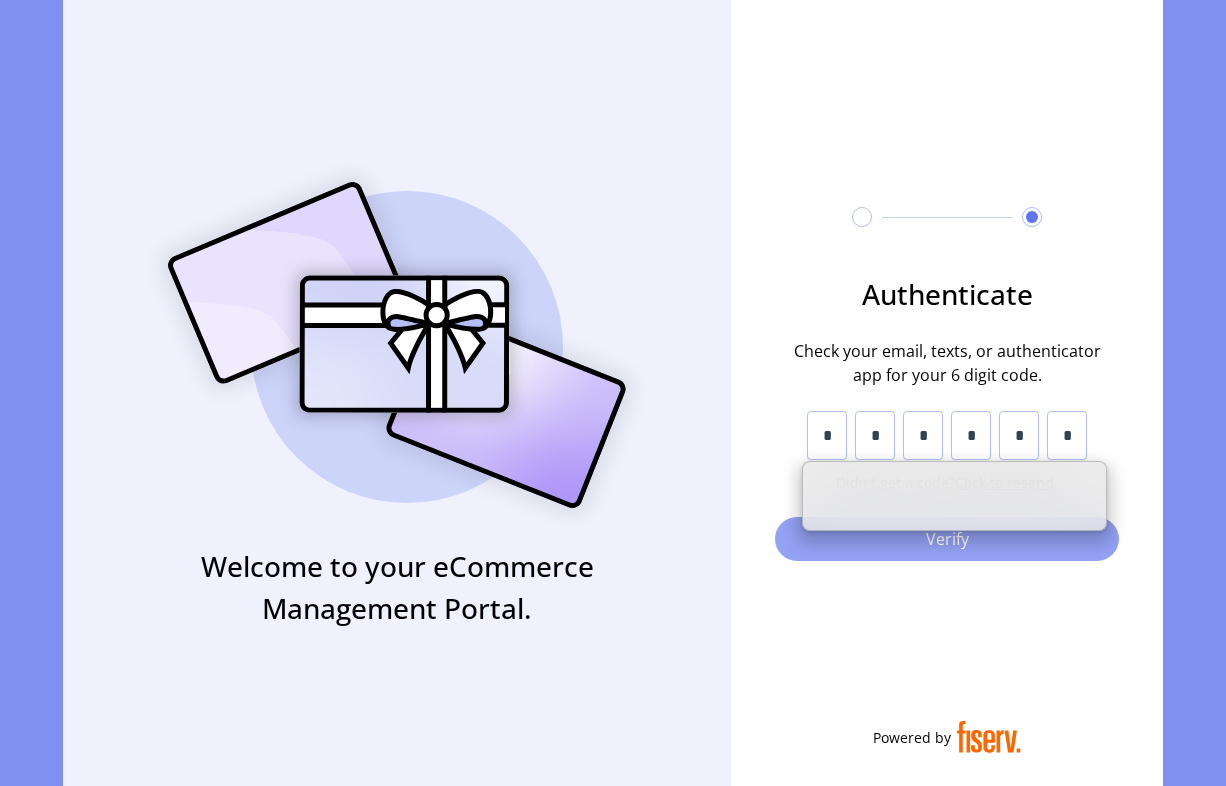 click on "Verify" at bounding box center [947, 539] 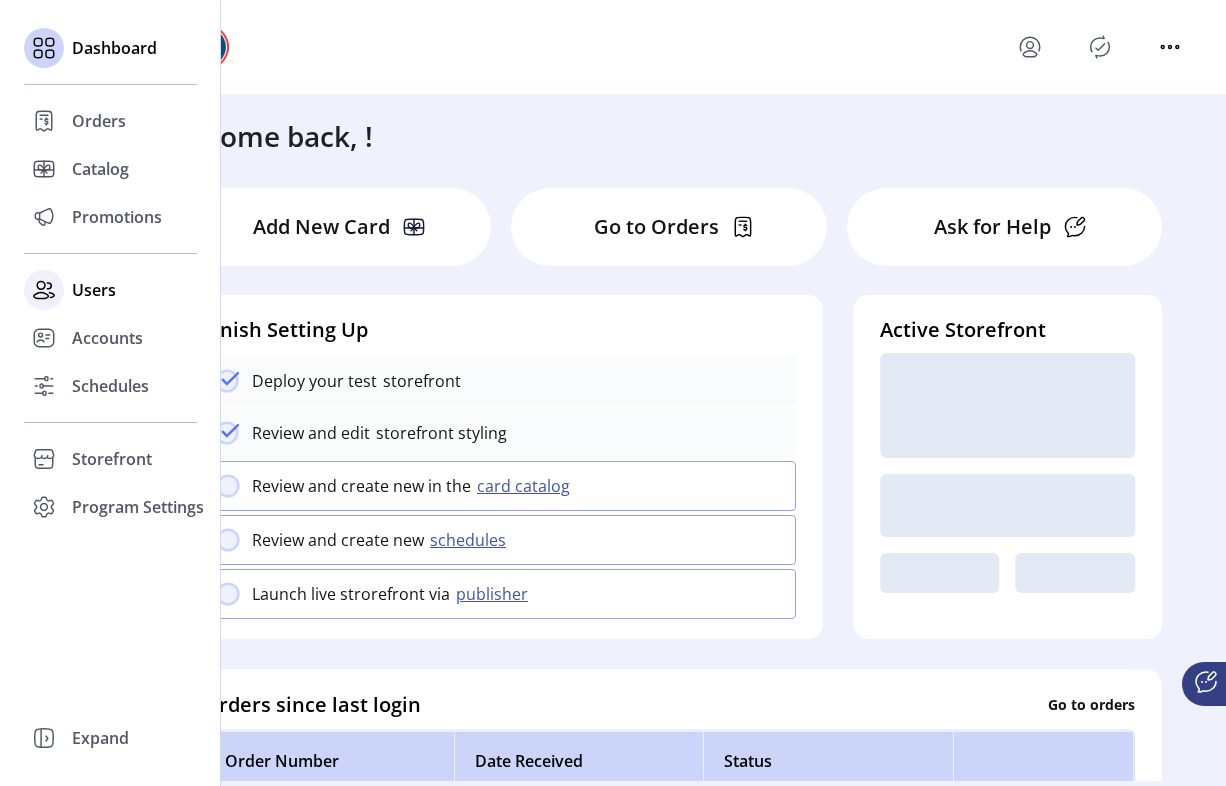 click 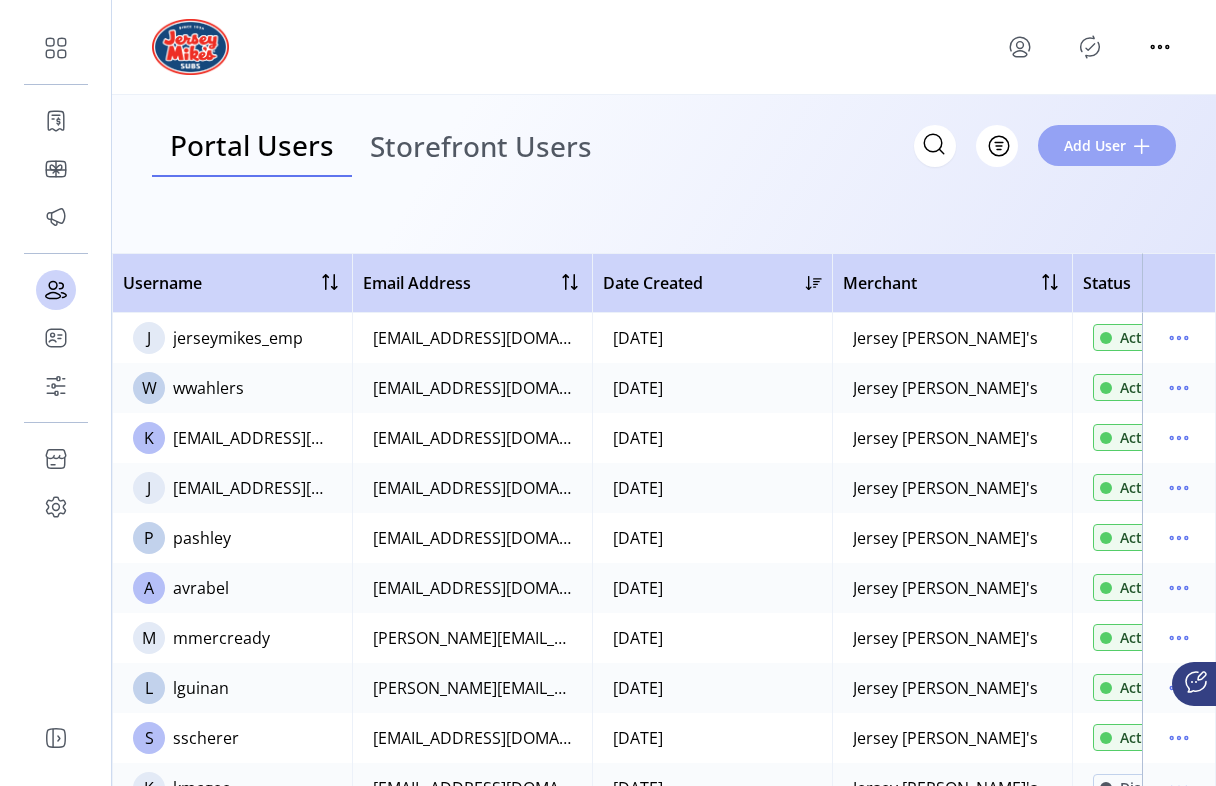 click on "Add User" 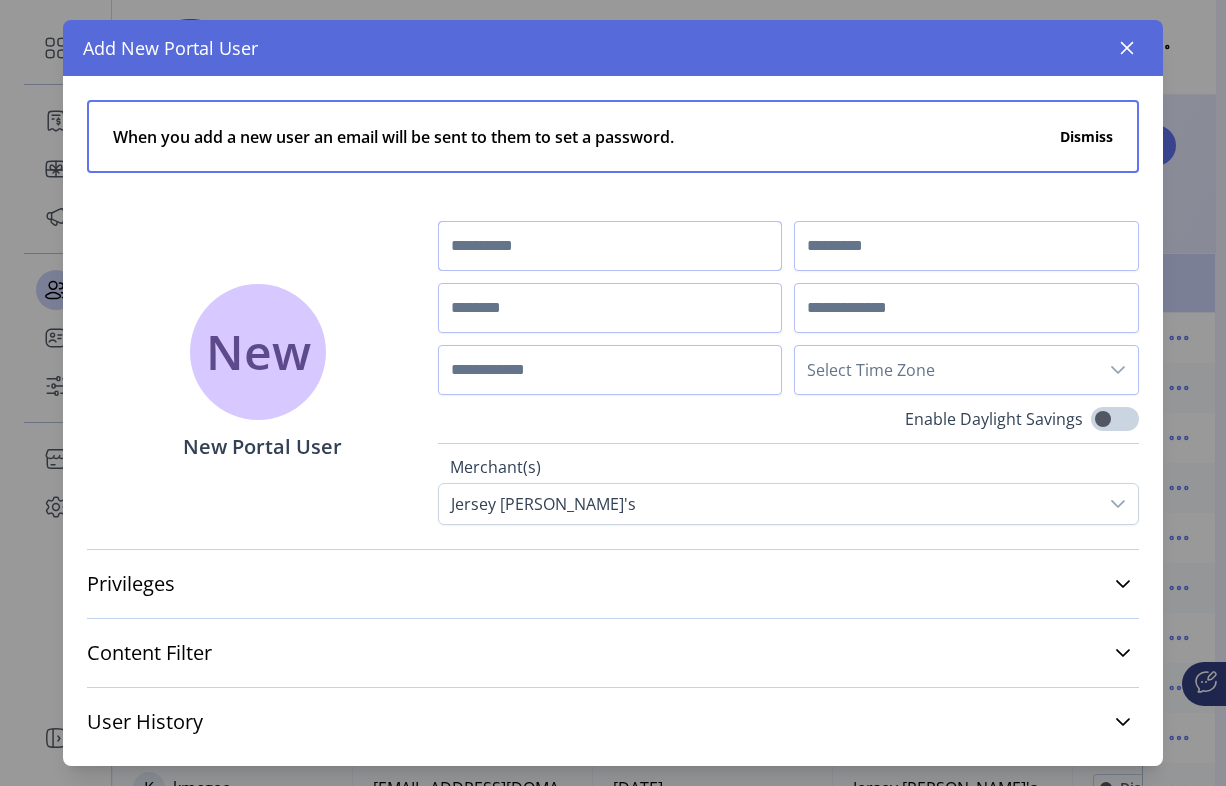 click at bounding box center (610, 246) 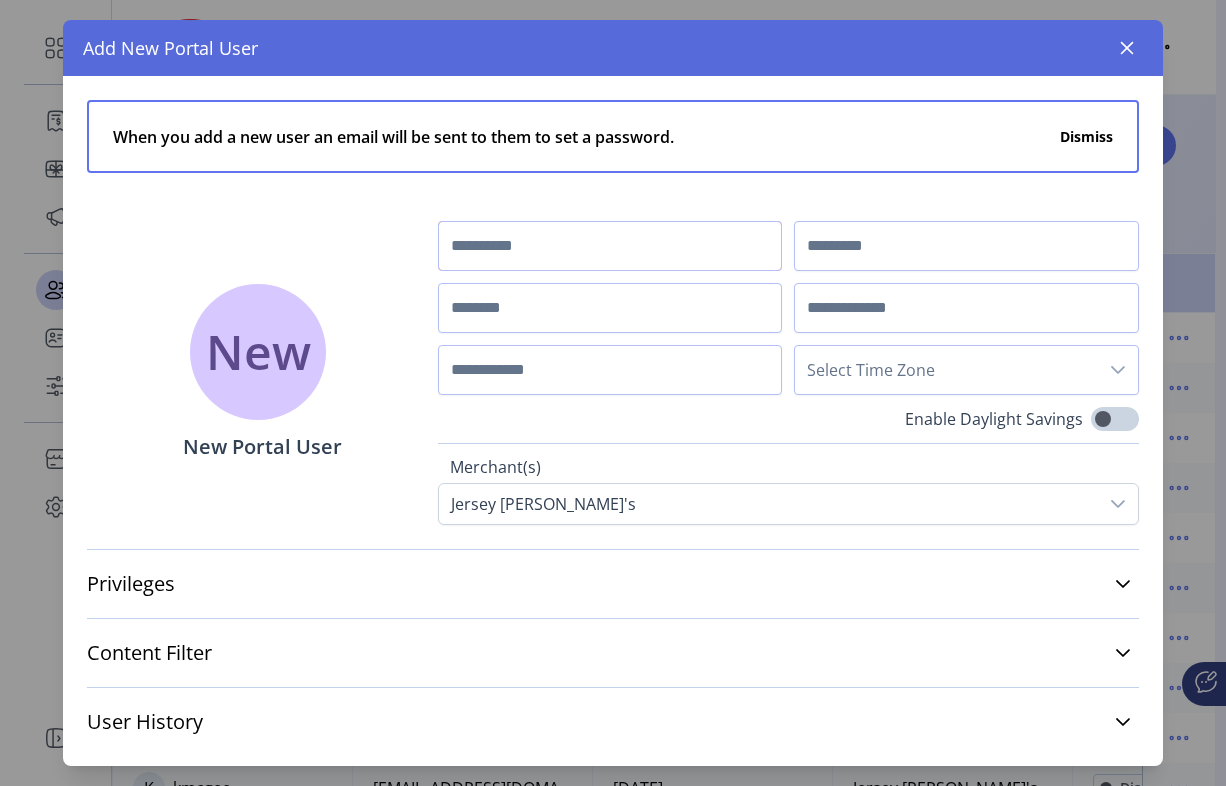 paste on "***" 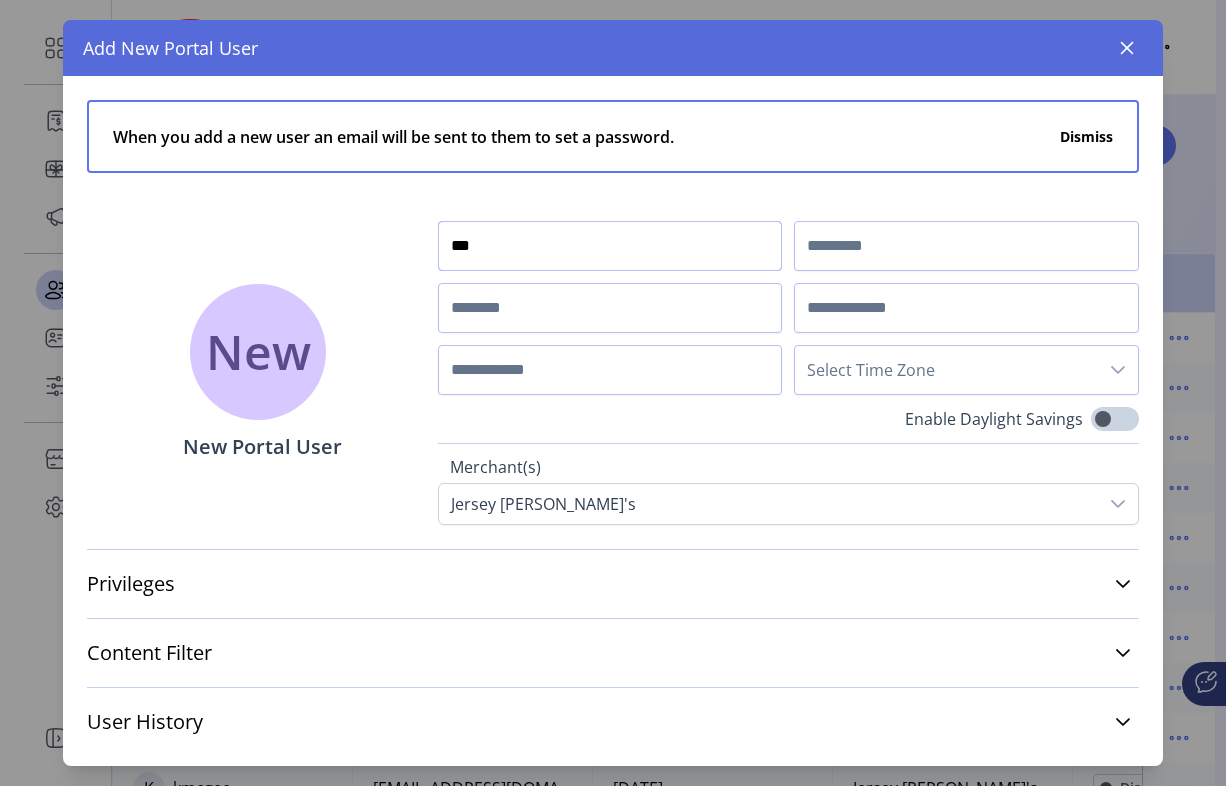 type on "***" 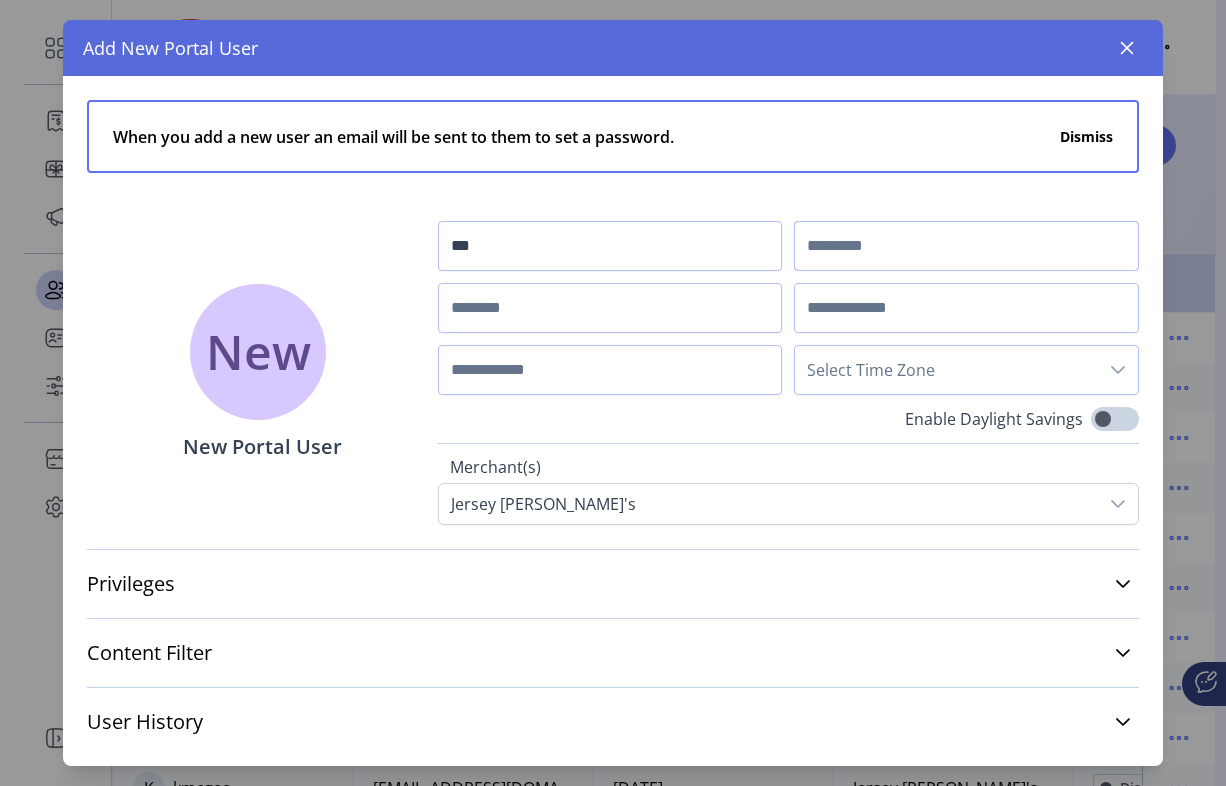 click at bounding box center (966, 246) 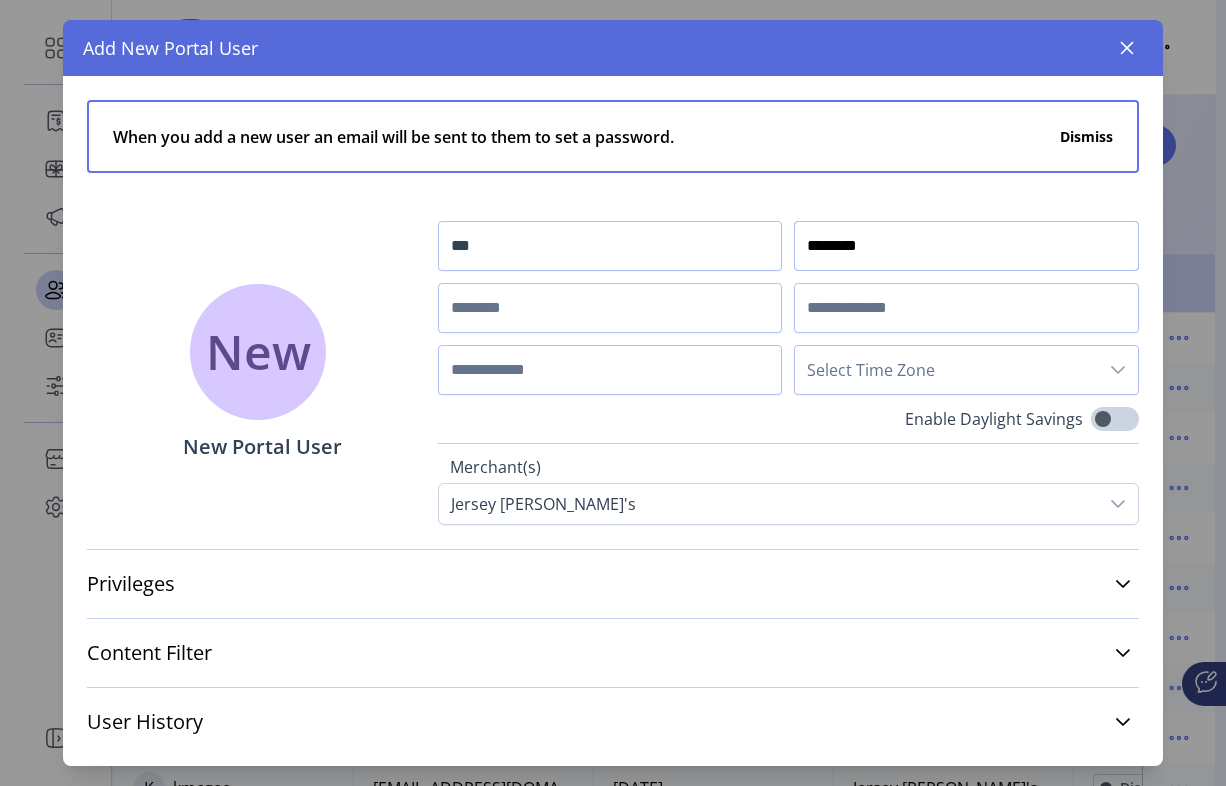 type on "********" 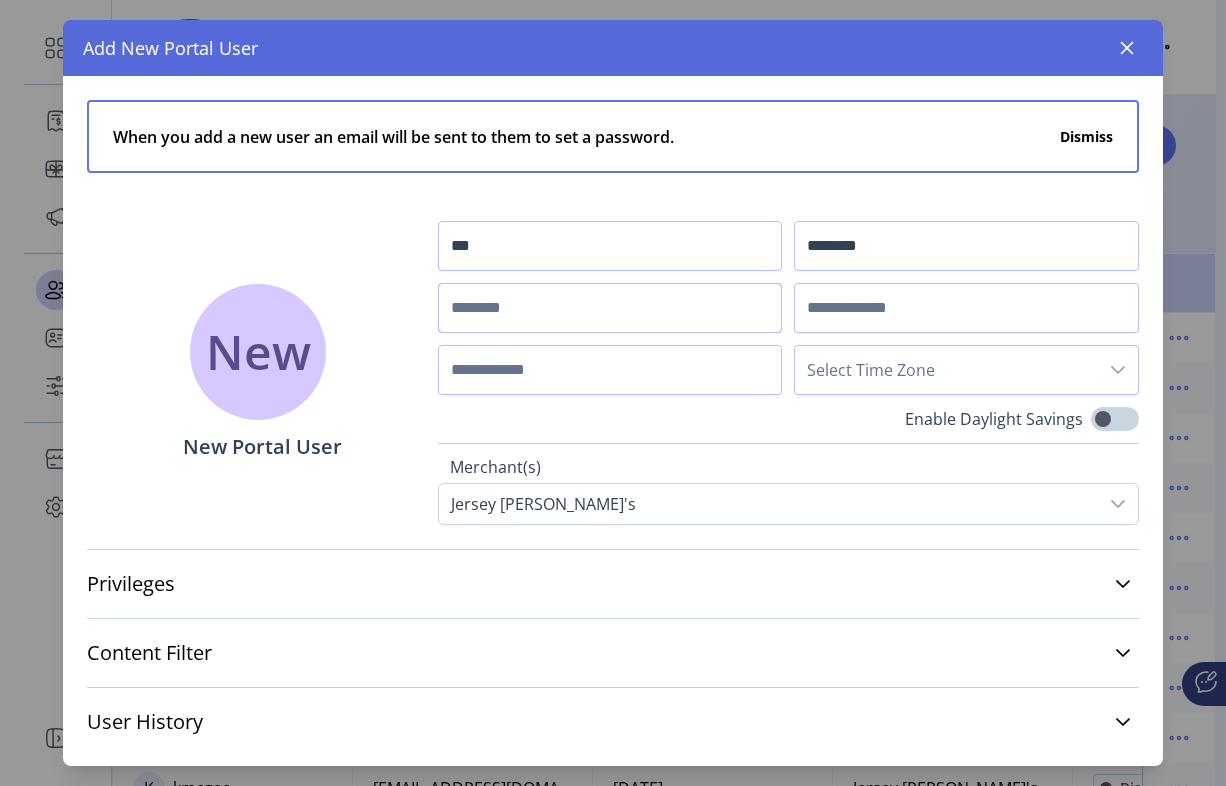 click at bounding box center [610, 308] 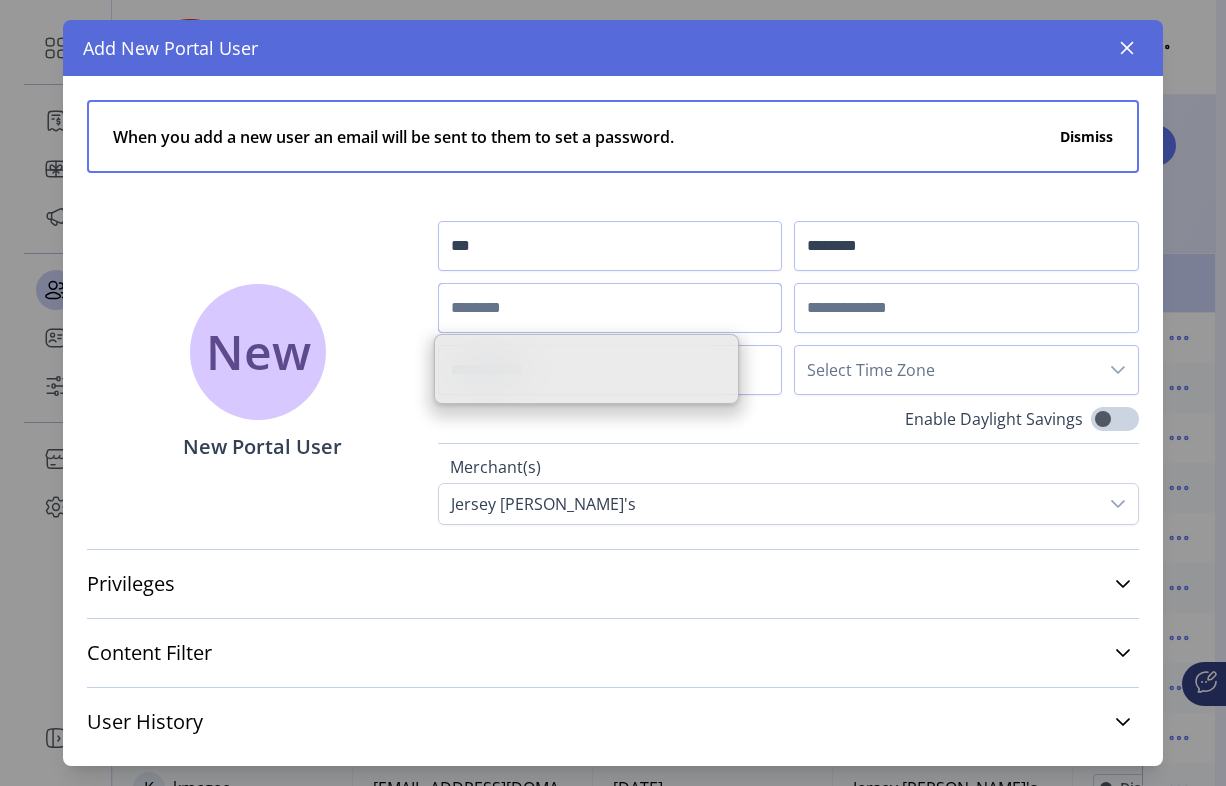 paste on "********" 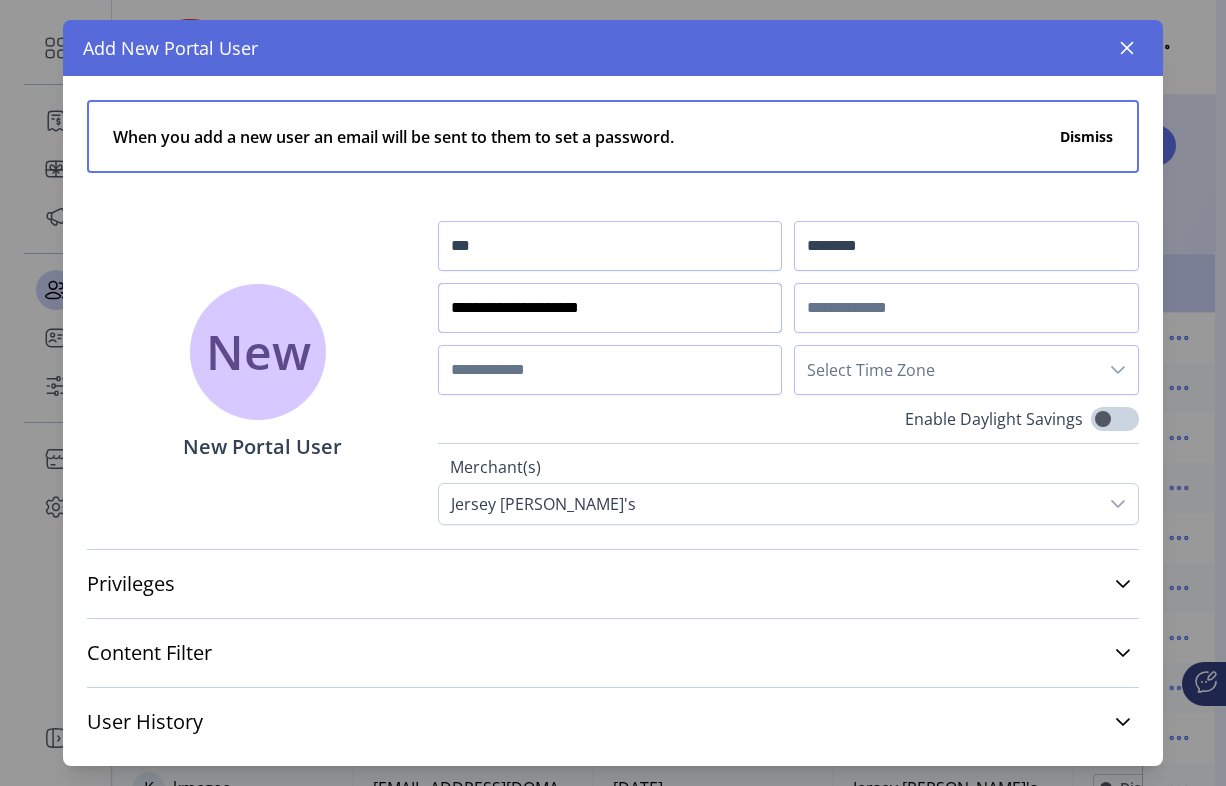 type on "**********" 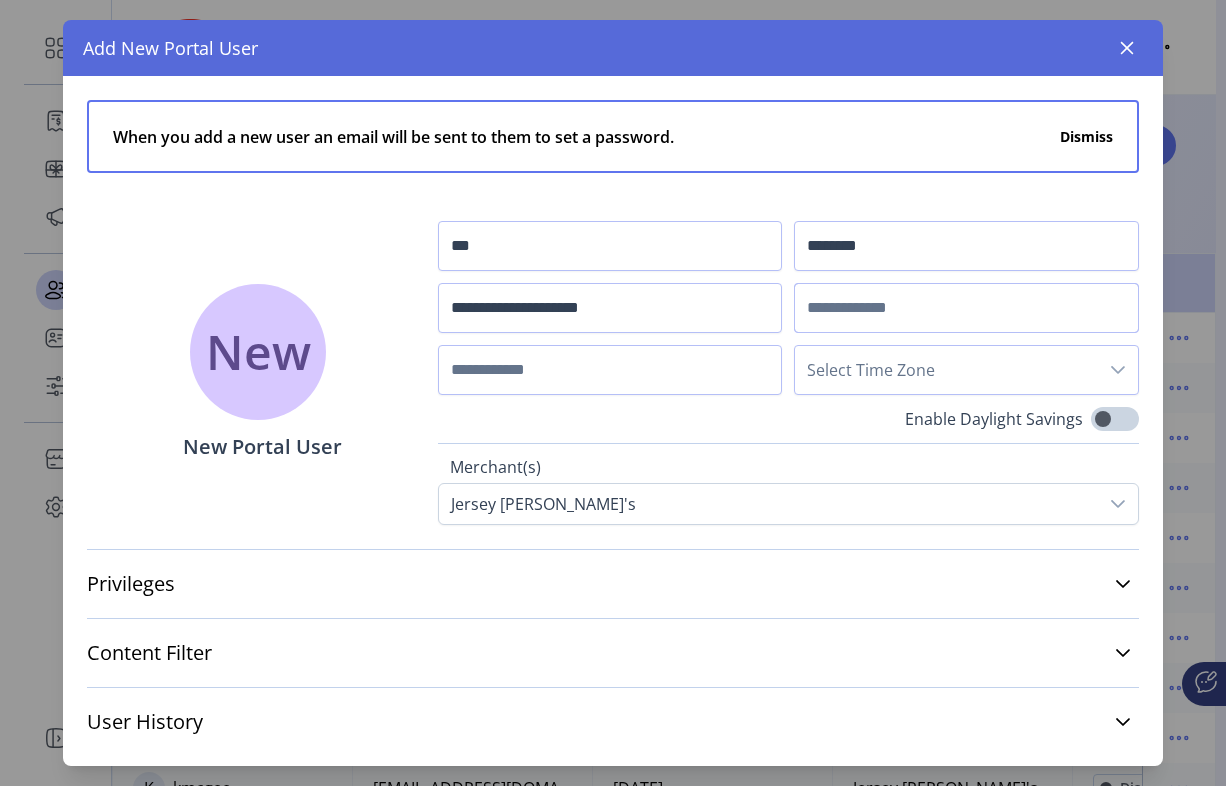 click at bounding box center (966, 308) 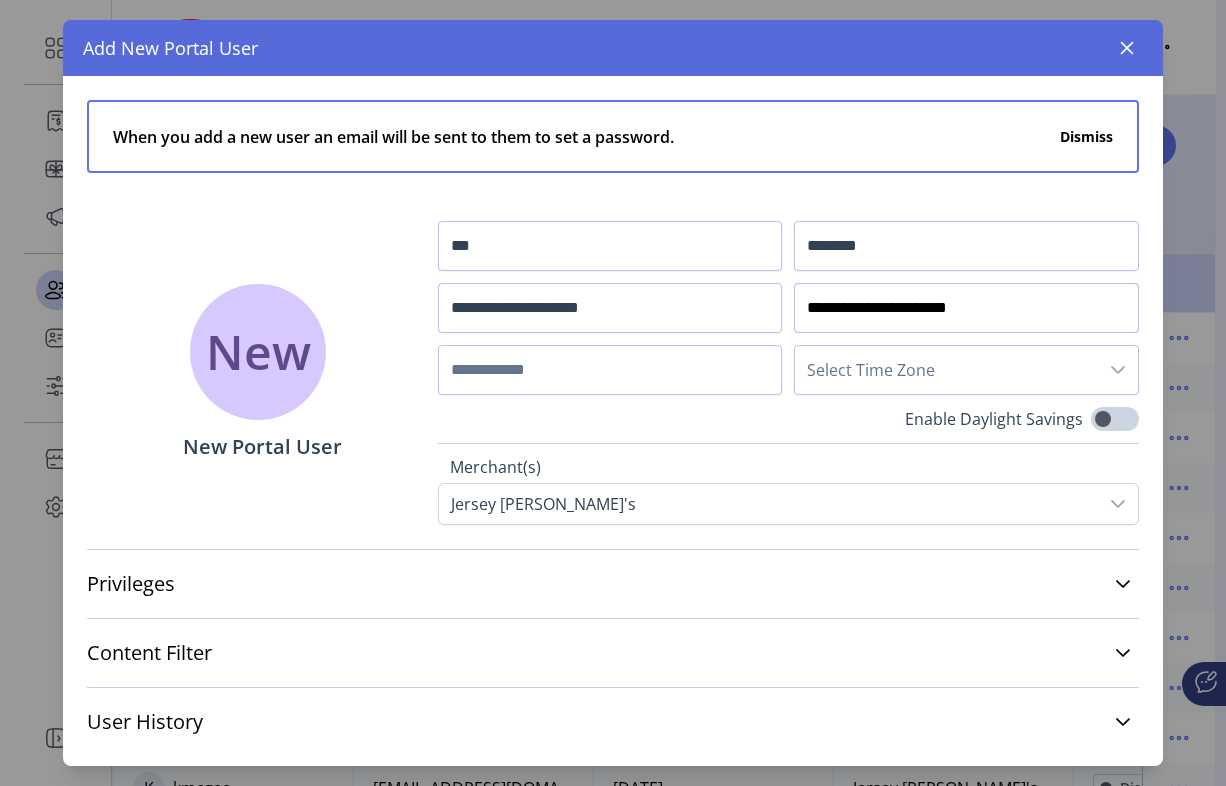 type on "**********" 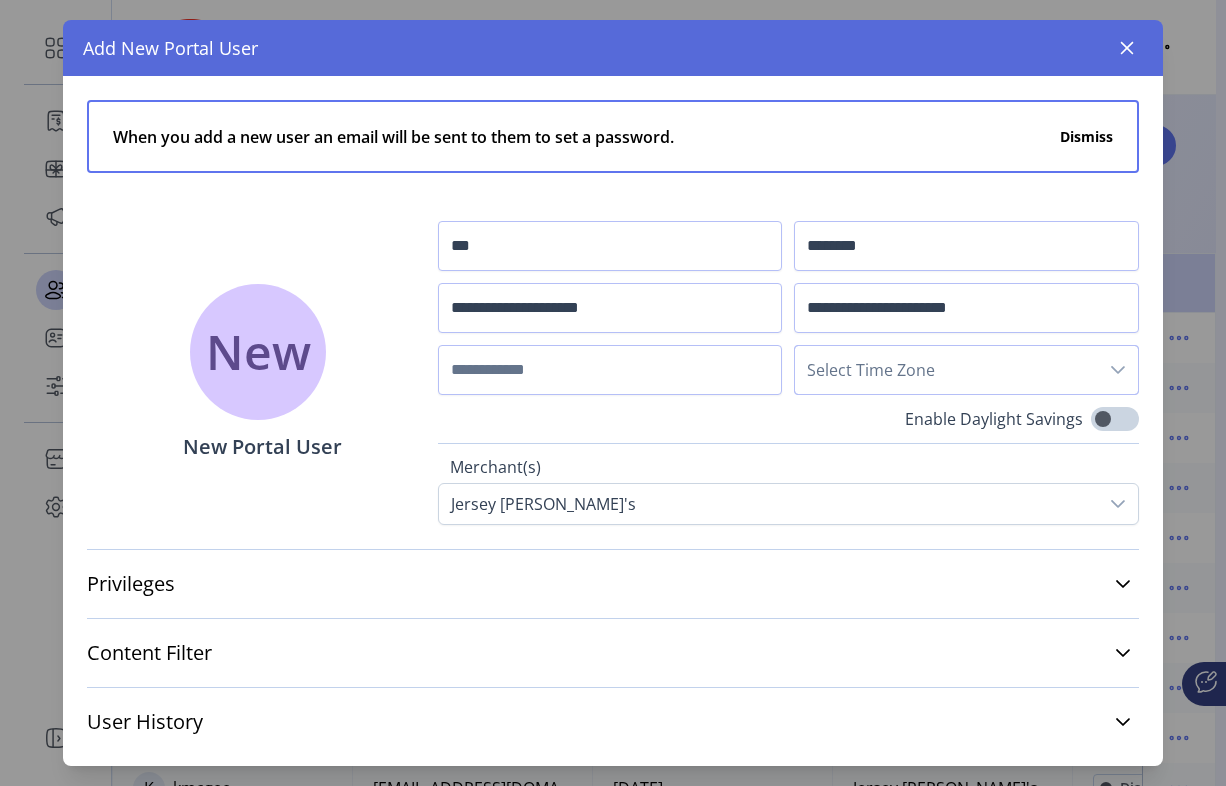 click on "Select Time Zone" at bounding box center (946, 370) 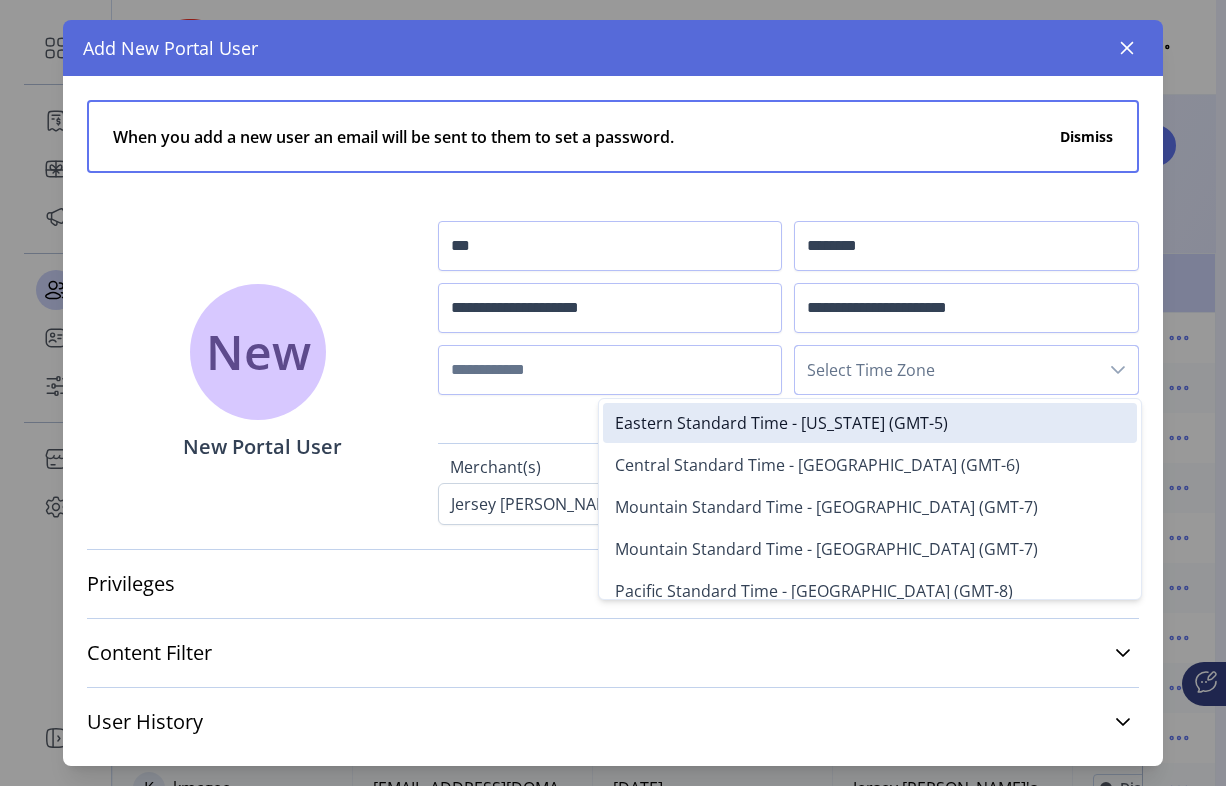 click on "Select Time Zone" at bounding box center [946, 370] 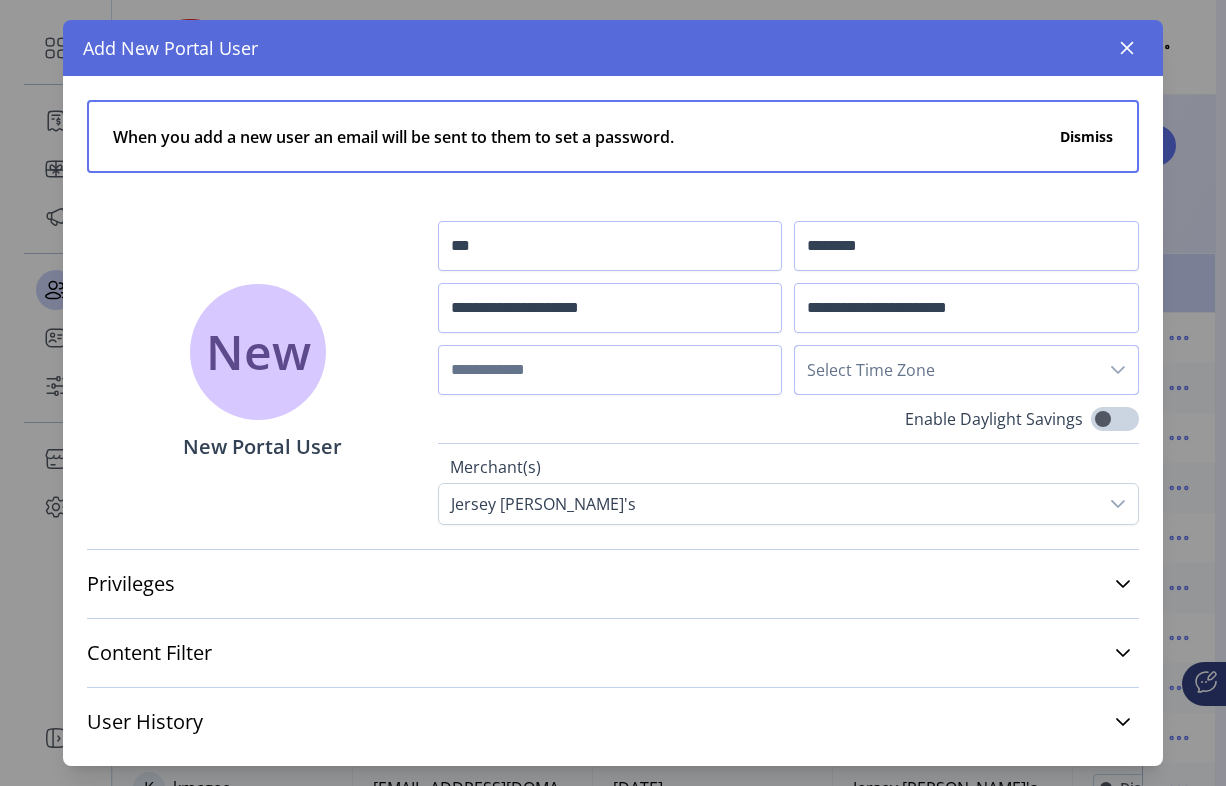 click on "Select Time Zone" at bounding box center (946, 370) 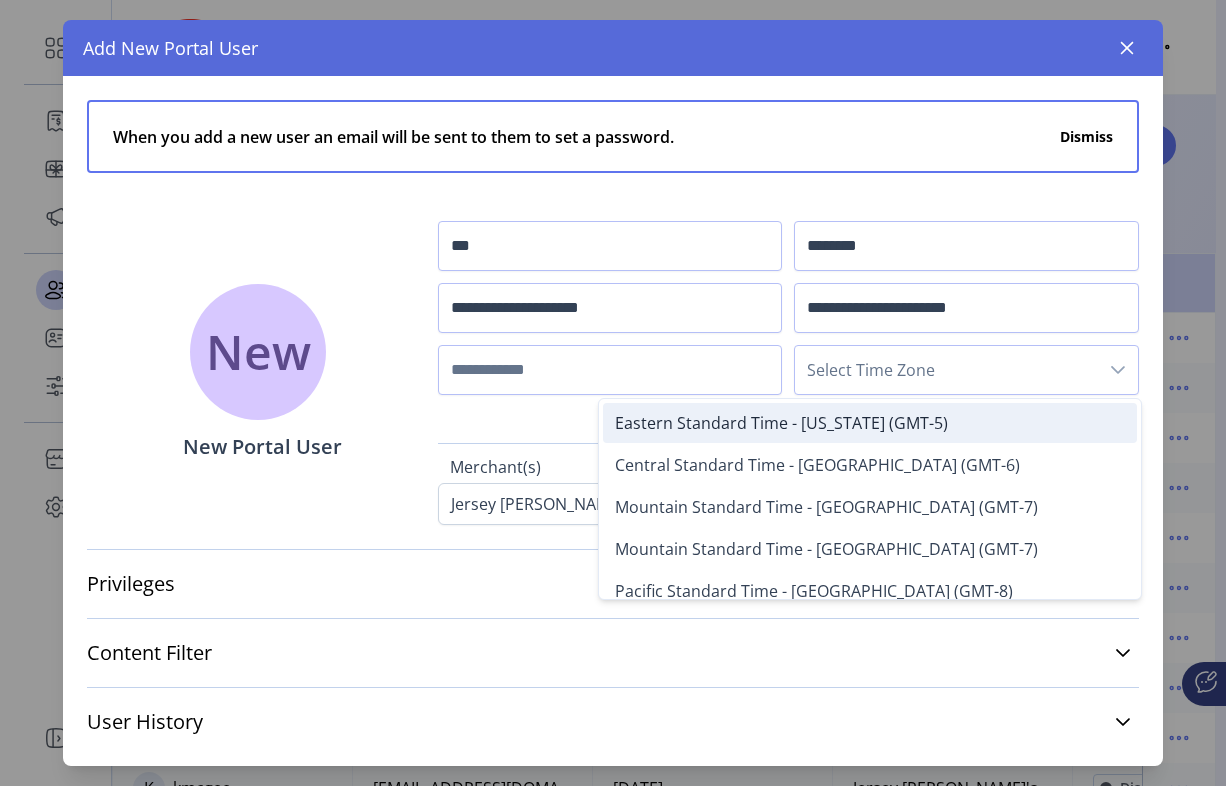 click on "Eastern Standard Time - [US_STATE] (GMT-5)" at bounding box center (781, 423) 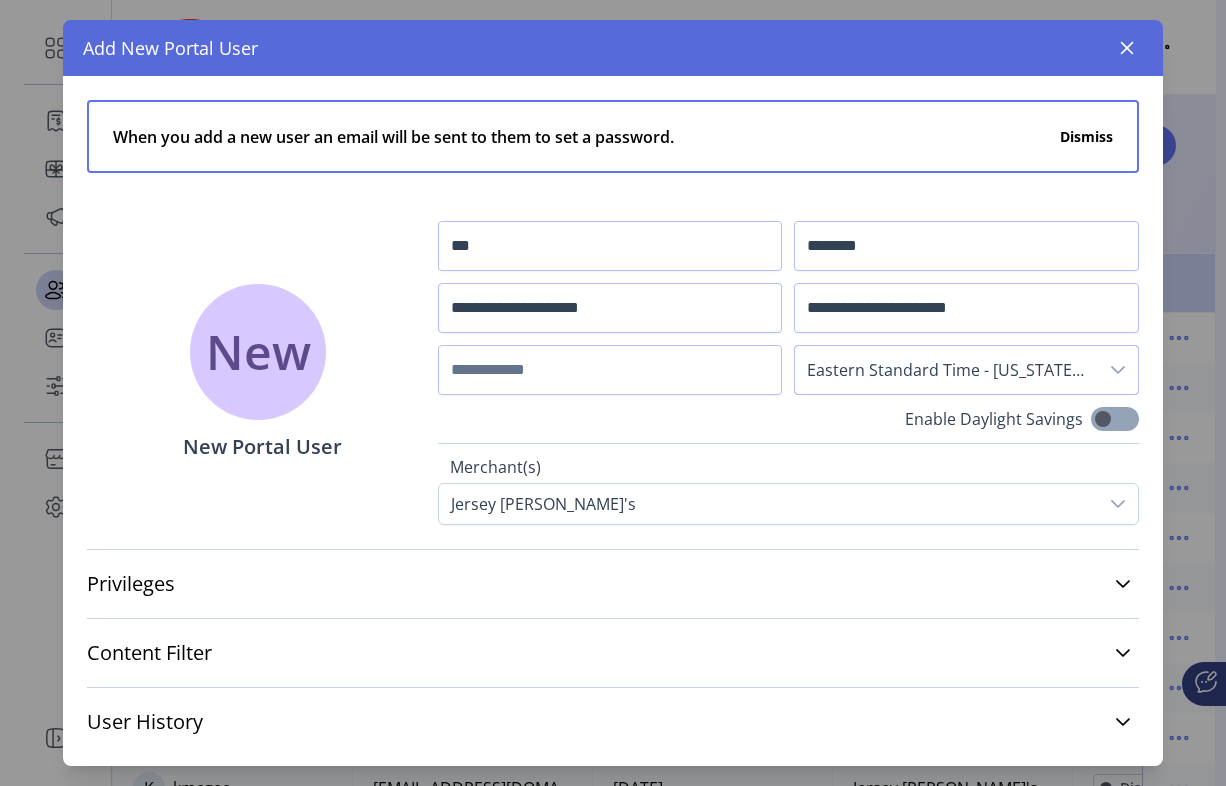click at bounding box center (1115, 419) 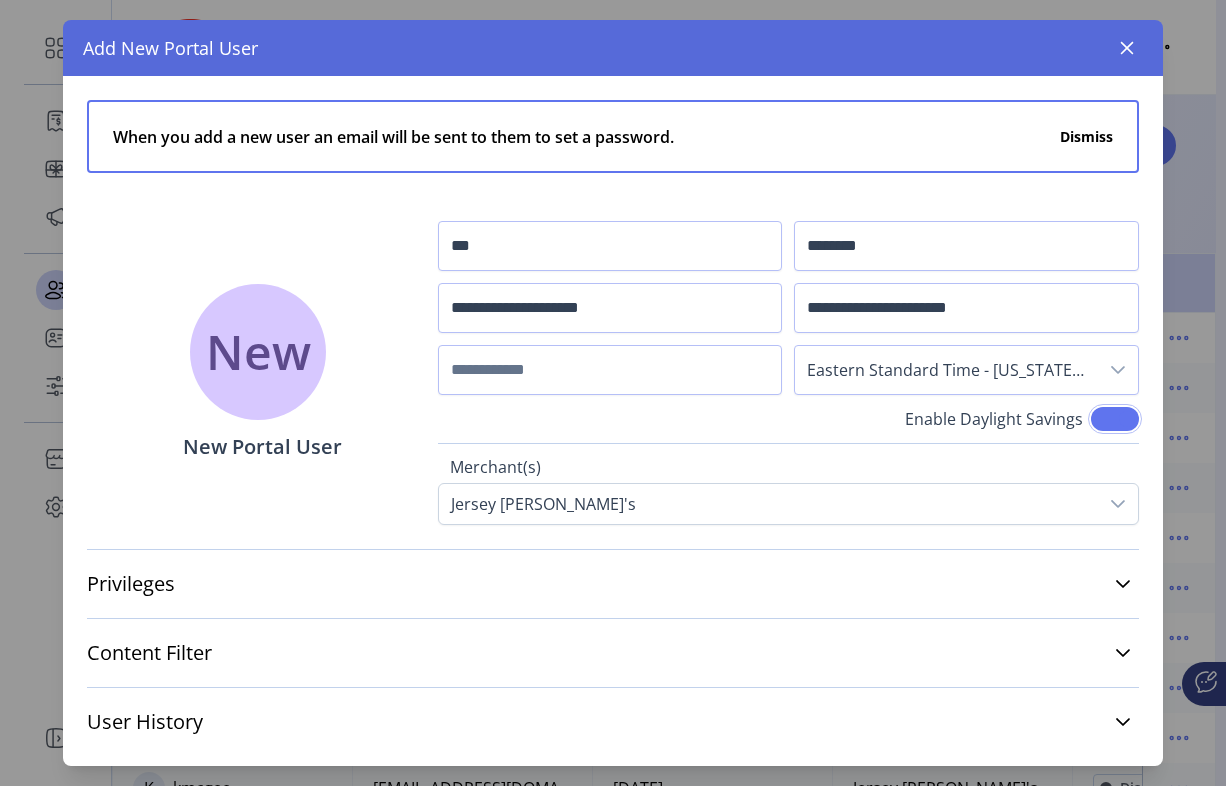 scroll, scrollTop: 11, scrollLeft: 6, axis: both 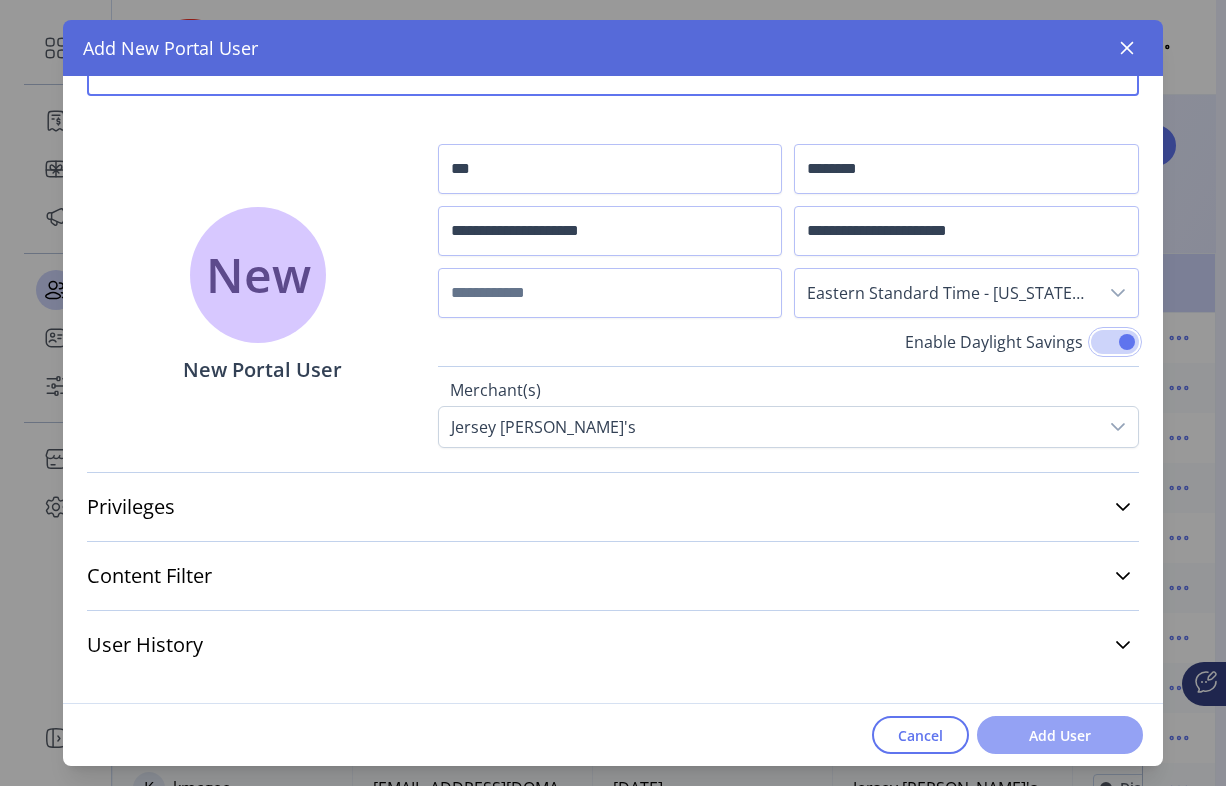 click on "Add User" at bounding box center [1060, 735] 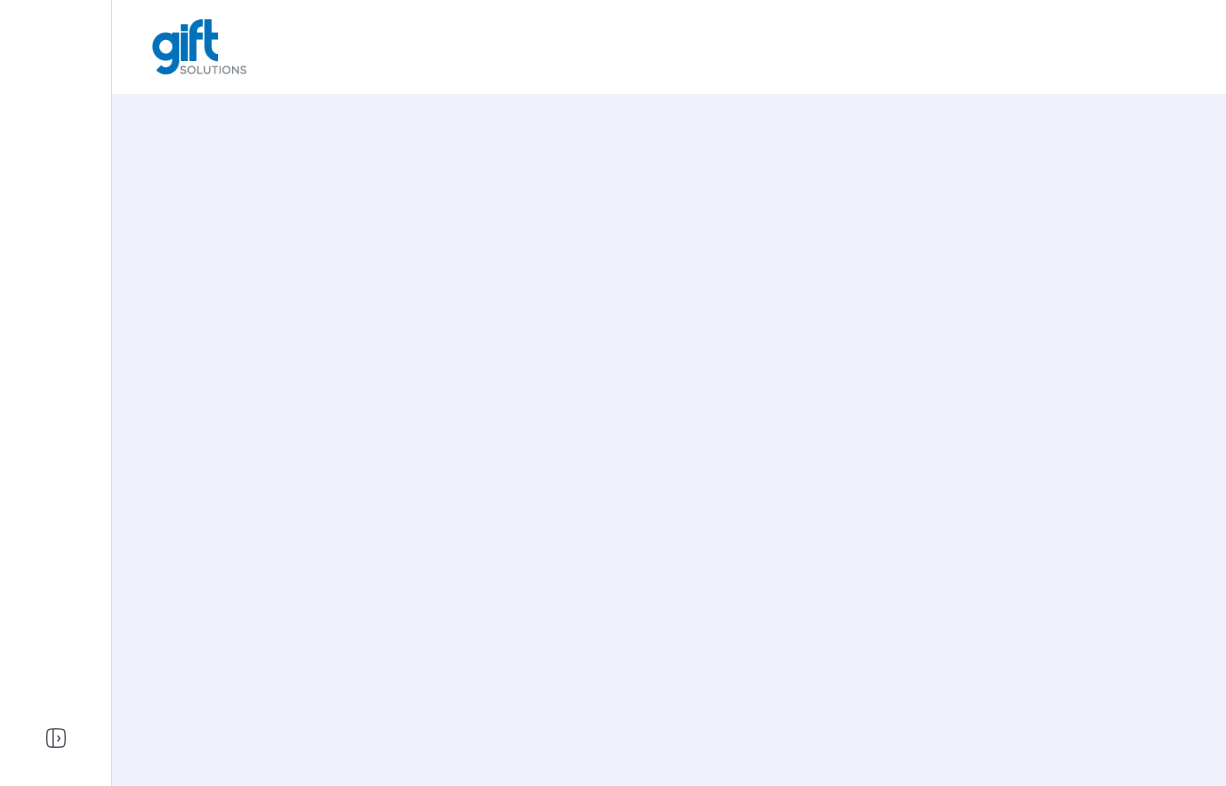 scroll, scrollTop: 0, scrollLeft: 0, axis: both 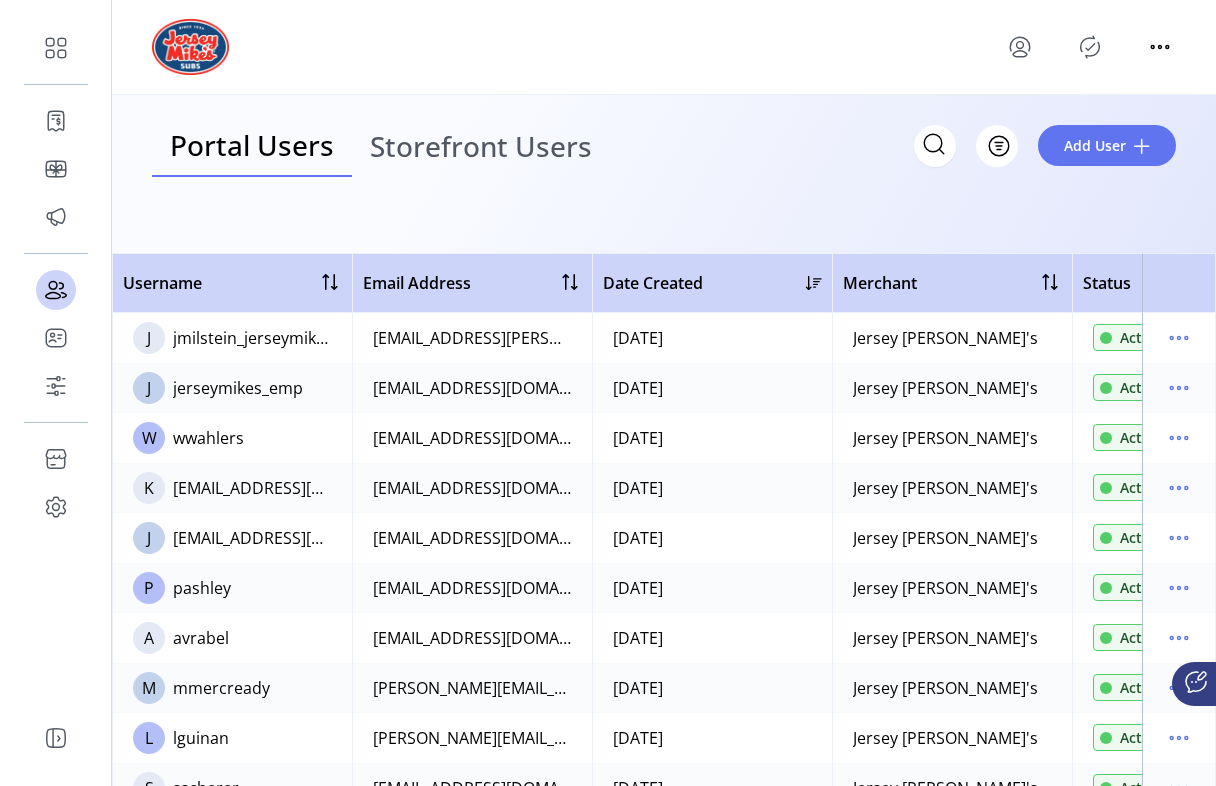 click 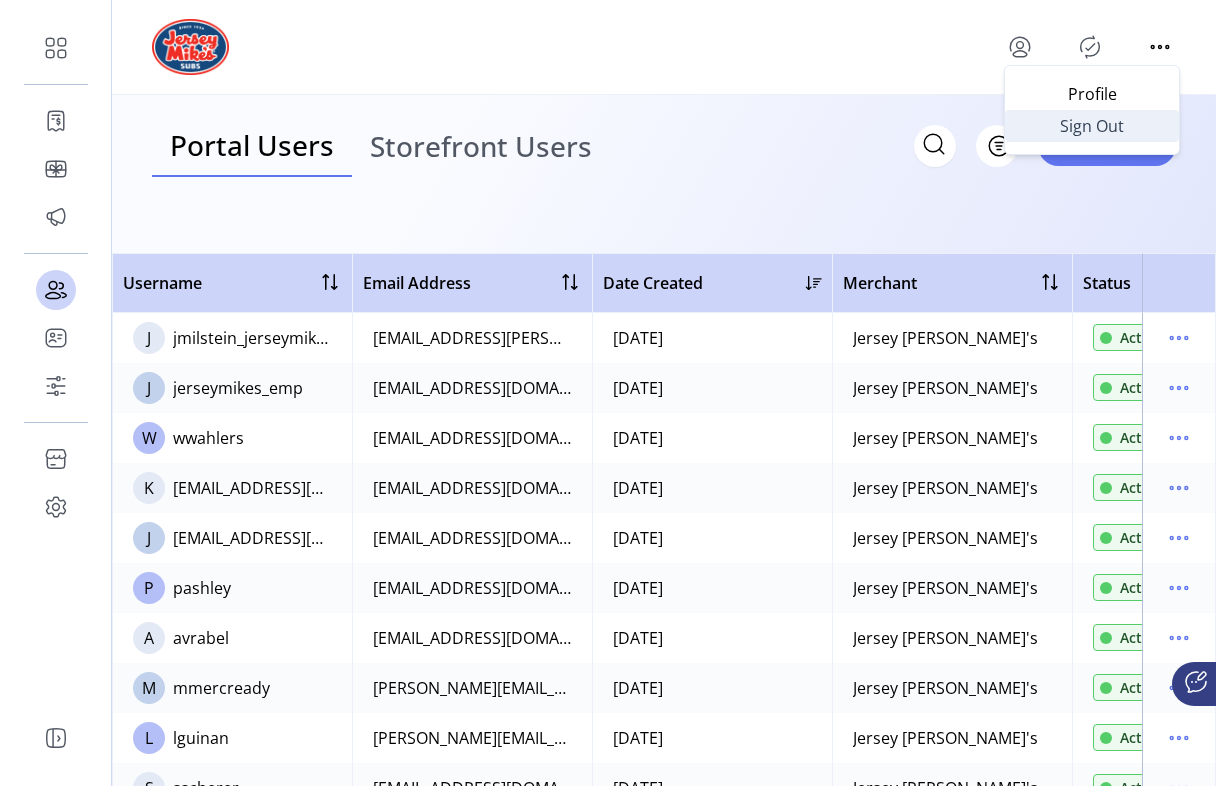 click on "Sign Out" at bounding box center [1092, 126] 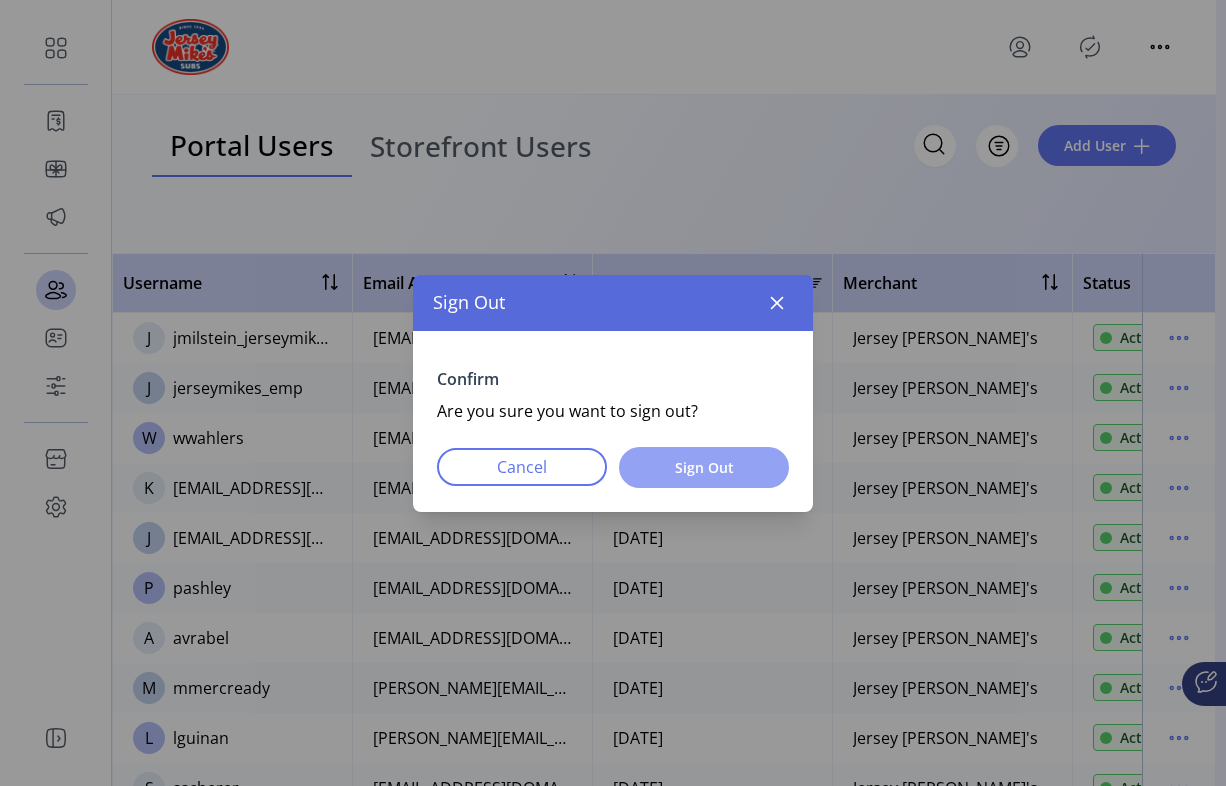click on "Sign Out" at bounding box center [704, 467] 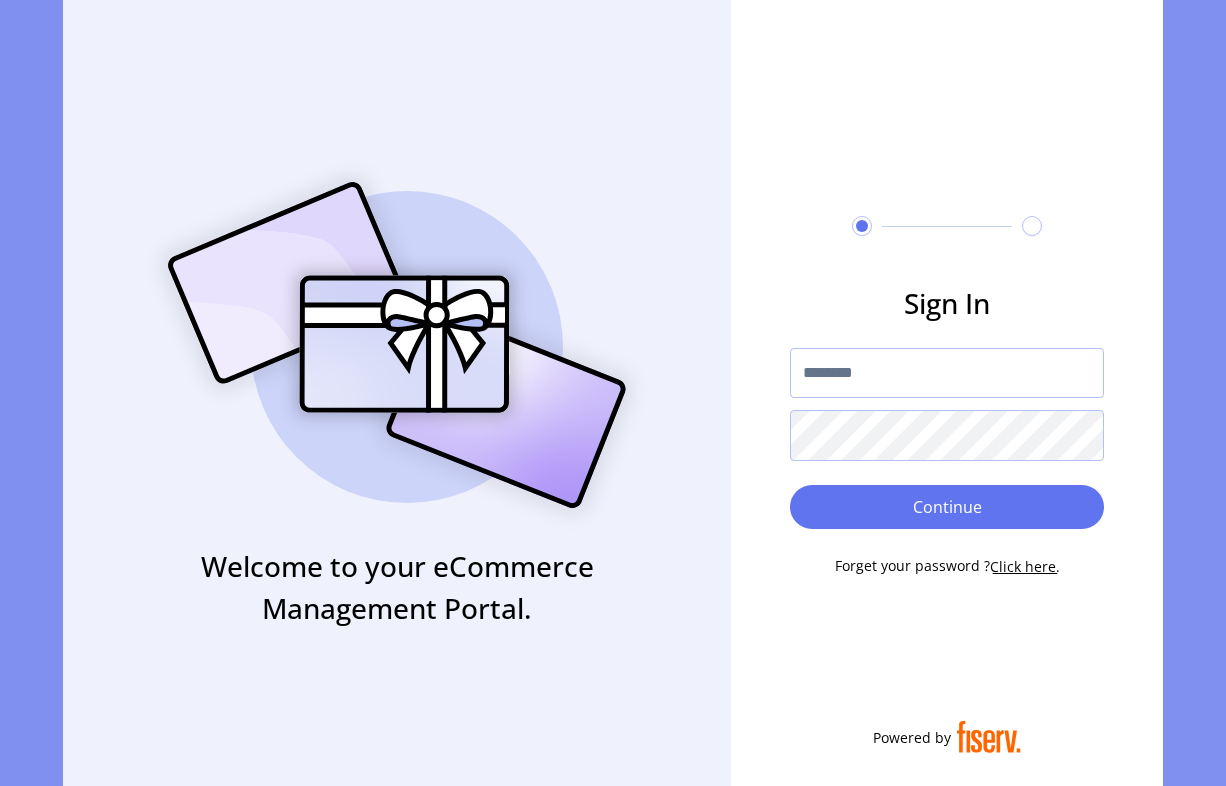 click at bounding box center [947, 373] 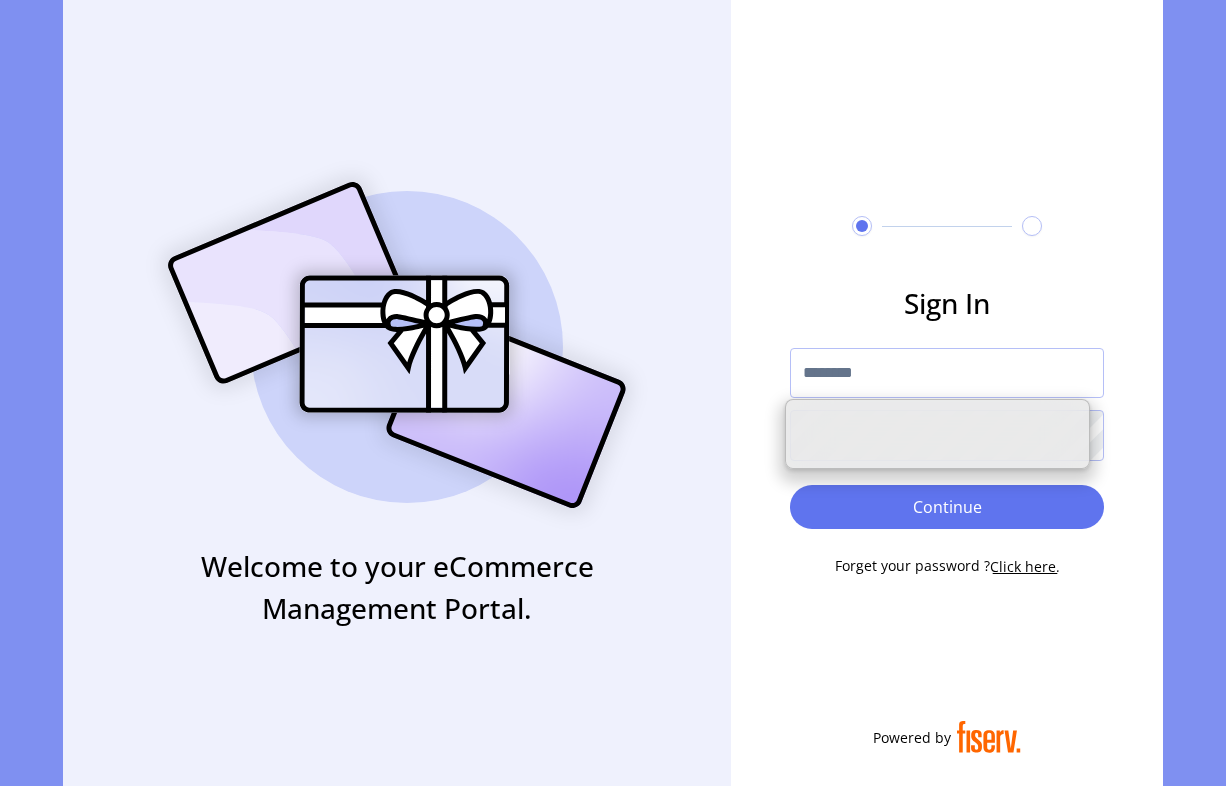 paste on "*******" 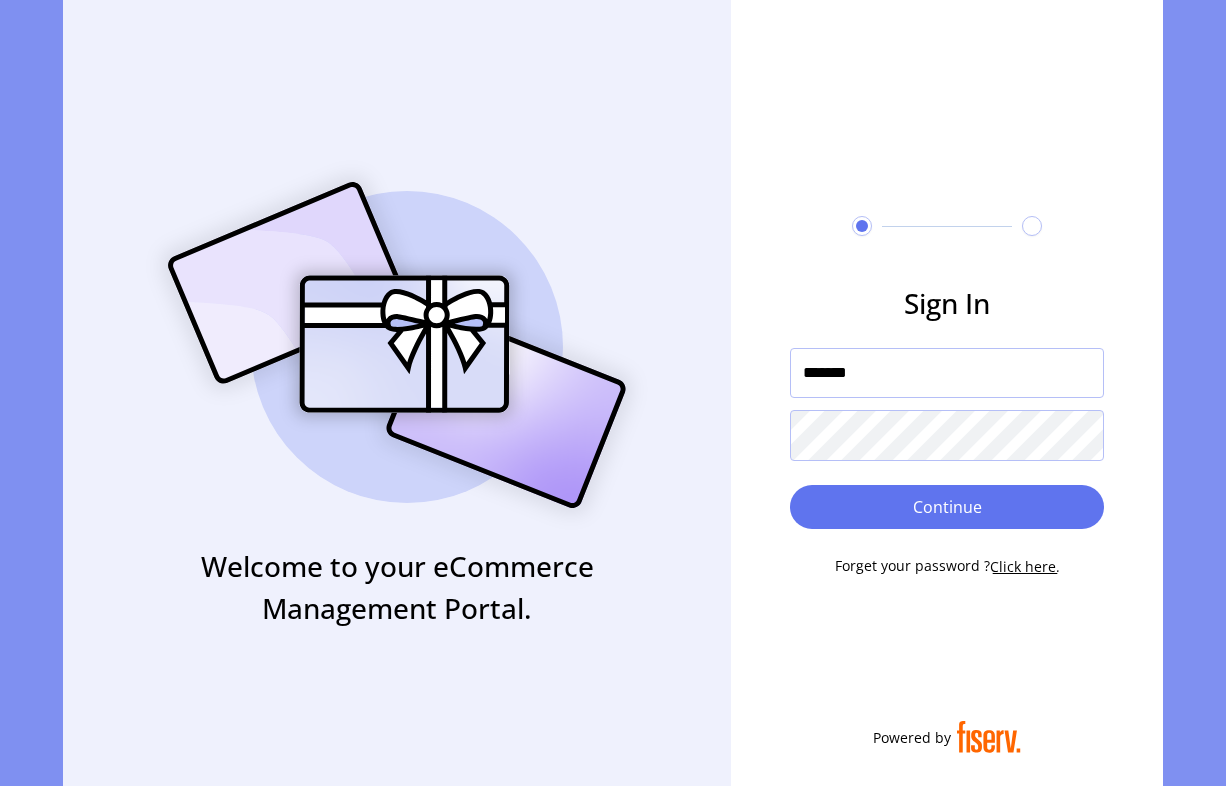 type on "*******" 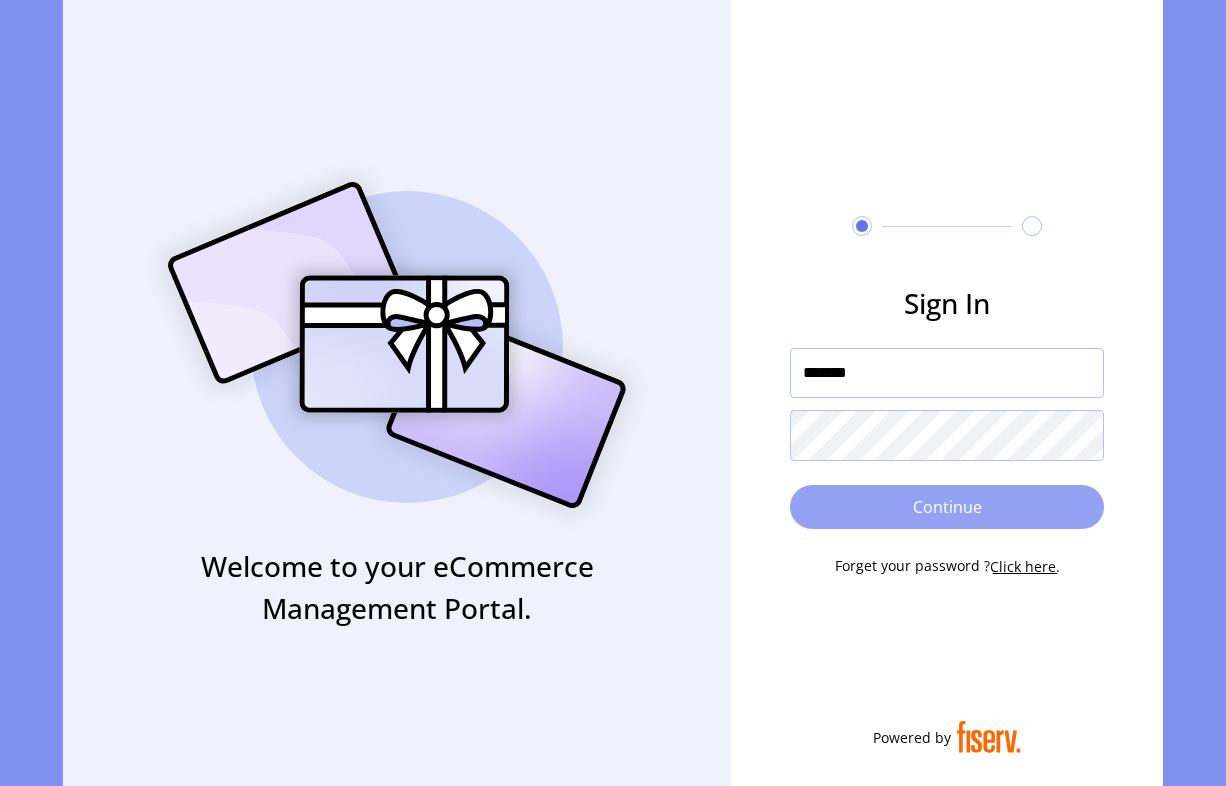 click on "Continue" at bounding box center [947, 507] 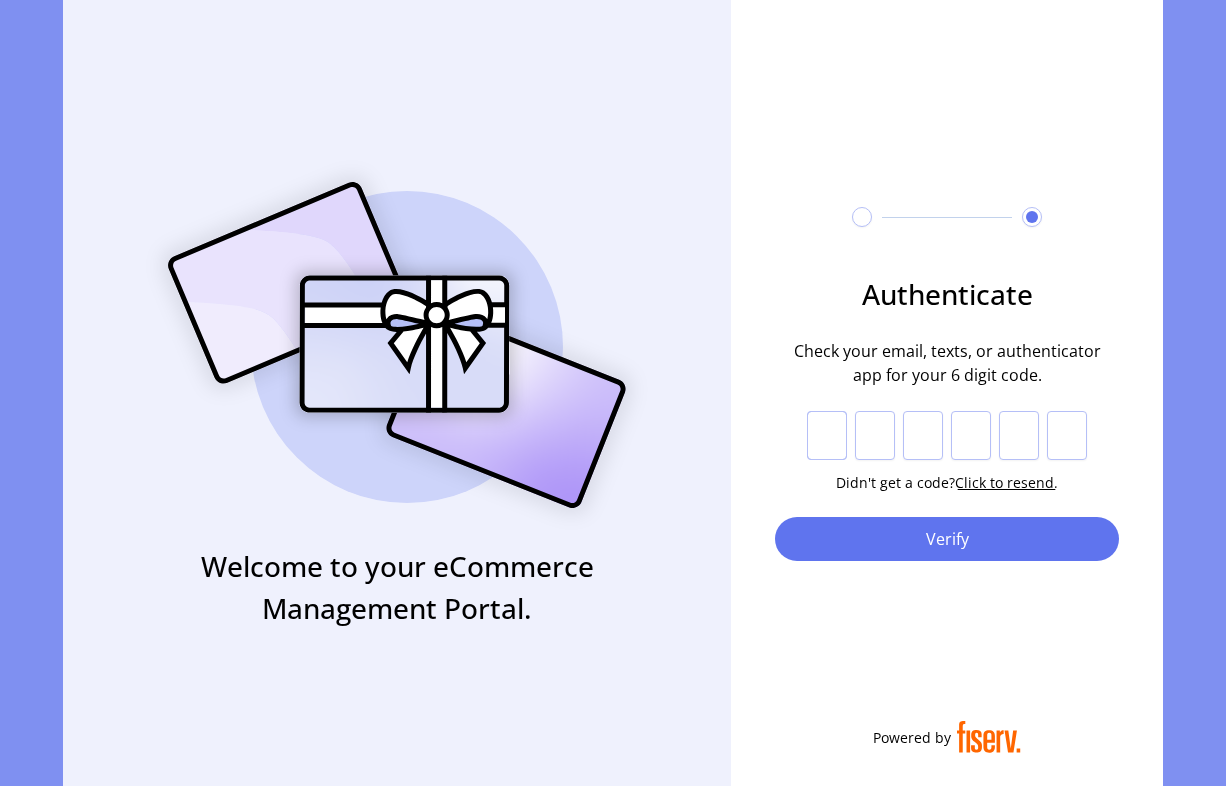 click at bounding box center [827, 436] 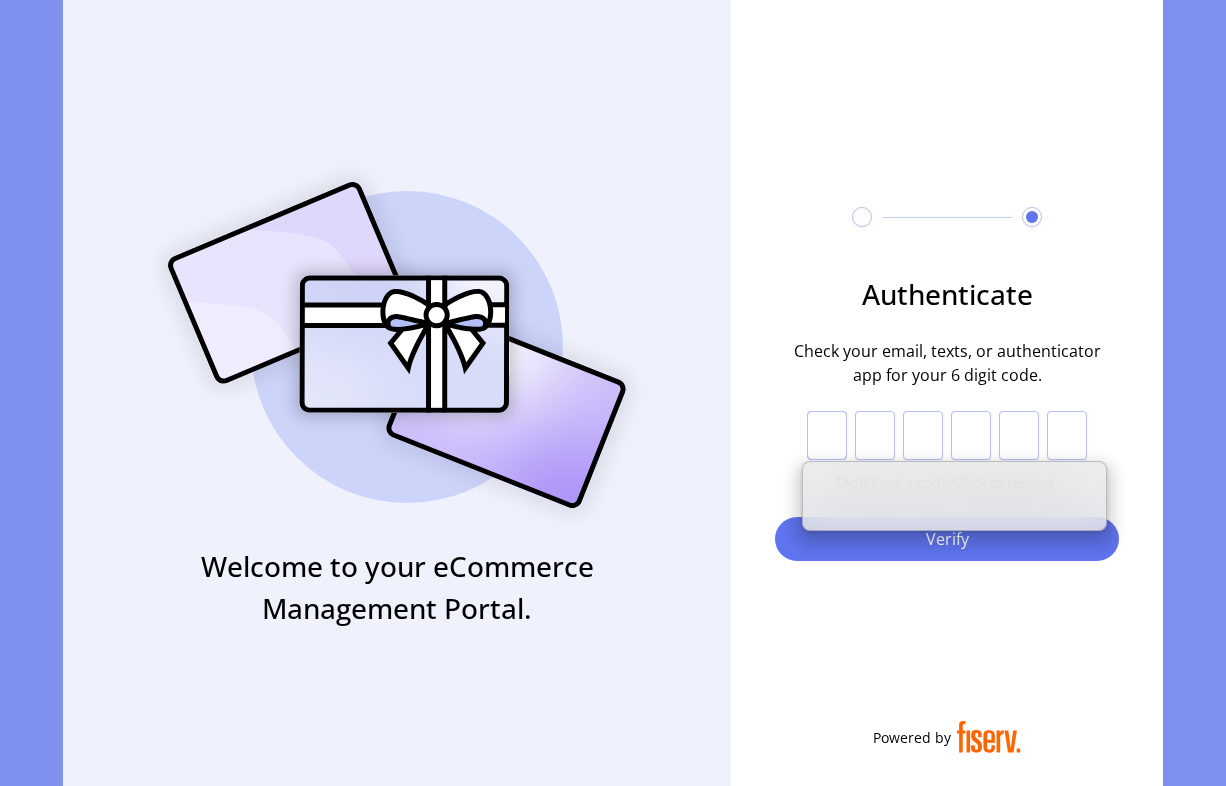 click at bounding box center (827, 436) 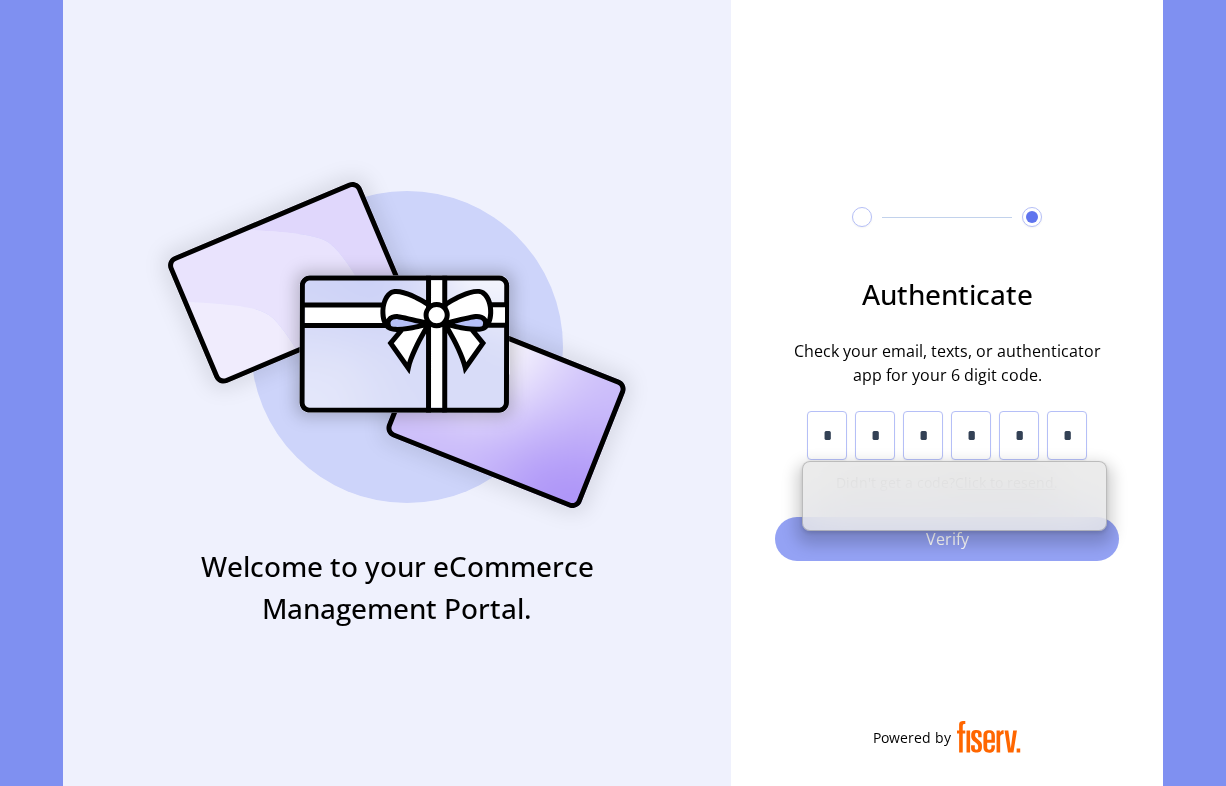 click on "Verify" at bounding box center (947, 539) 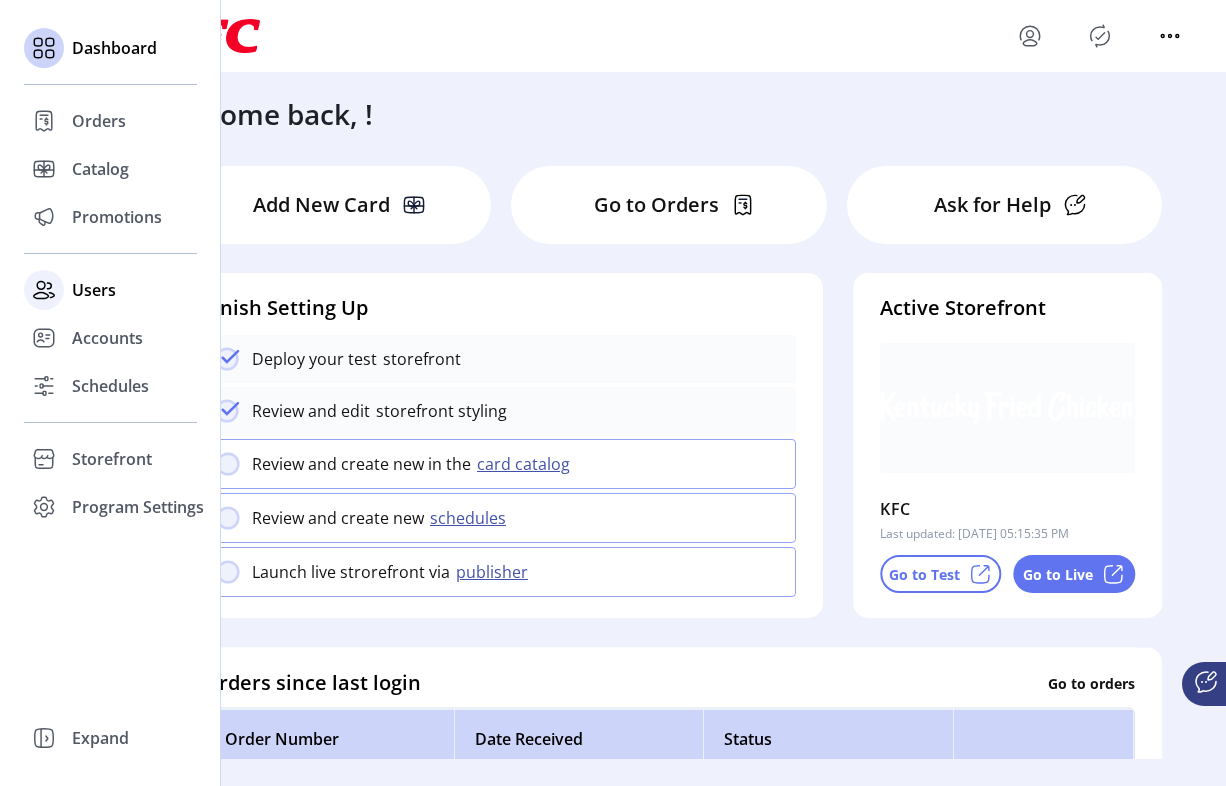 click 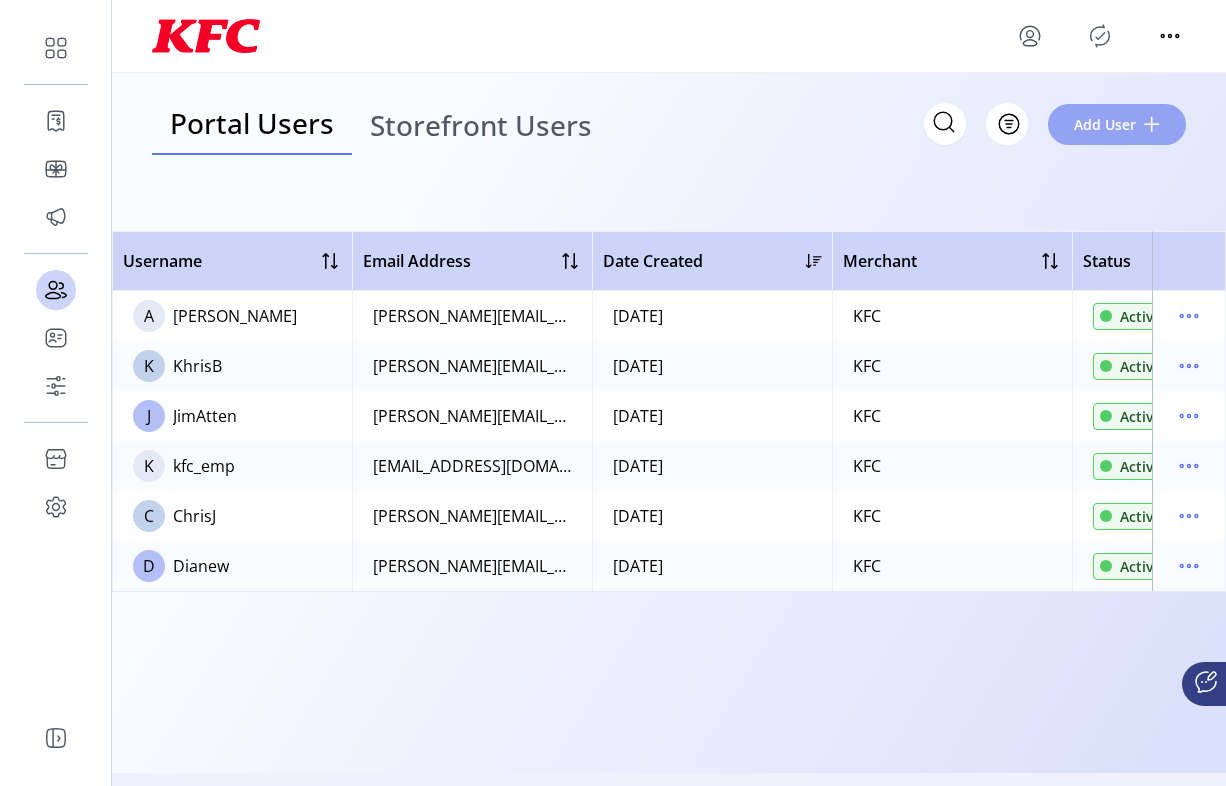 click on "Add User" 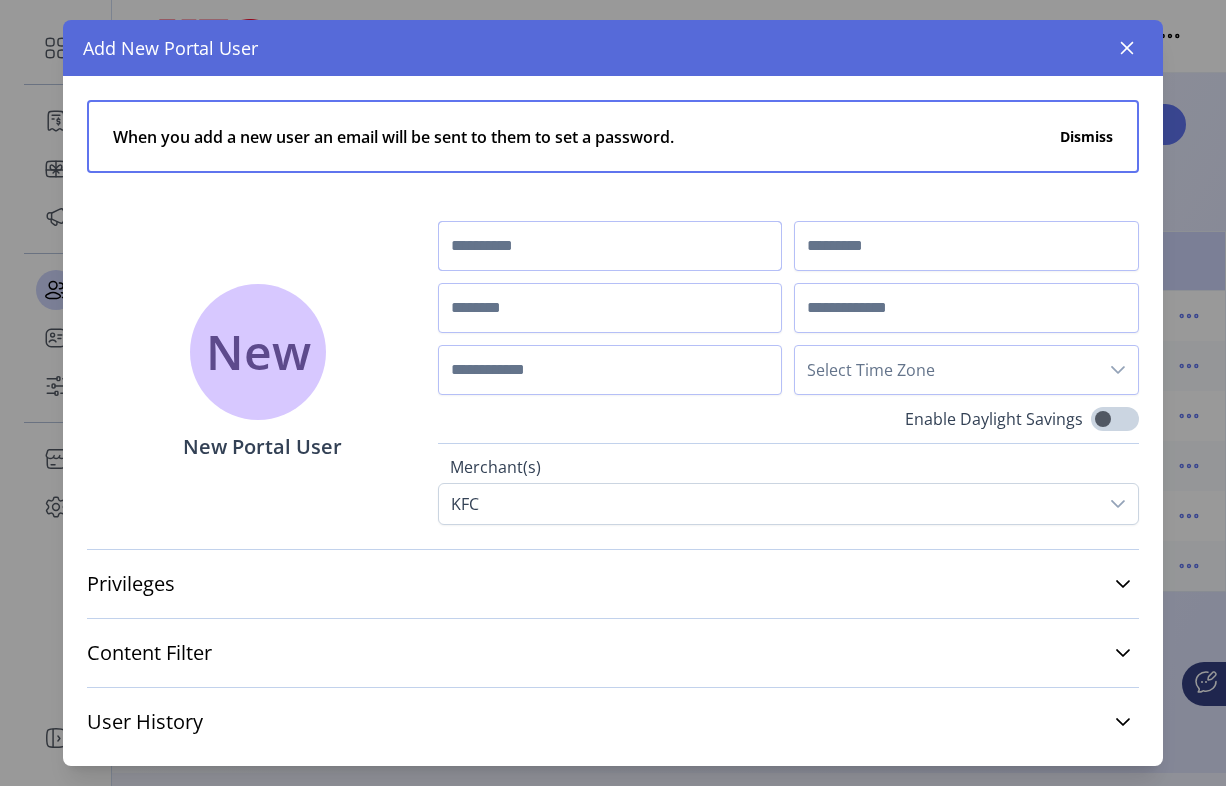 click at bounding box center (610, 246) 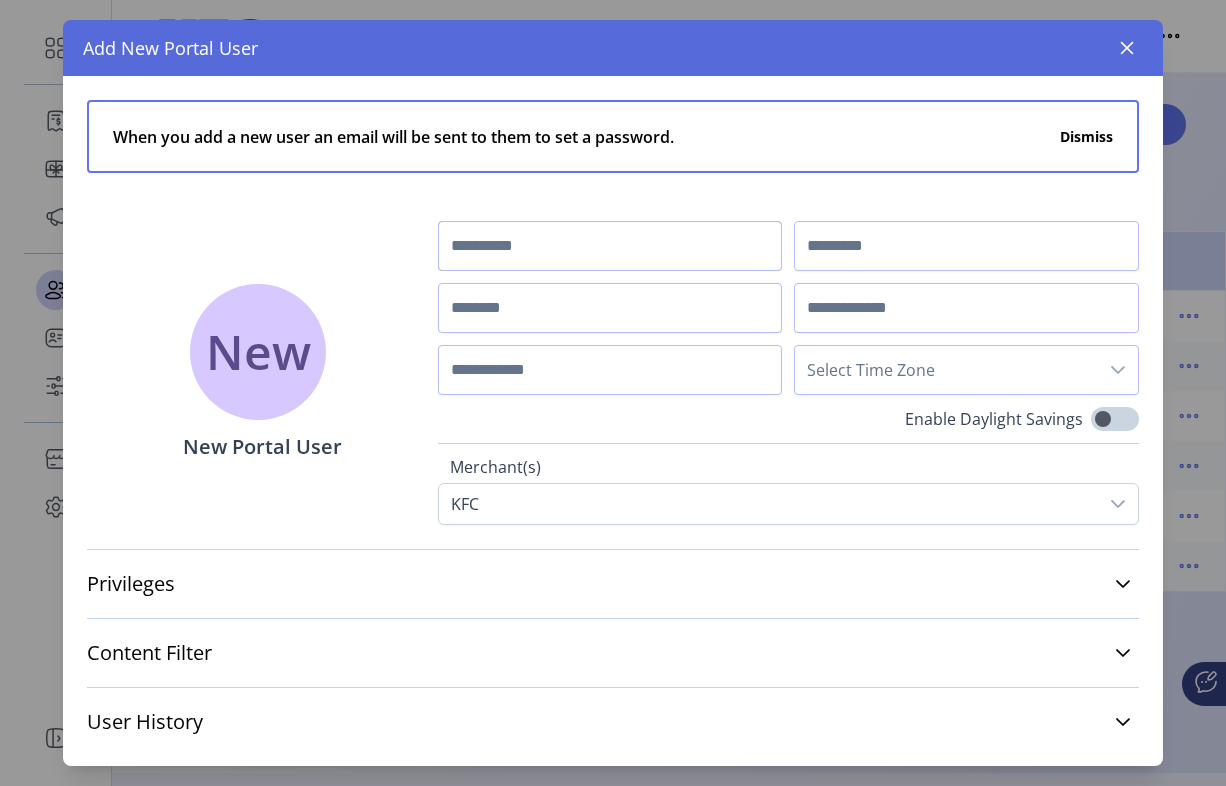 click at bounding box center [610, 246] 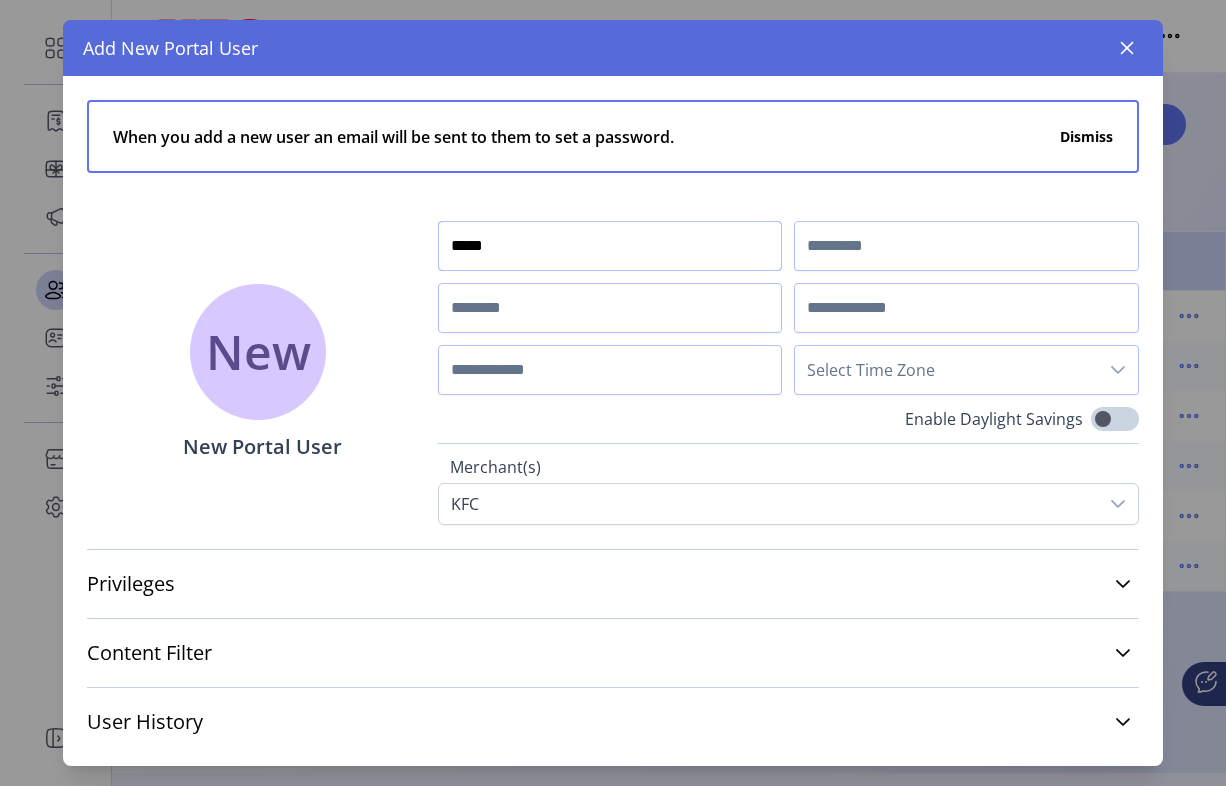 type on "*****" 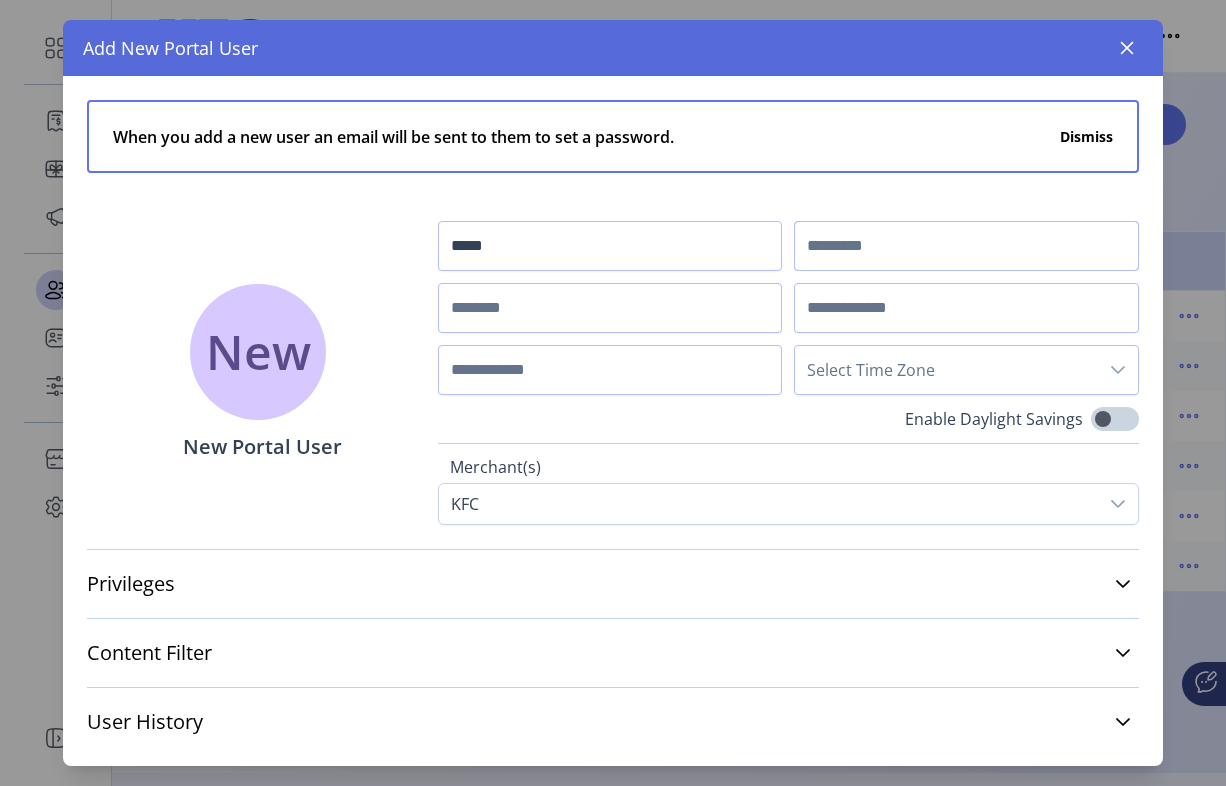 click at bounding box center [966, 246] 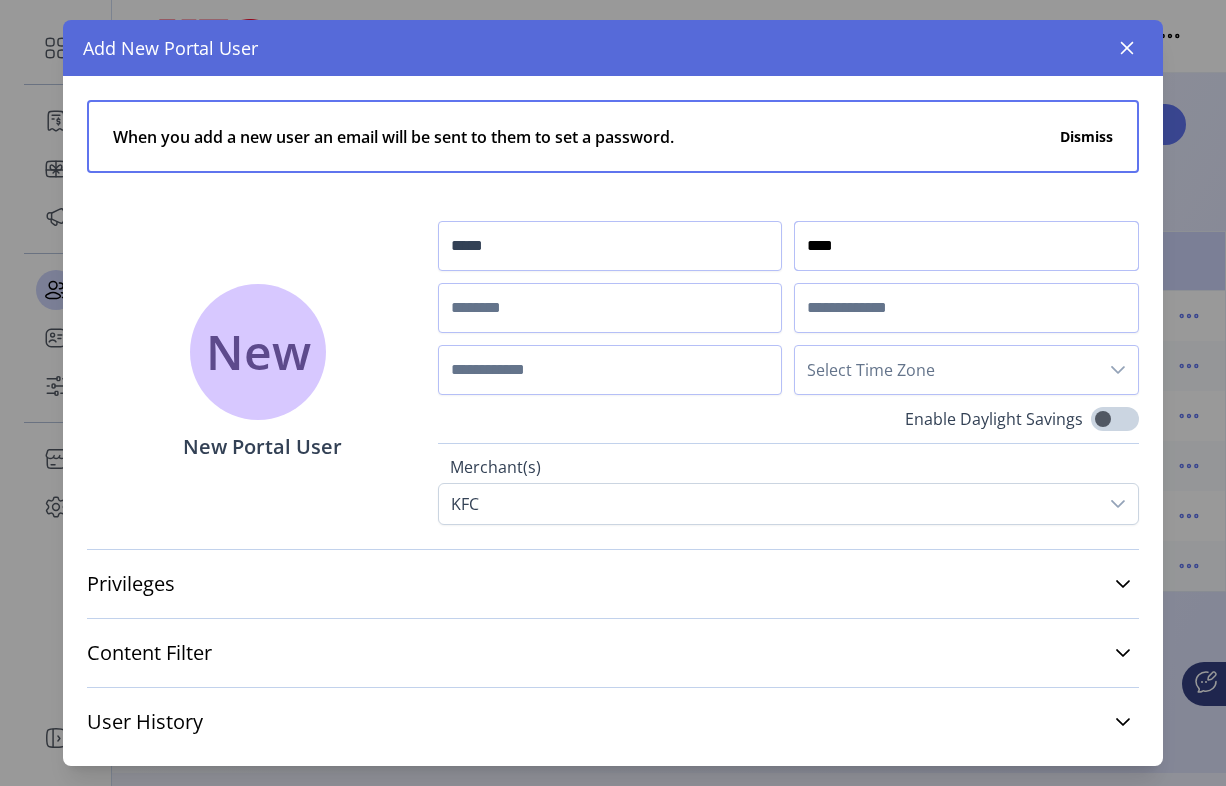 type on "****" 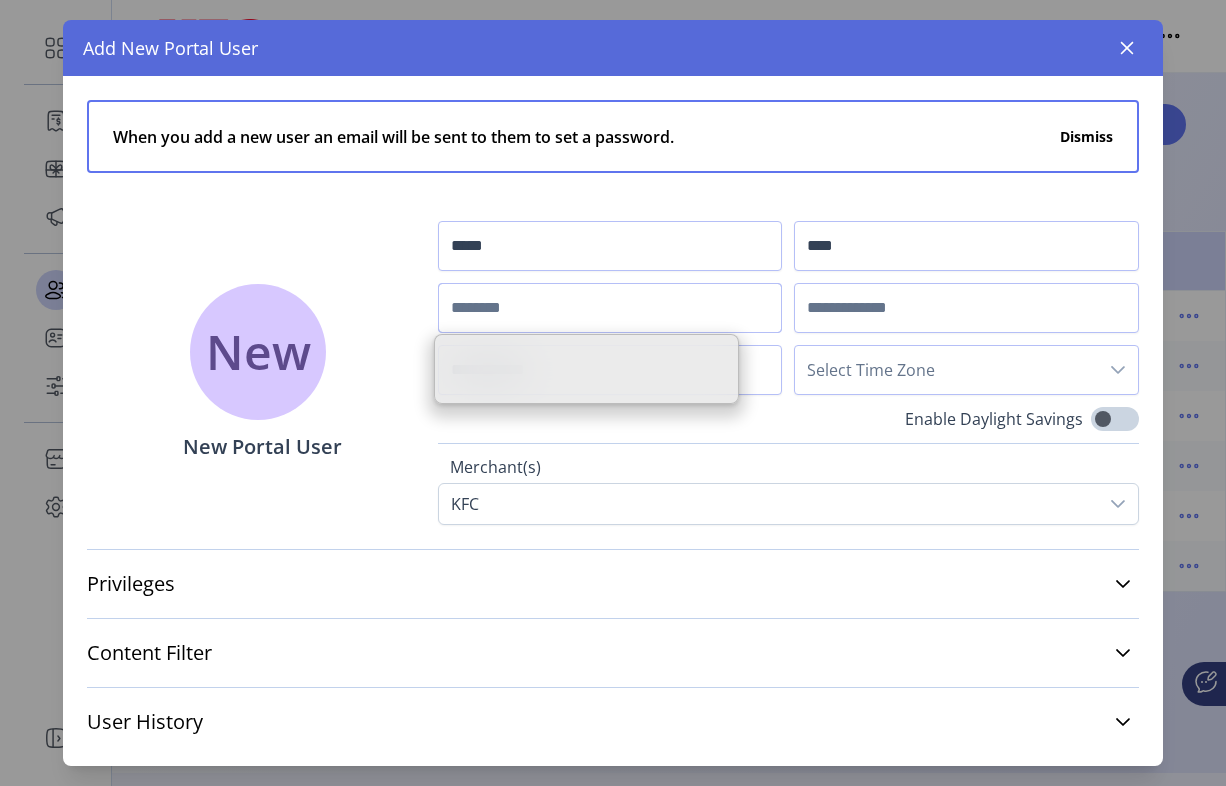 click at bounding box center (610, 308) 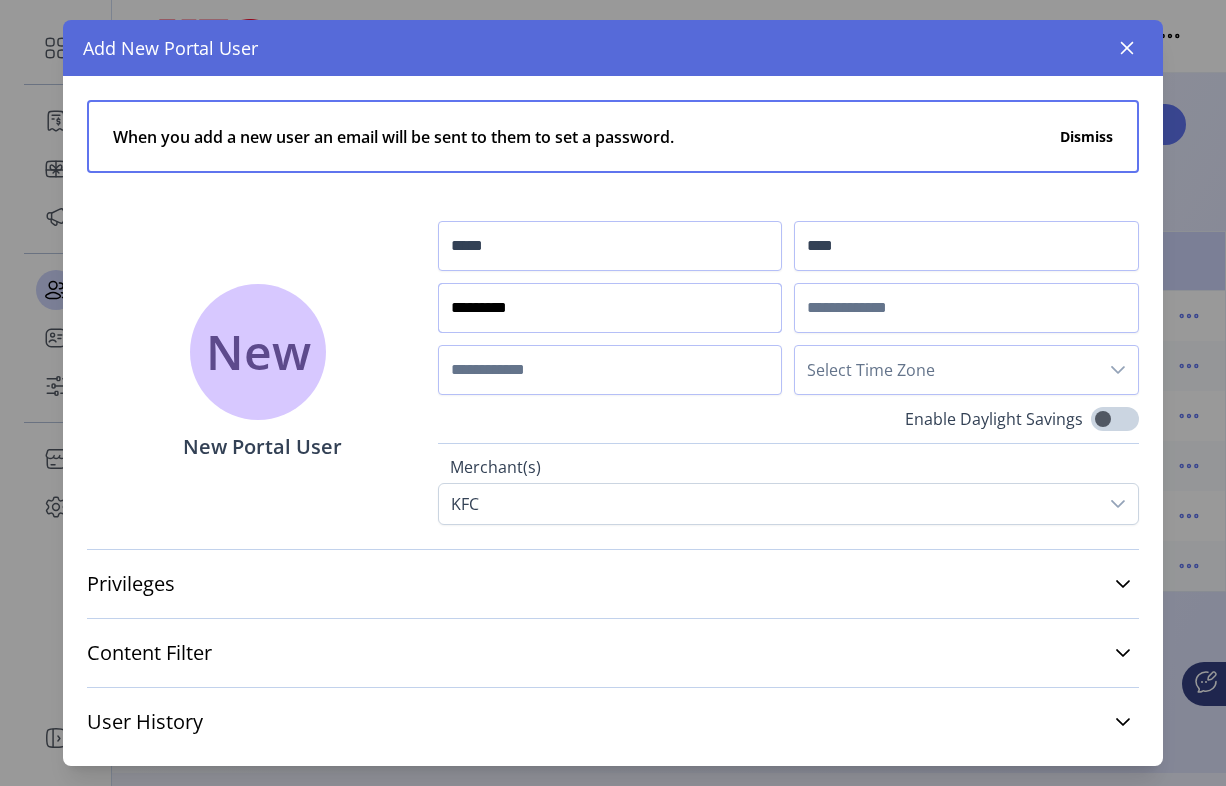 type on "*********" 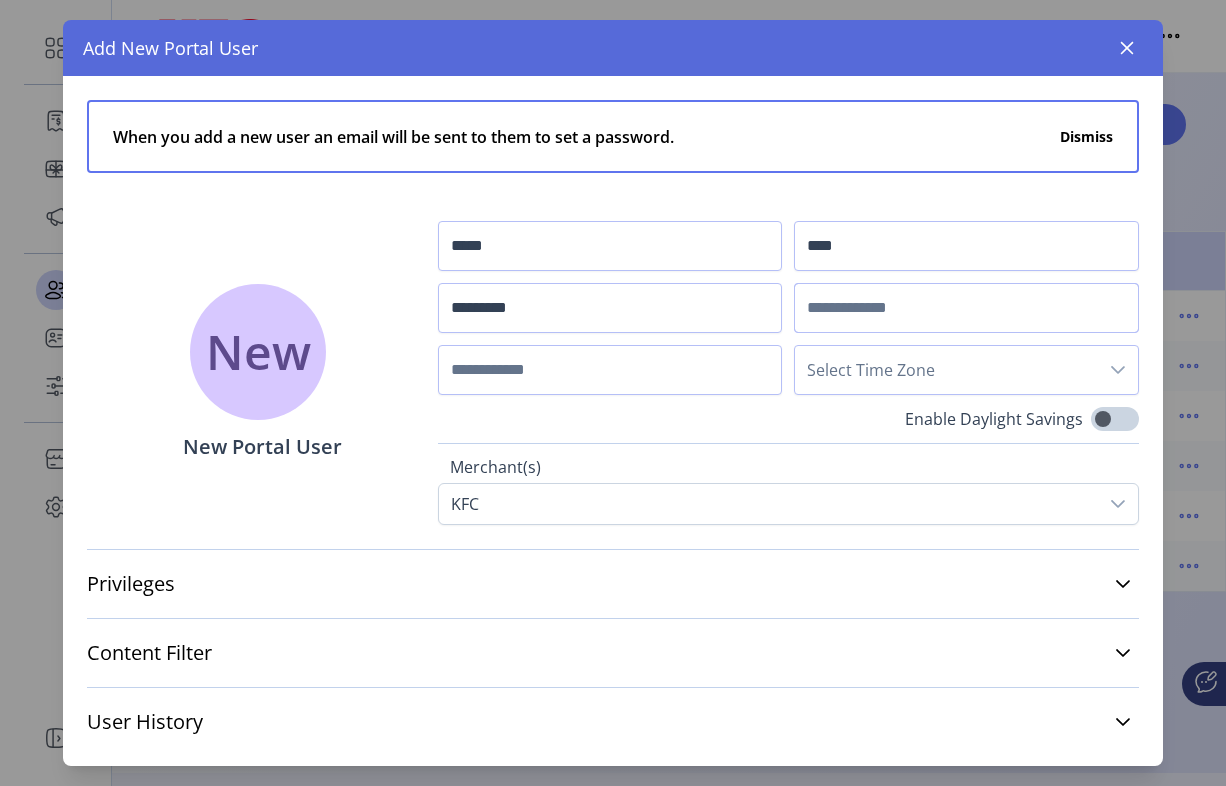 click at bounding box center (966, 308) 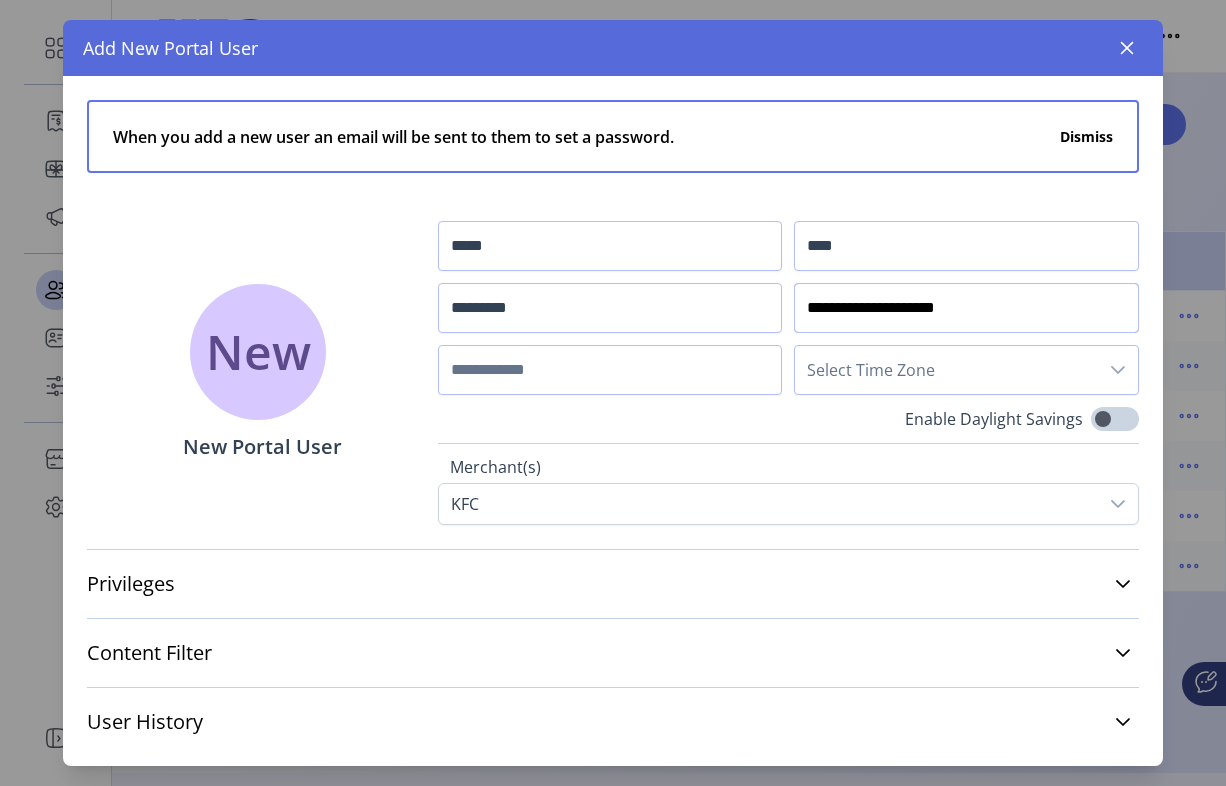 type on "**********" 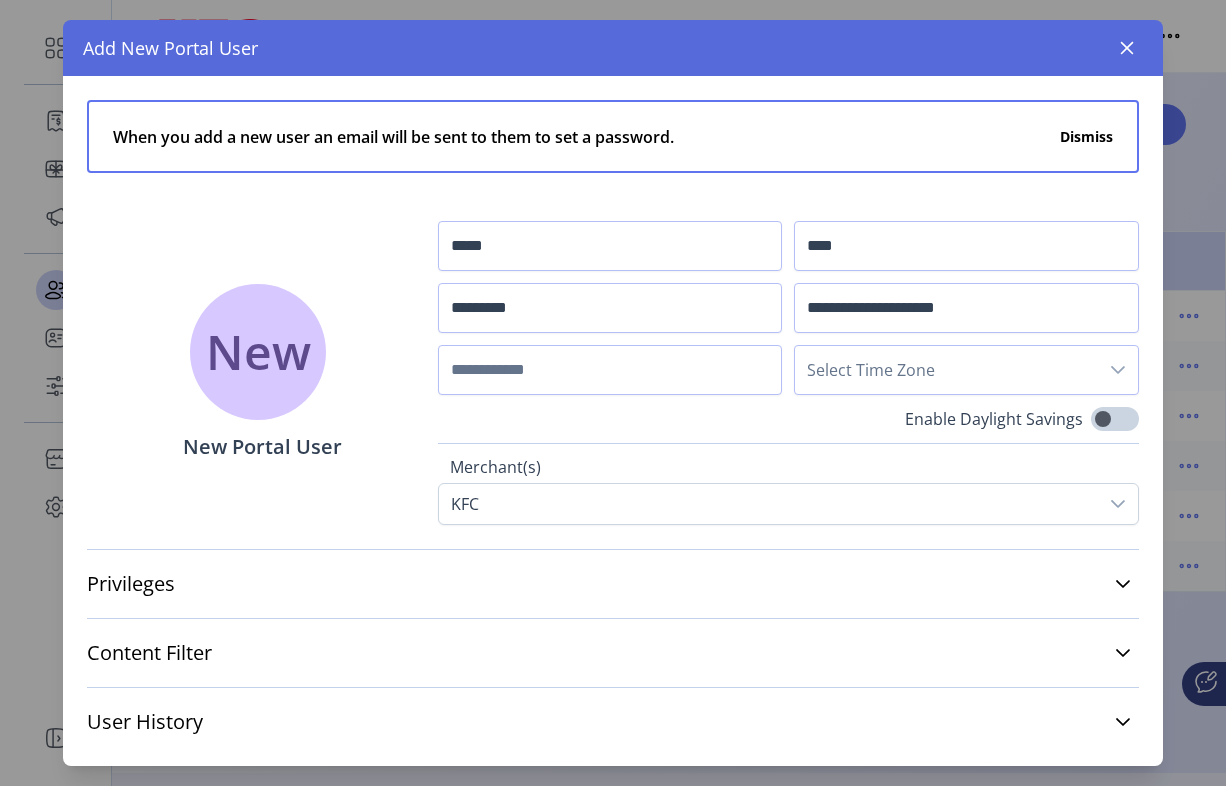 click on "Select Time Zone" at bounding box center [946, 370] 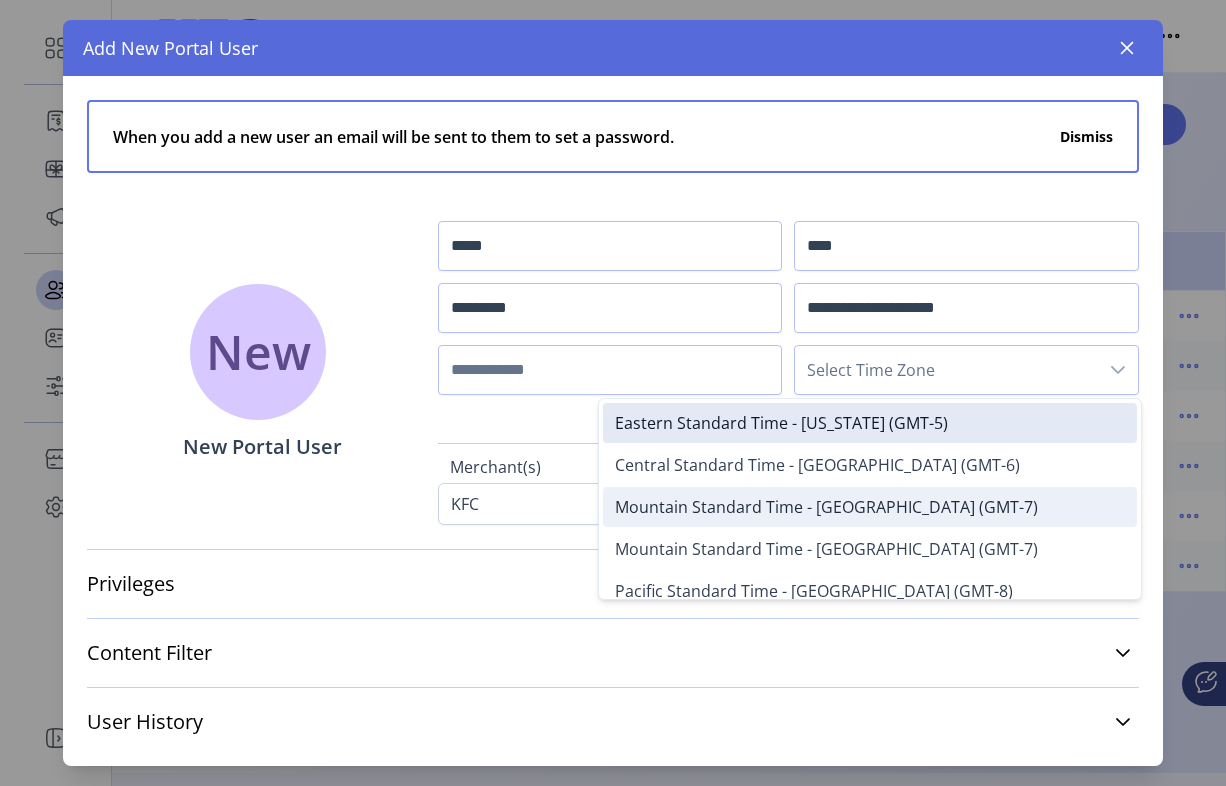 click on "Mountain Standard Time - [GEOGRAPHIC_DATA] (GMT-7)" at bounding box center [870, 507] 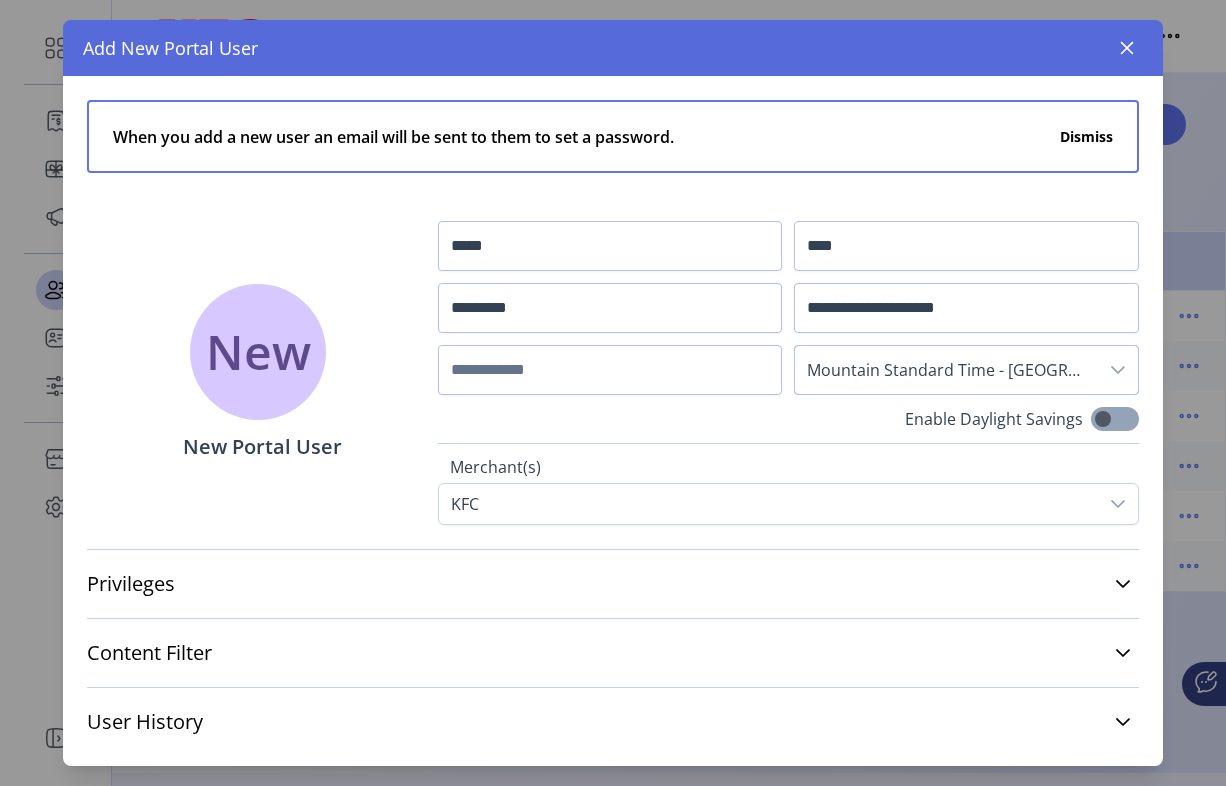 click at bounding box center (1115, 419) 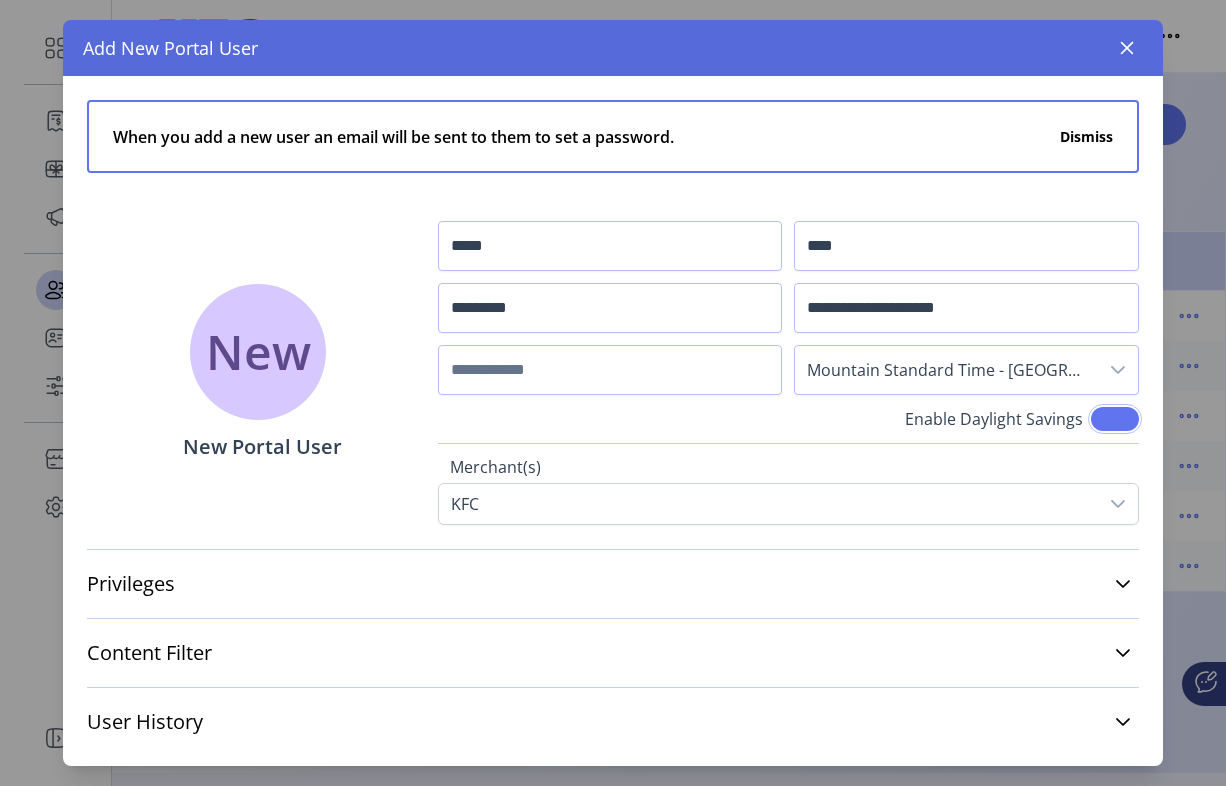 scroll, scrollTop: 11, scrollLeft: 6, axis: both 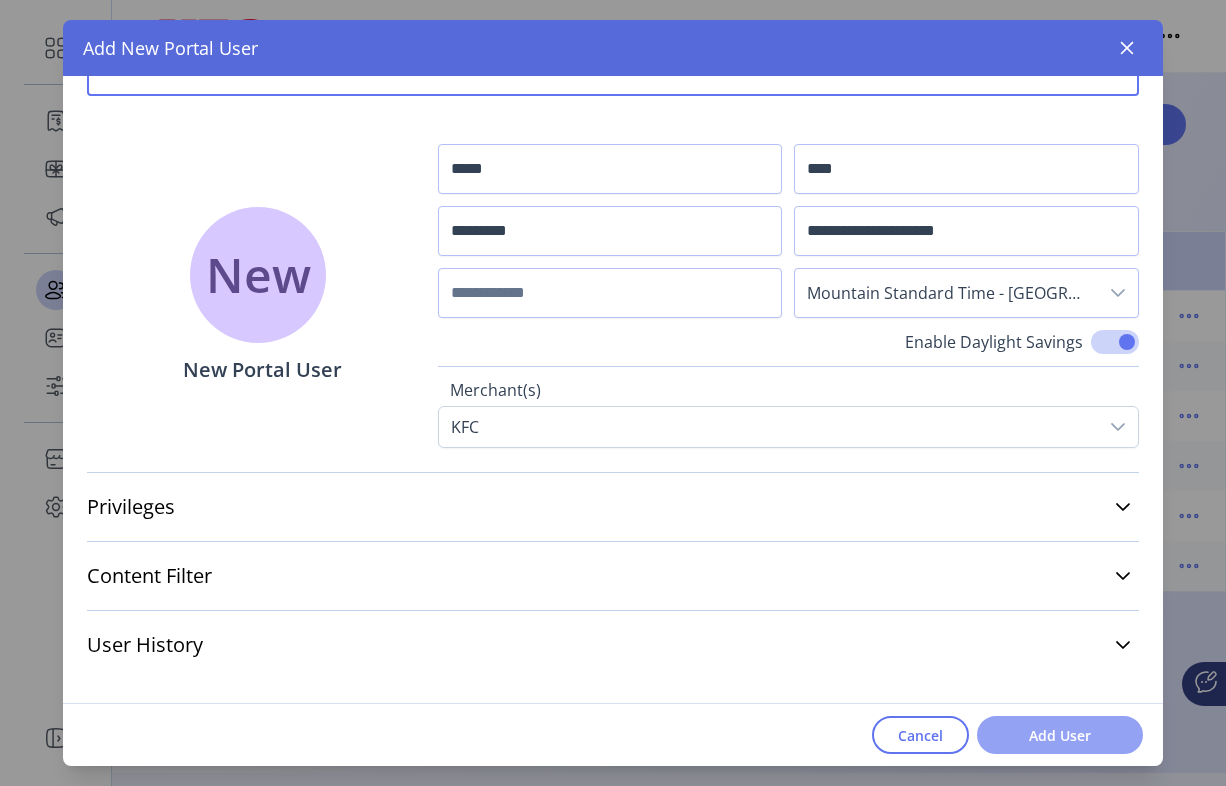 click on "Add User" at bounding box center (1060, 735) 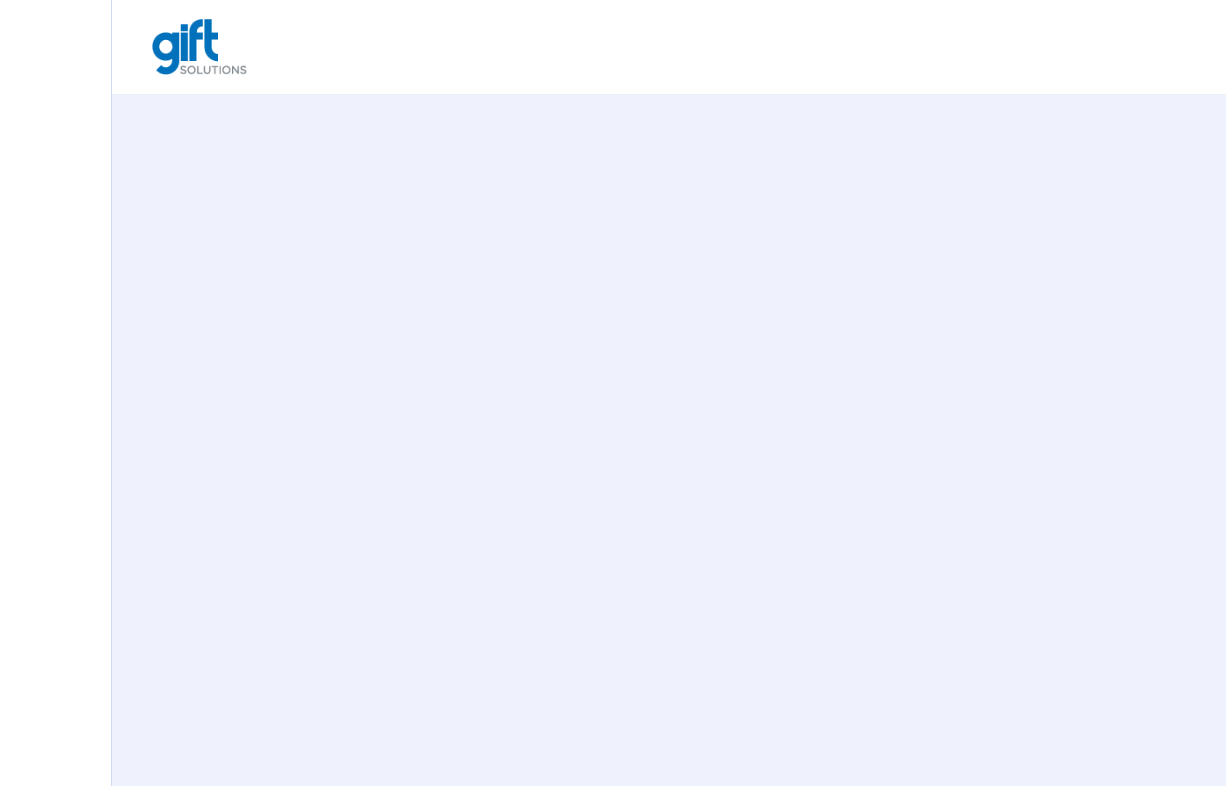 scroll, scrollTop: 0, scrollLeft: 0, axis: both 